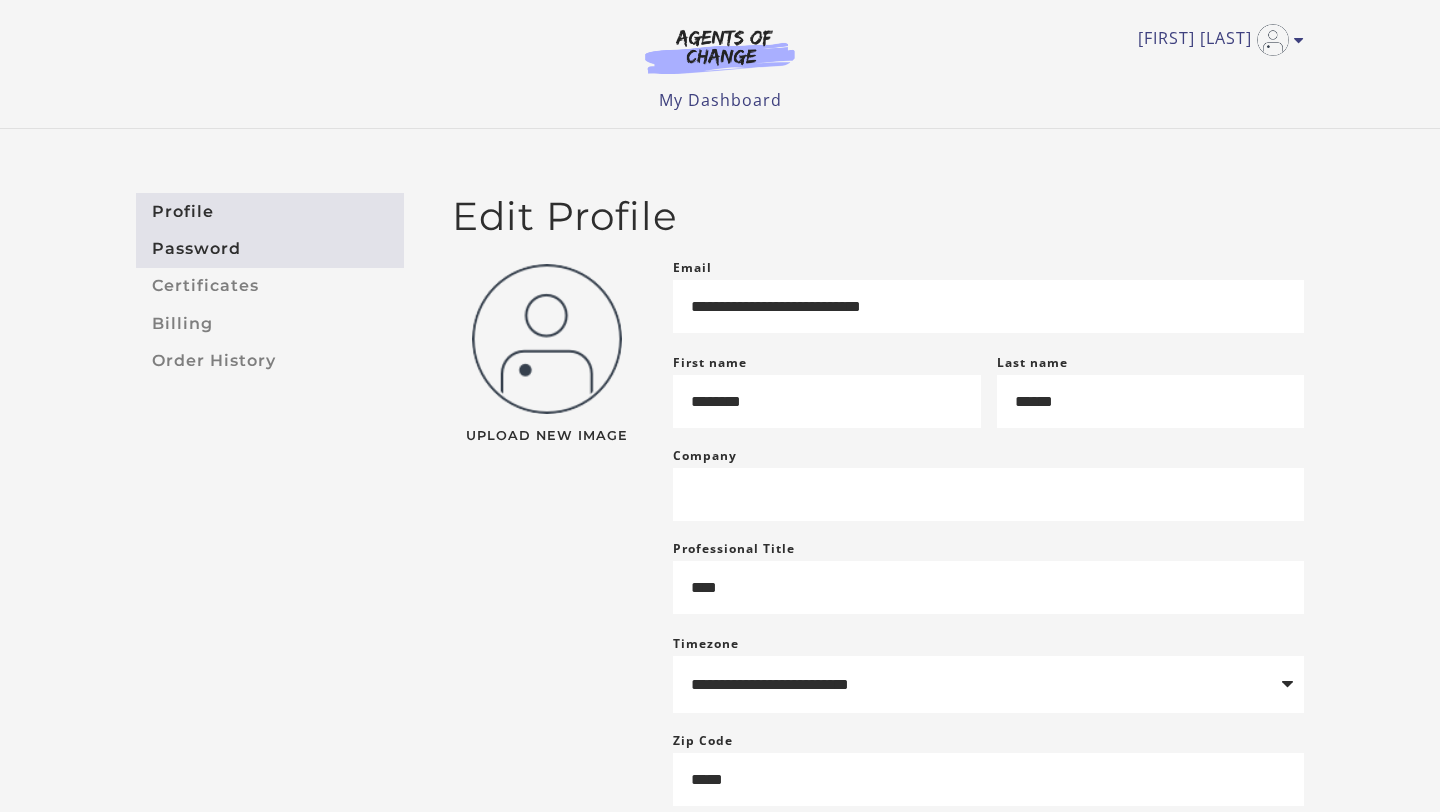 scroll, scrollTop: 0, scrollLeft: 0, axis: both 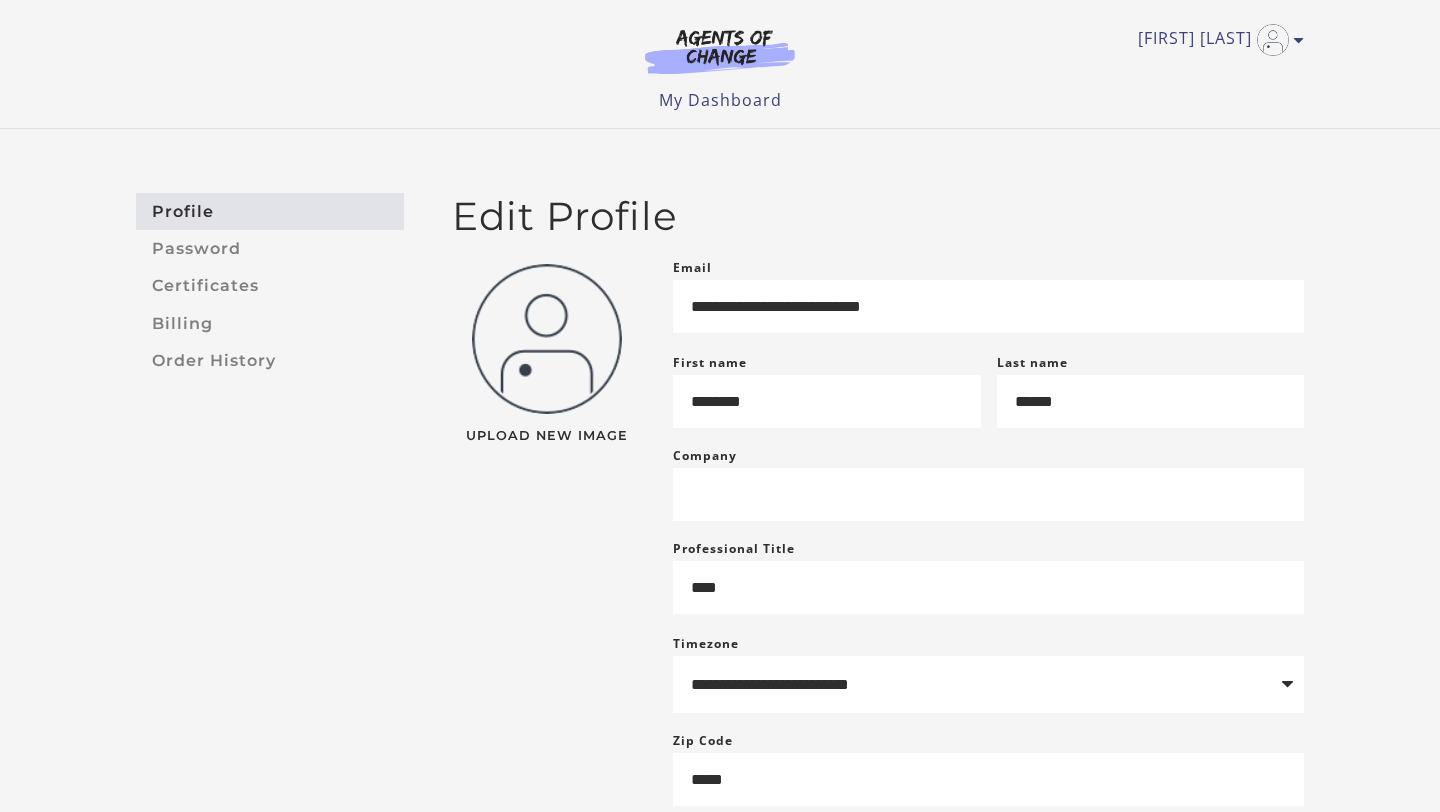 click at bounding box center [720, 51] 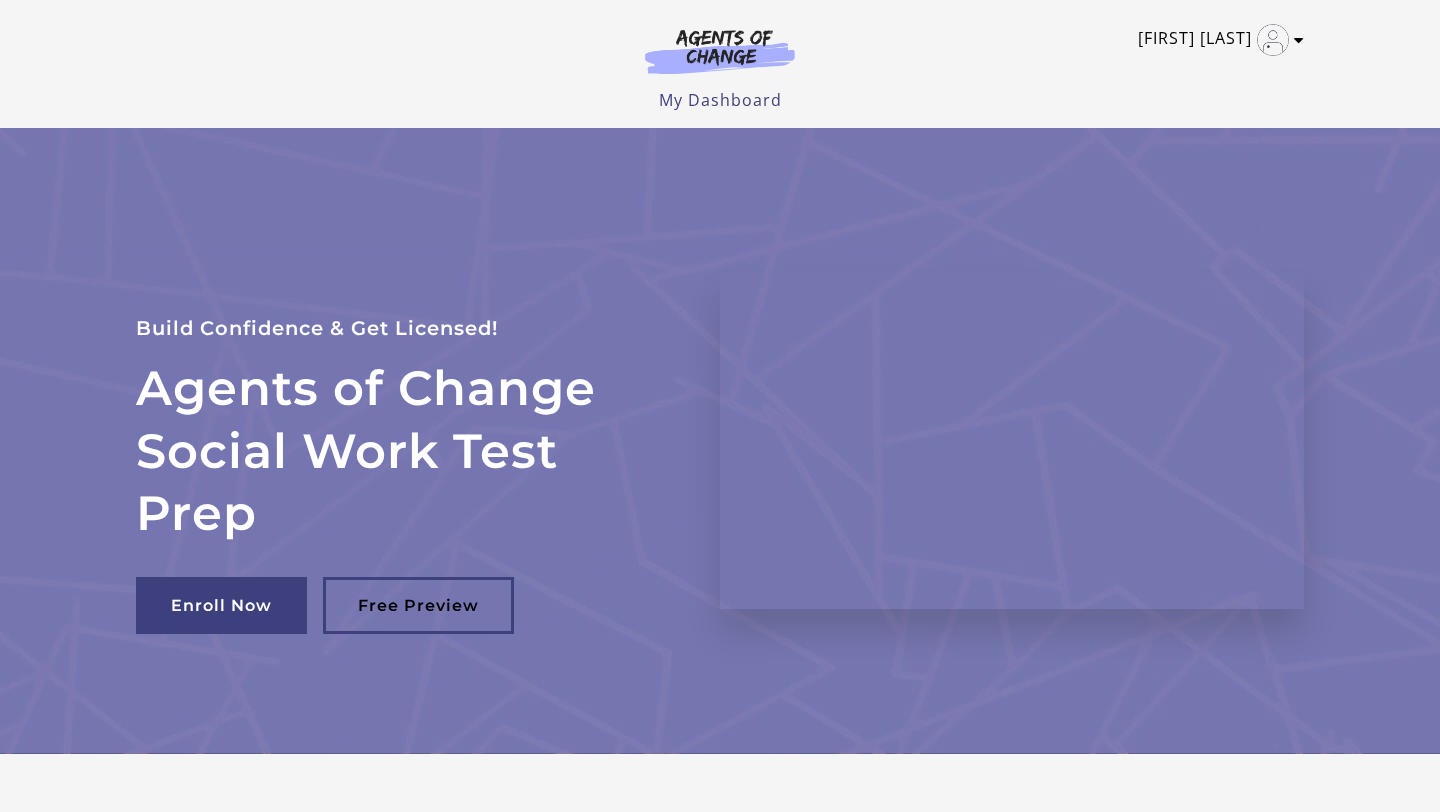scroll, scrollTop: 0, scrollLeft: 0, axis: both 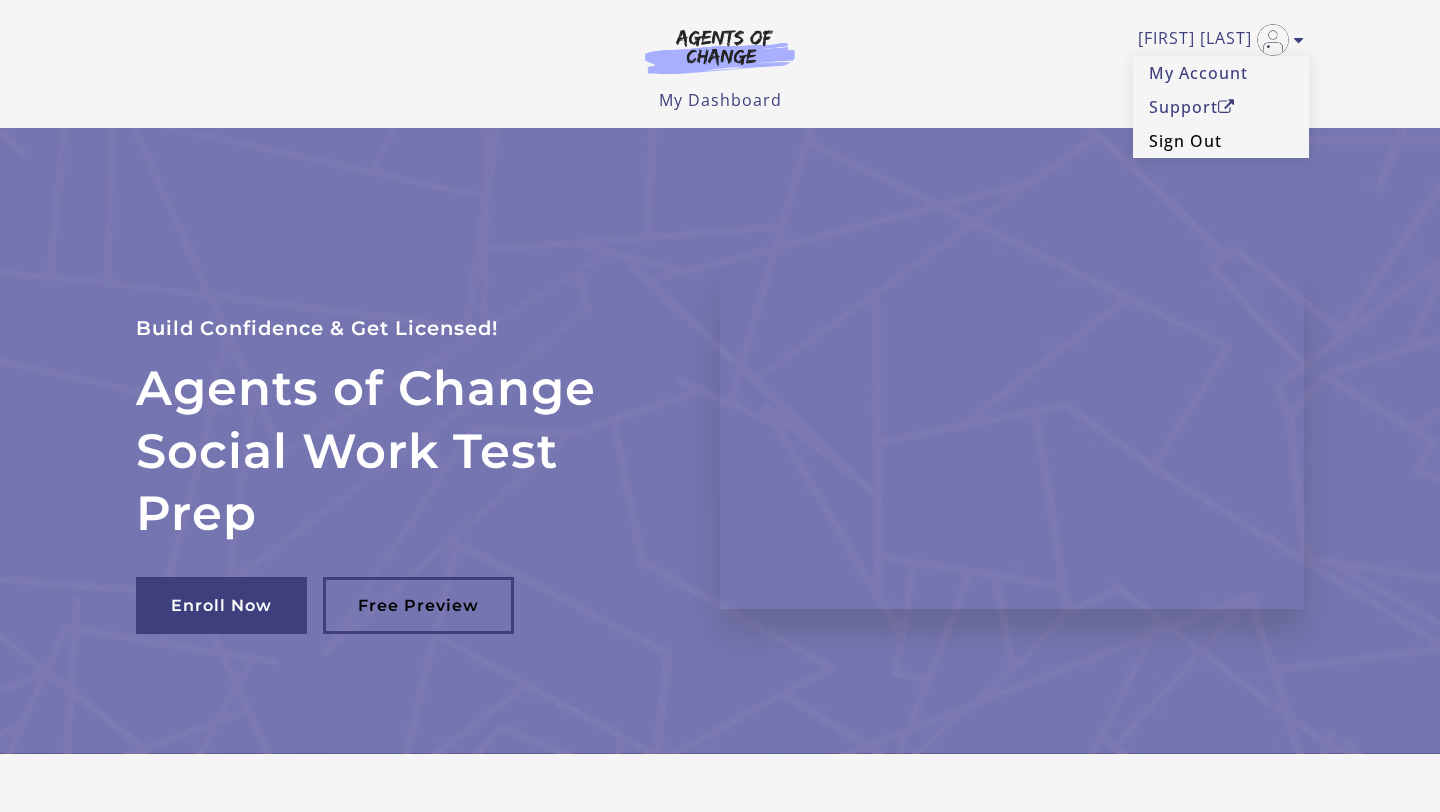 click on "Sign Out" at bounding box center (1221, 141) 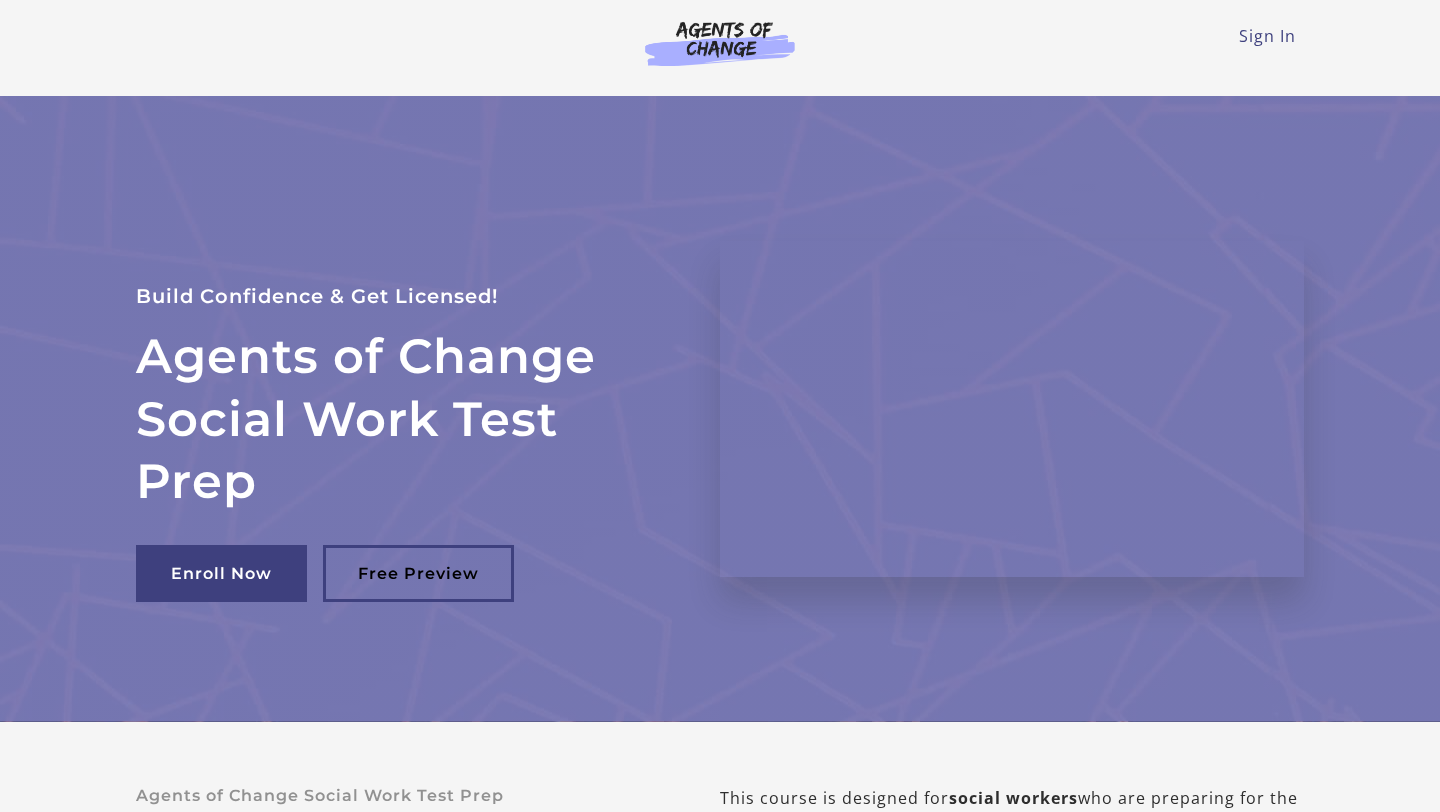 scroll, scrollTop: 0, scrollLeft: 0, axis: both 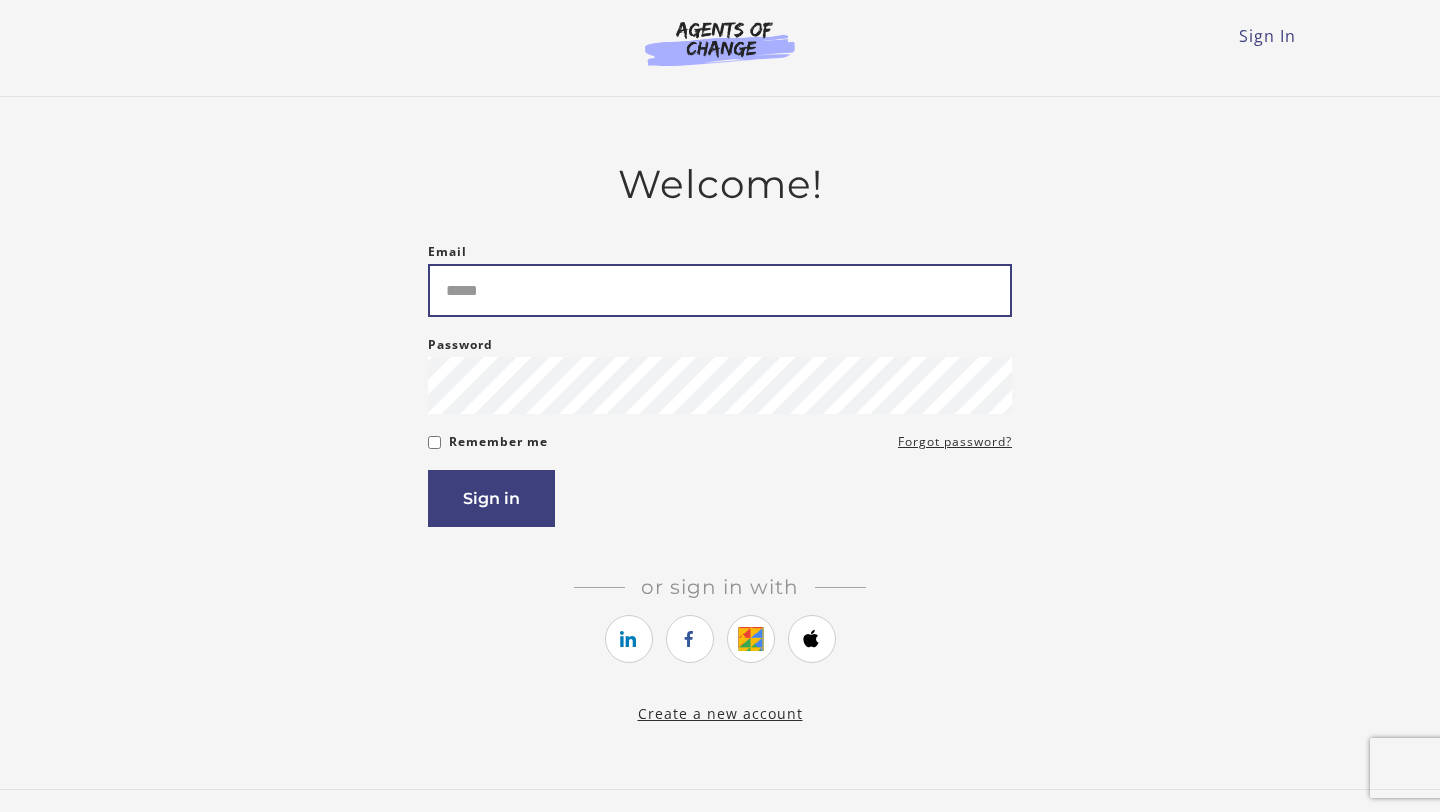 click on "Email" at bounding box center (720, 290) 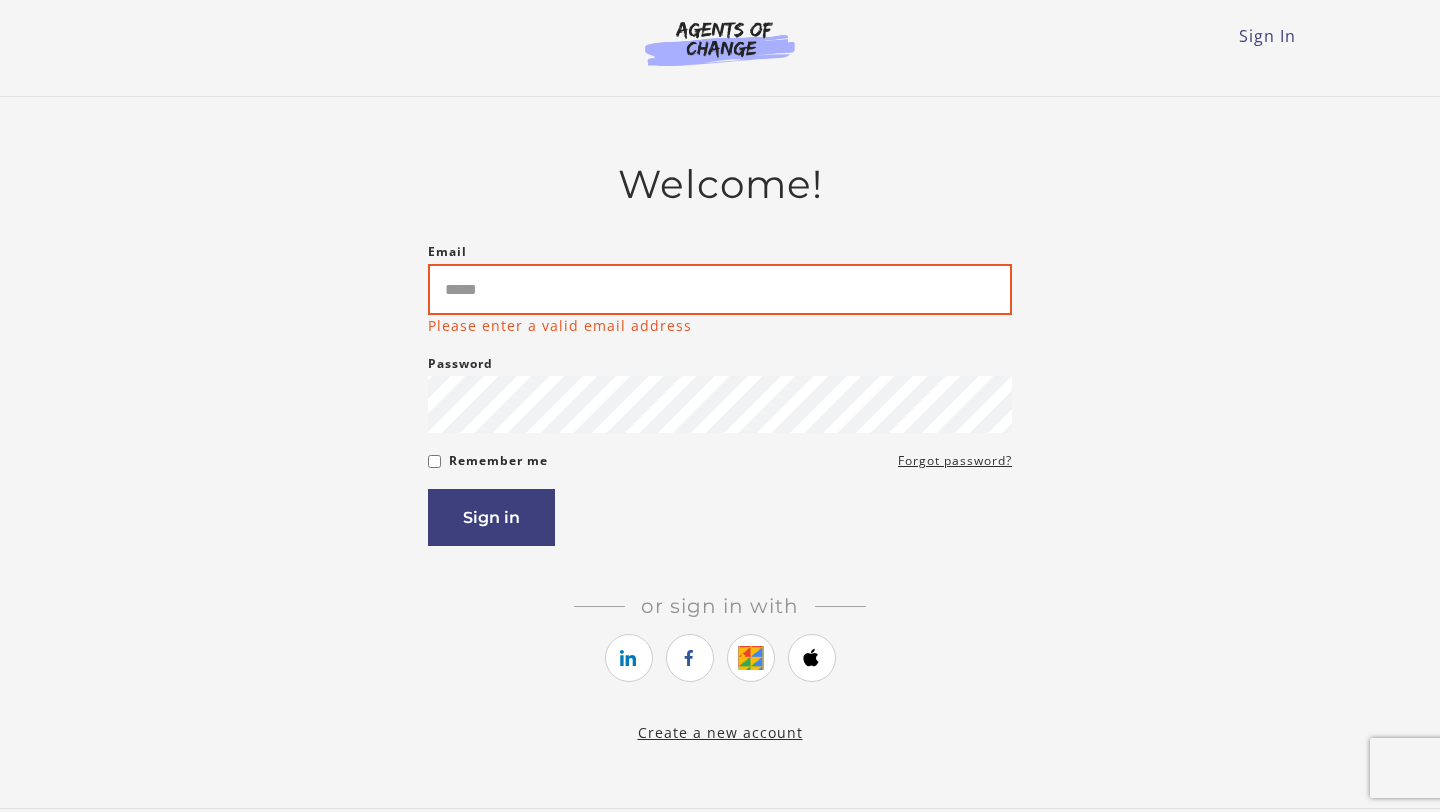type on "**********" 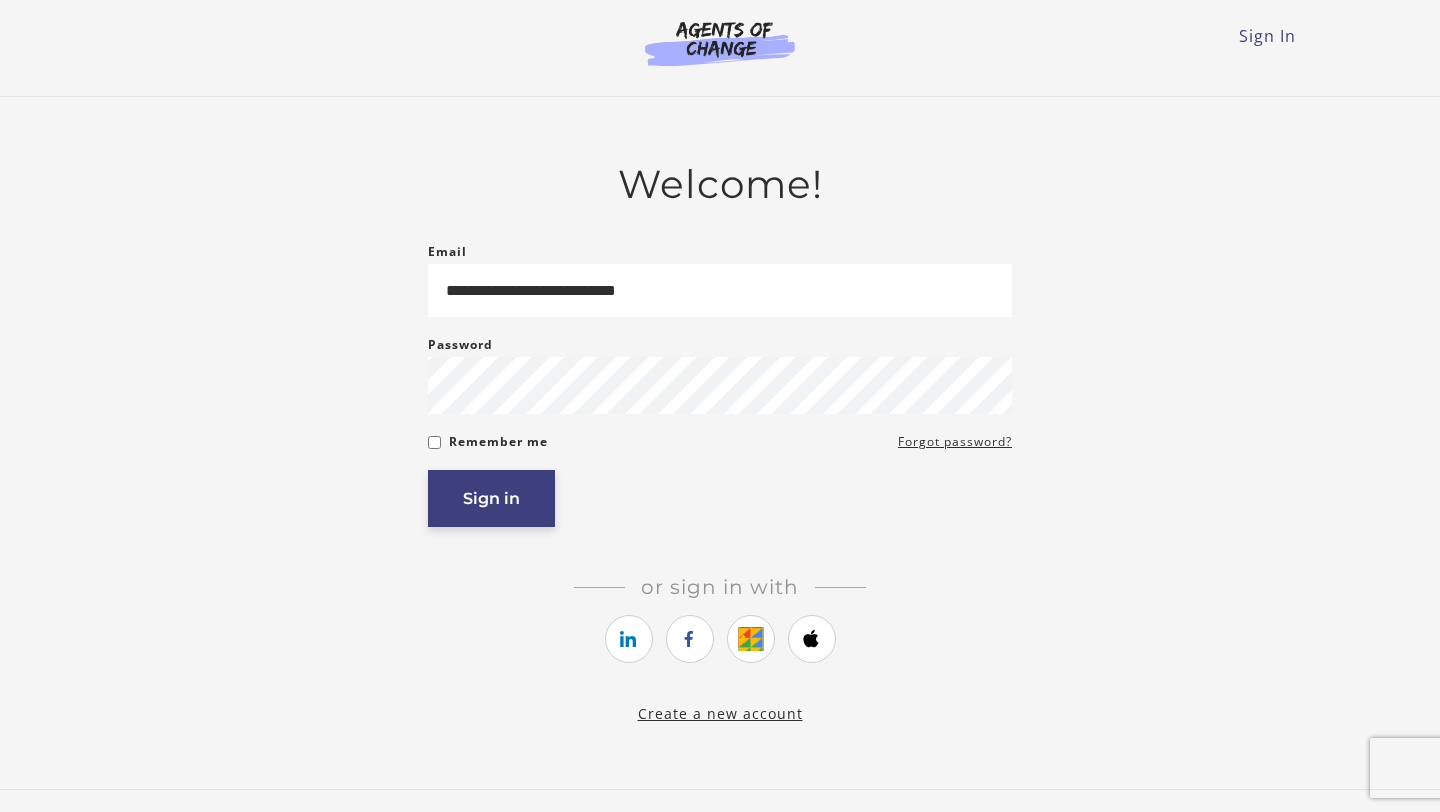 click on "Sign in" at bounding box center [491, 498] 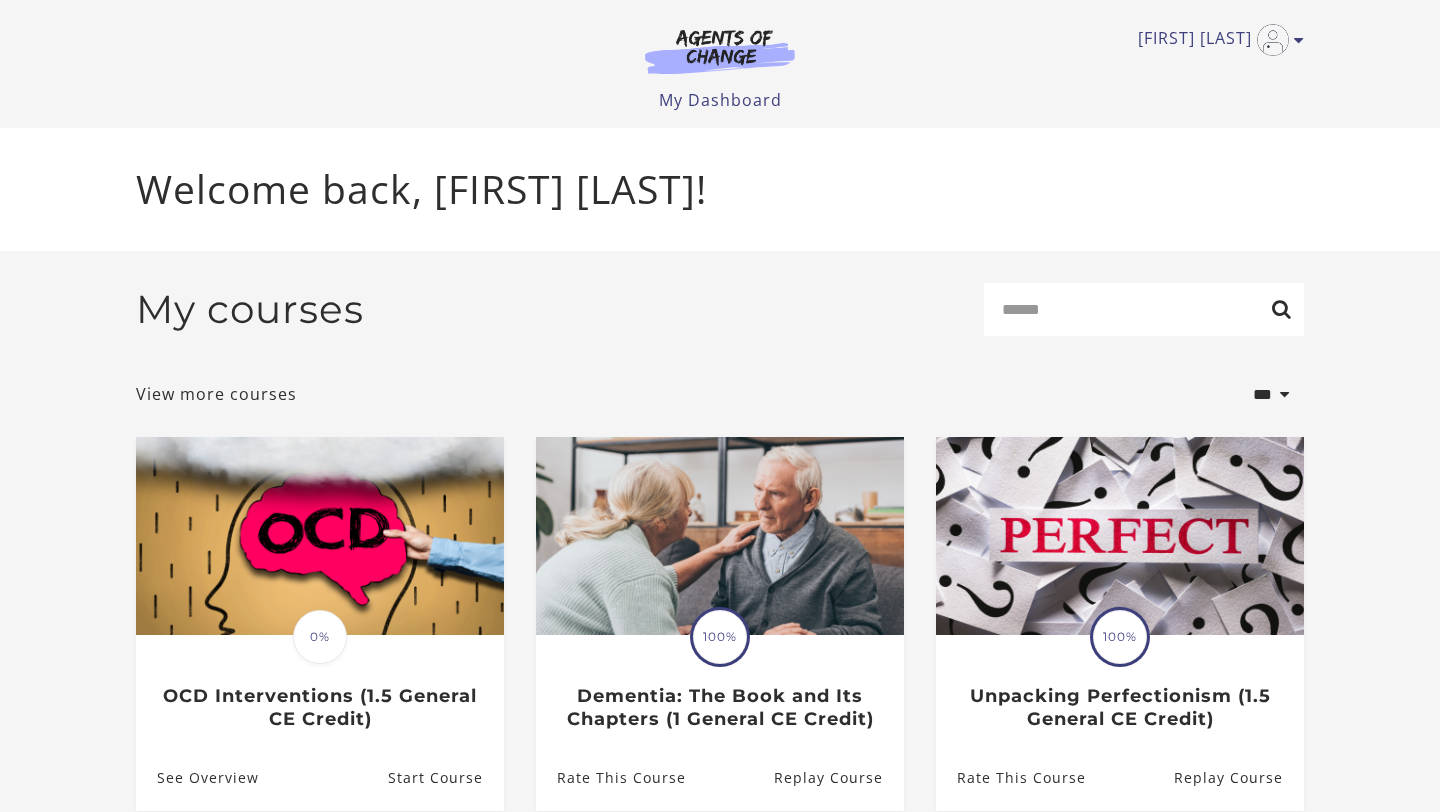 scroll, scrollTop: 0, scrollLeft: 0, axis: both 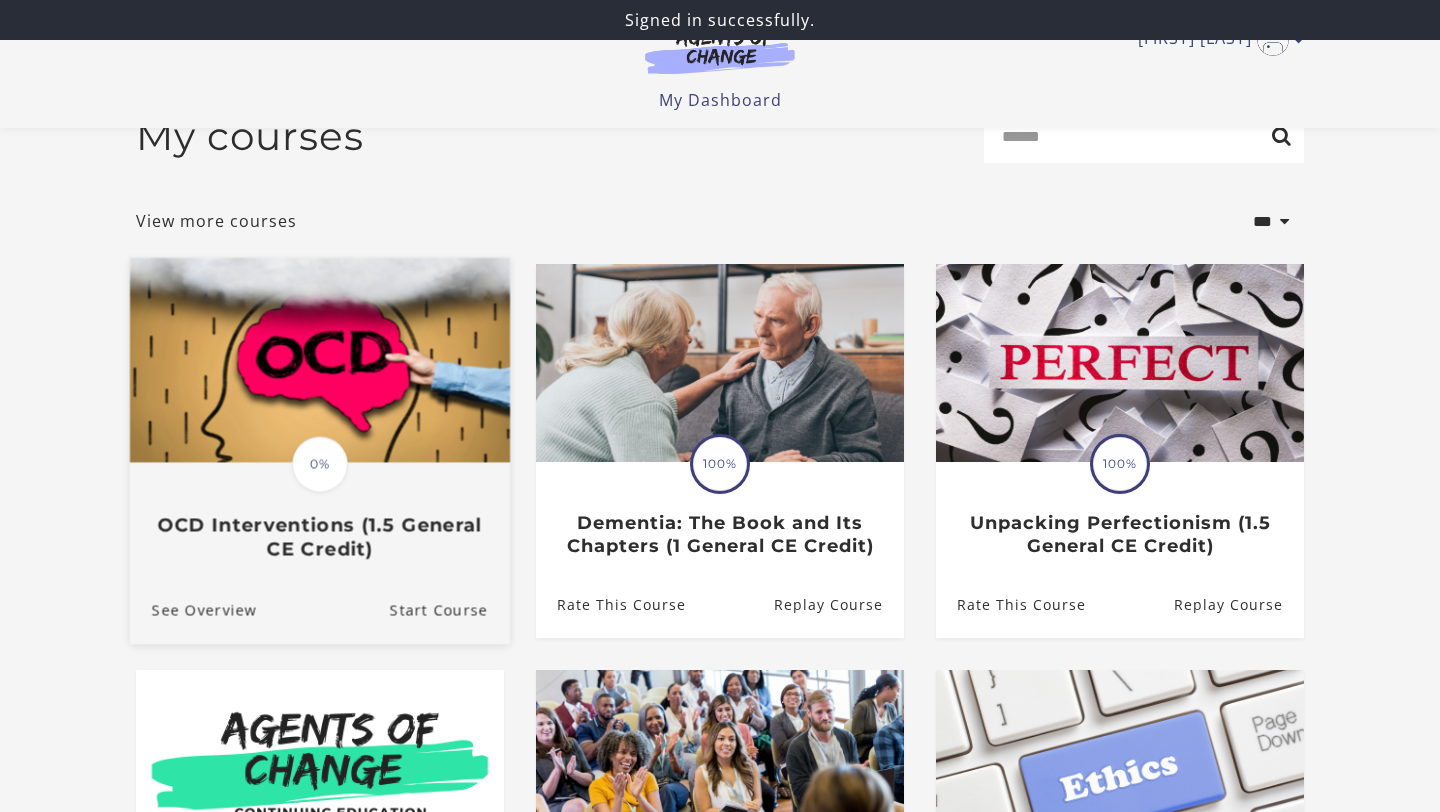 click at bounding box center (320, 360) 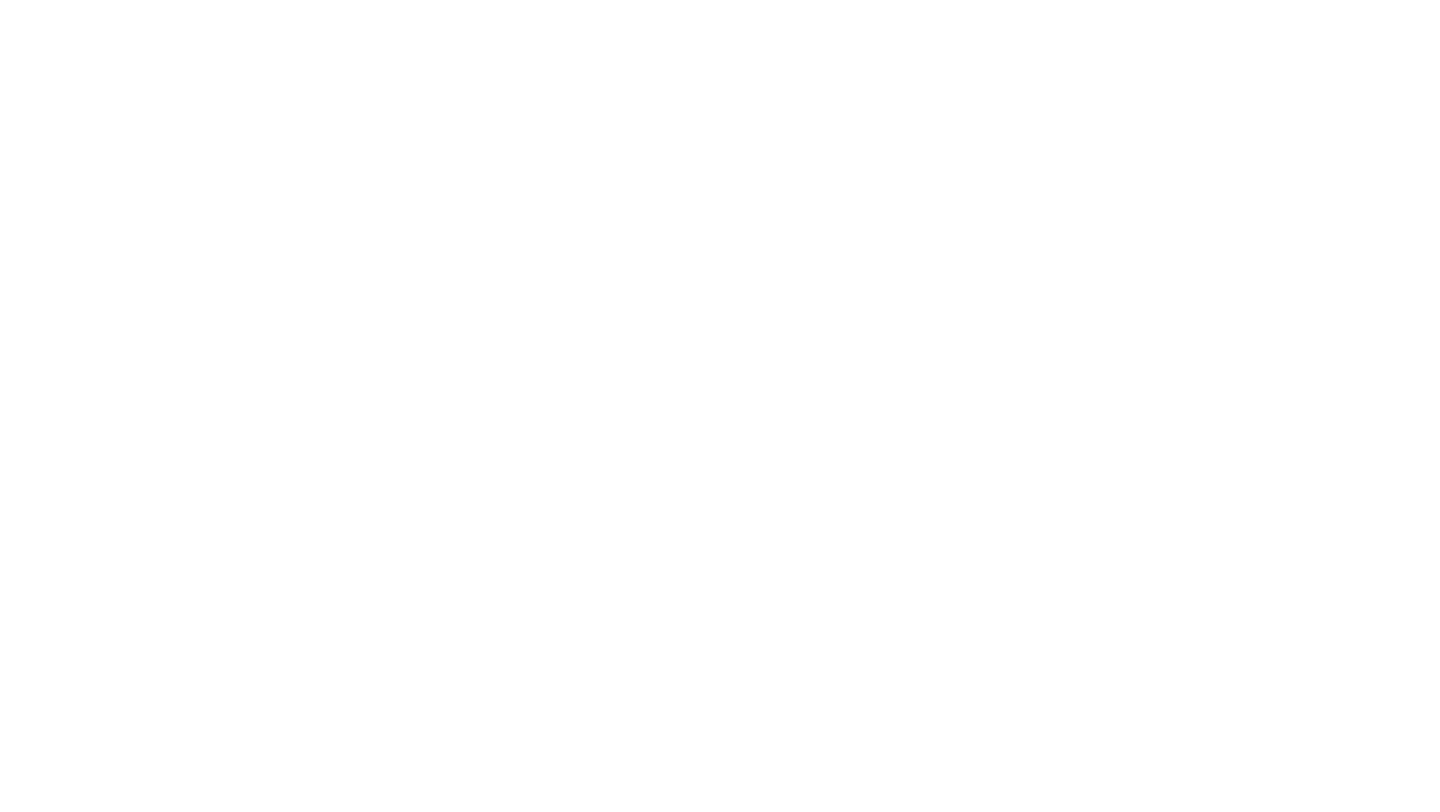 scroll, scrollTop: 0, scrollLeft: 0, axis: both 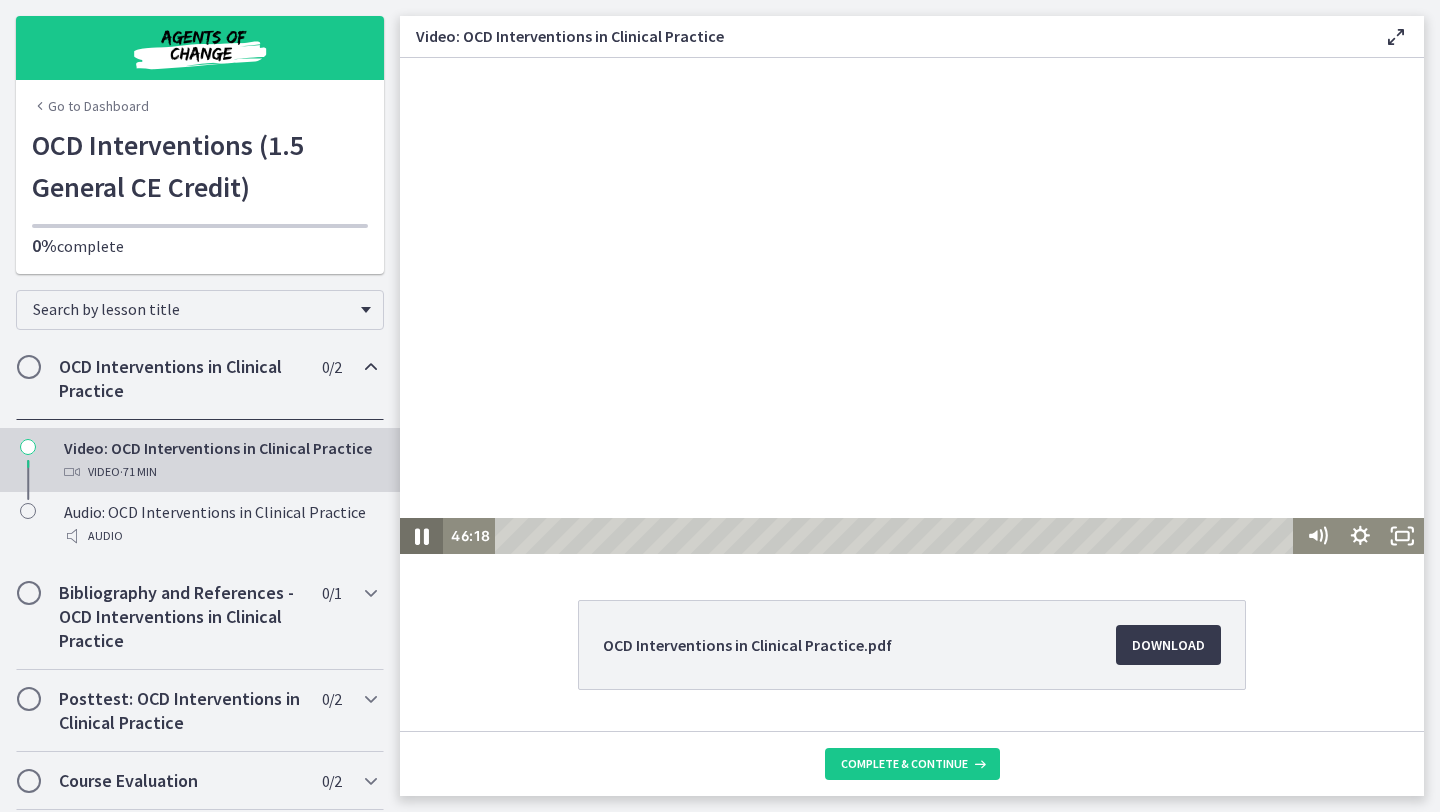 click 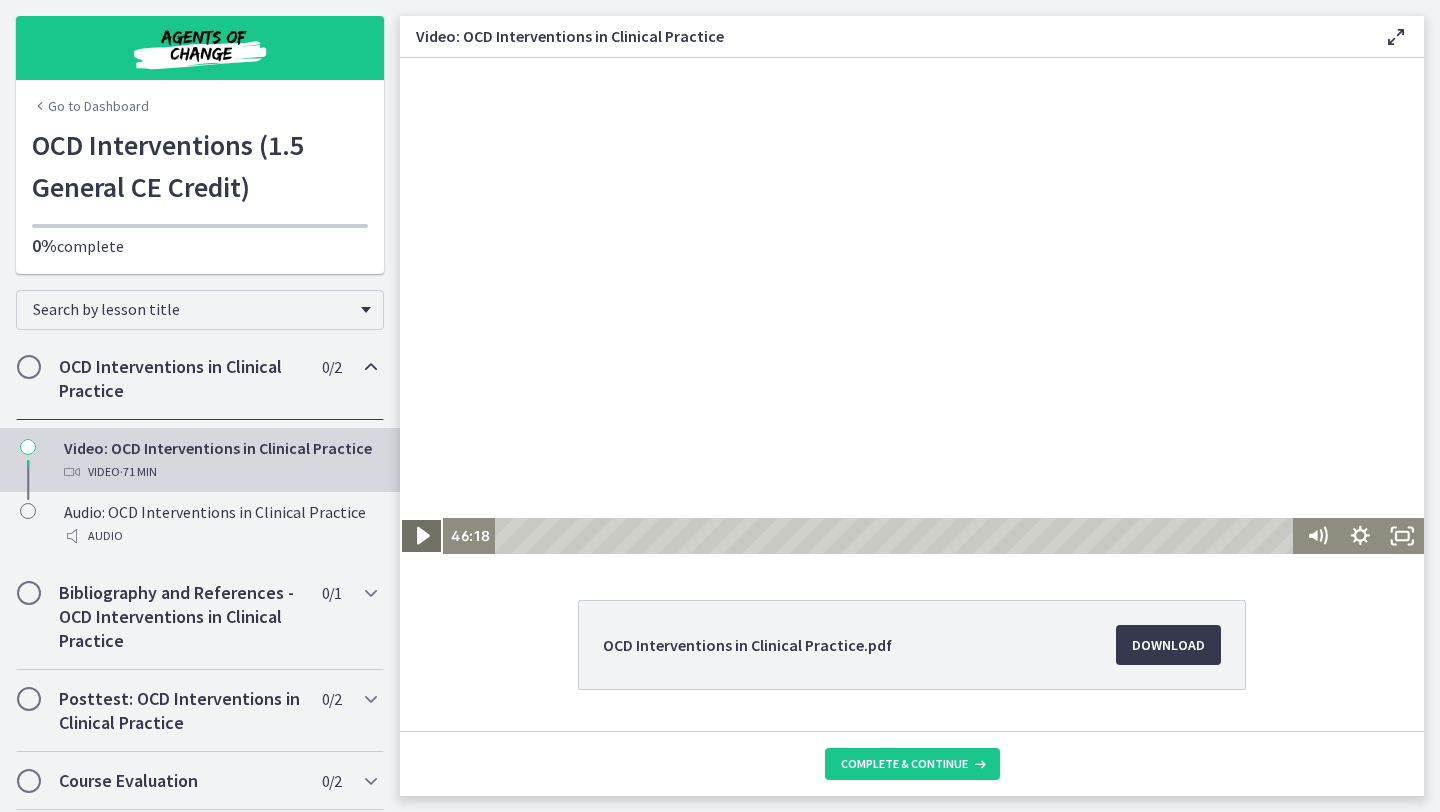 click 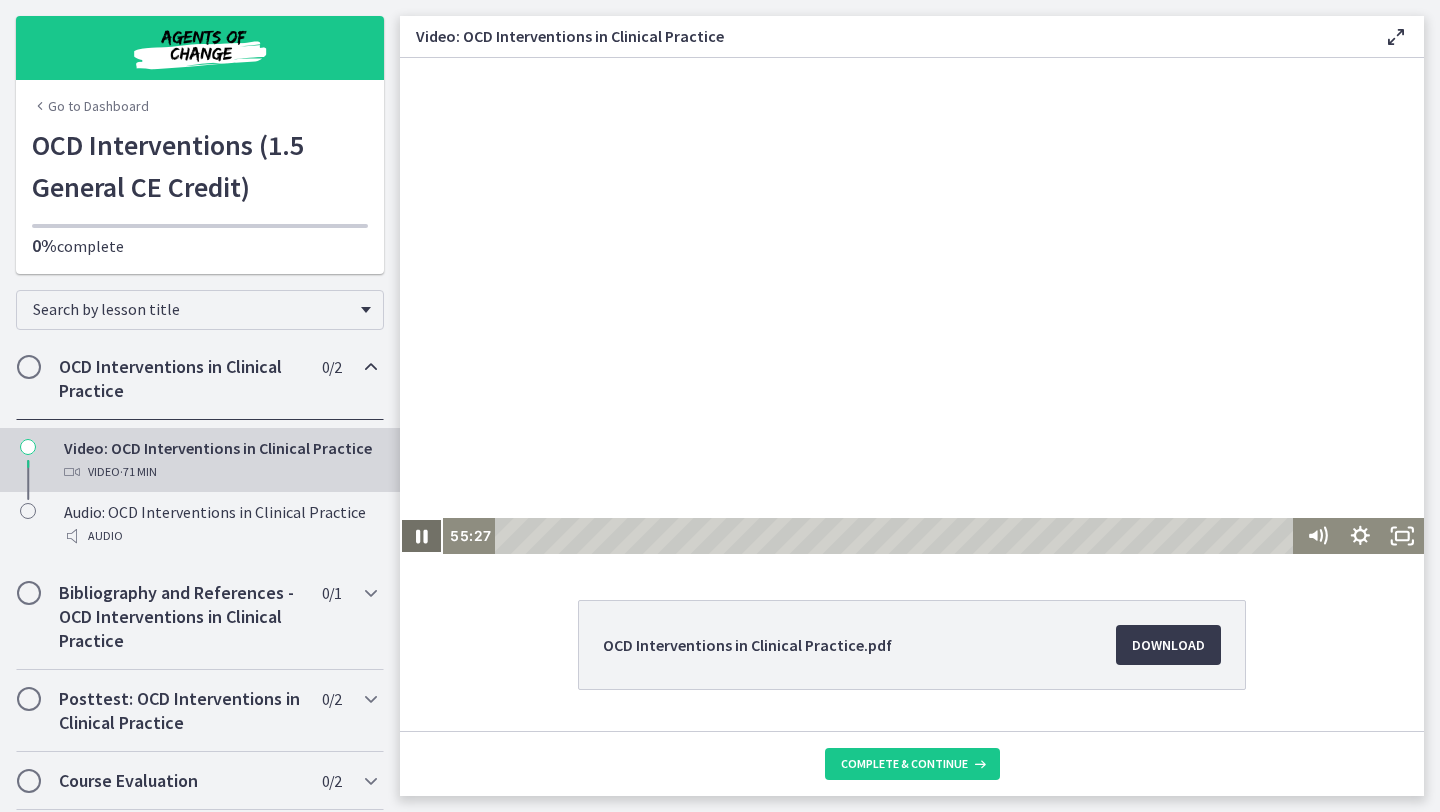 click 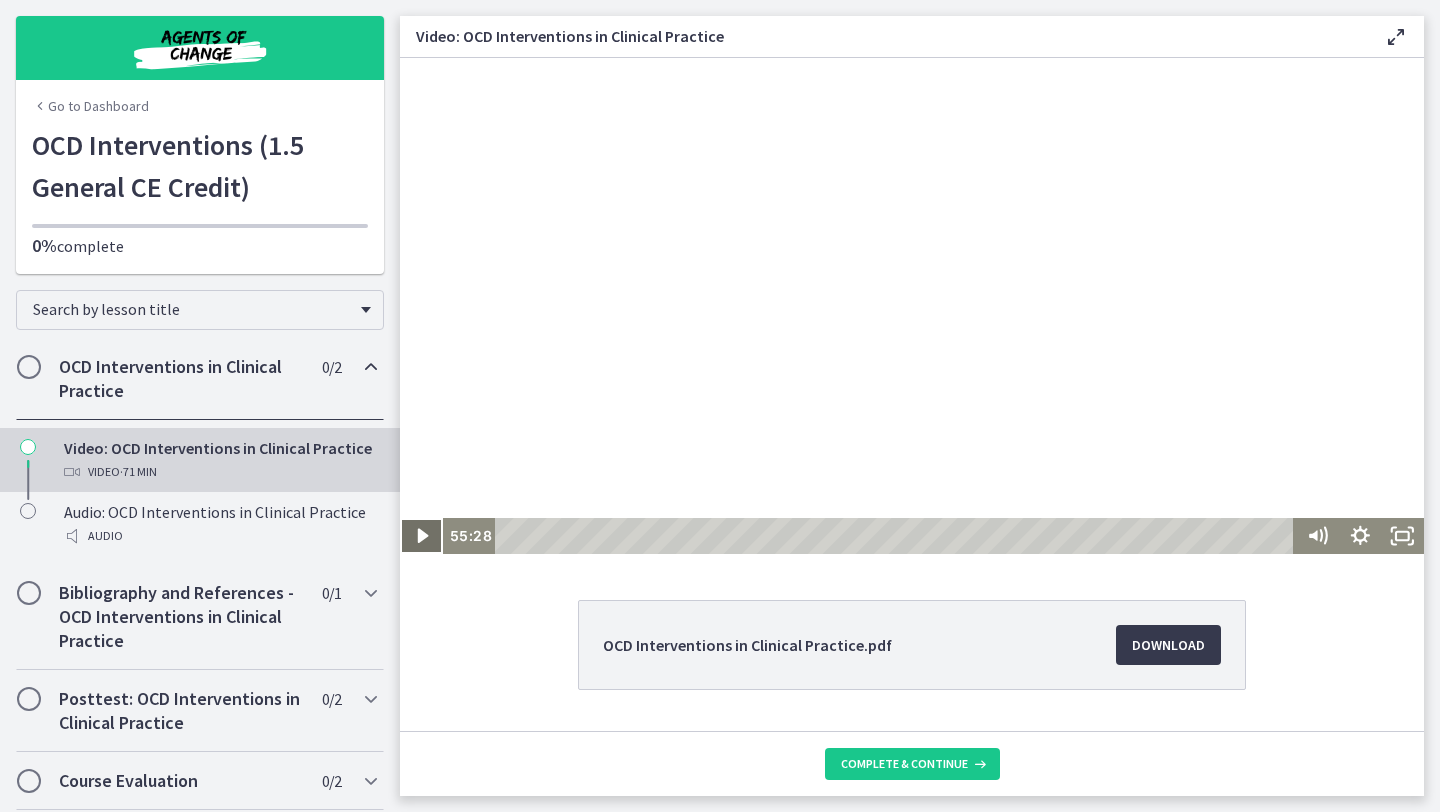 type 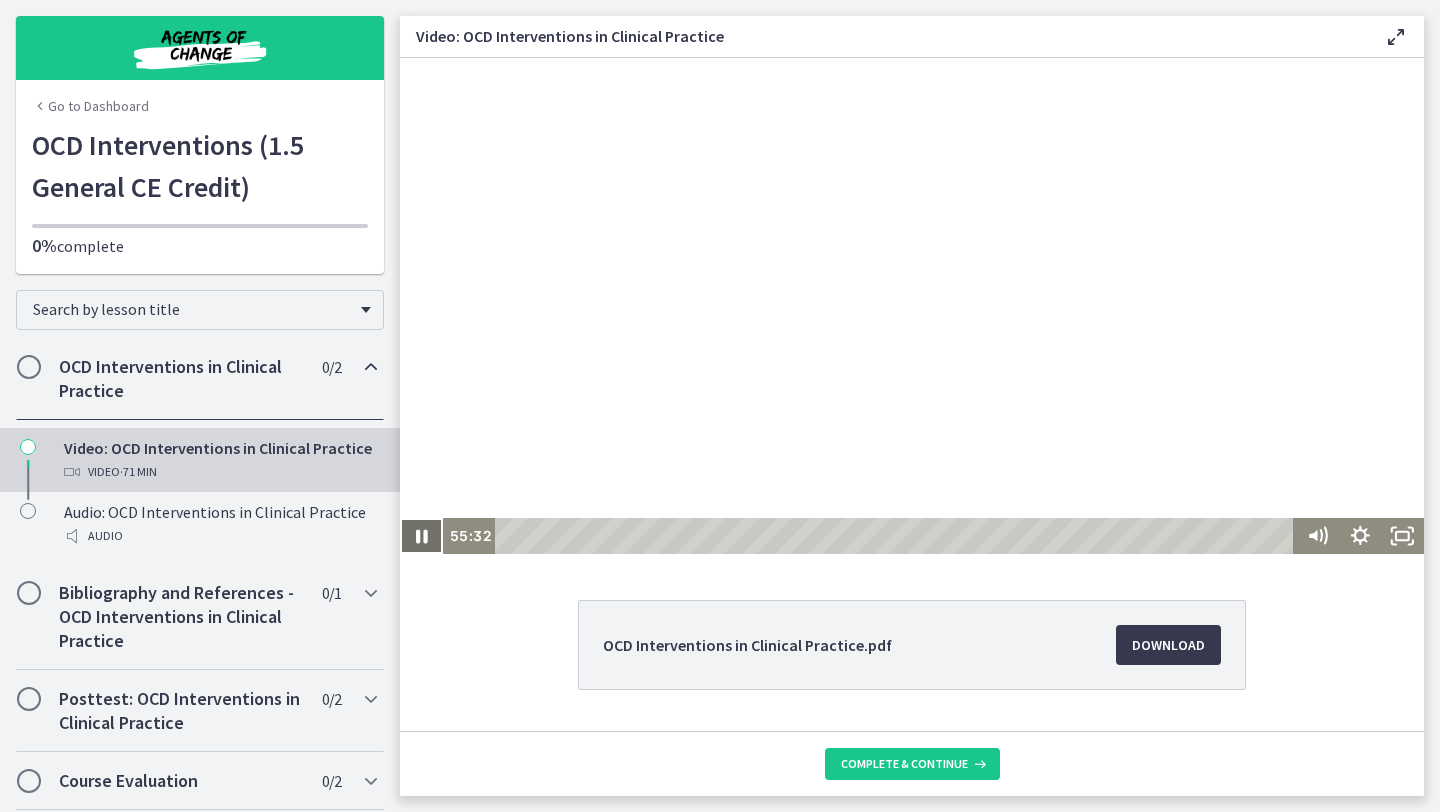 click 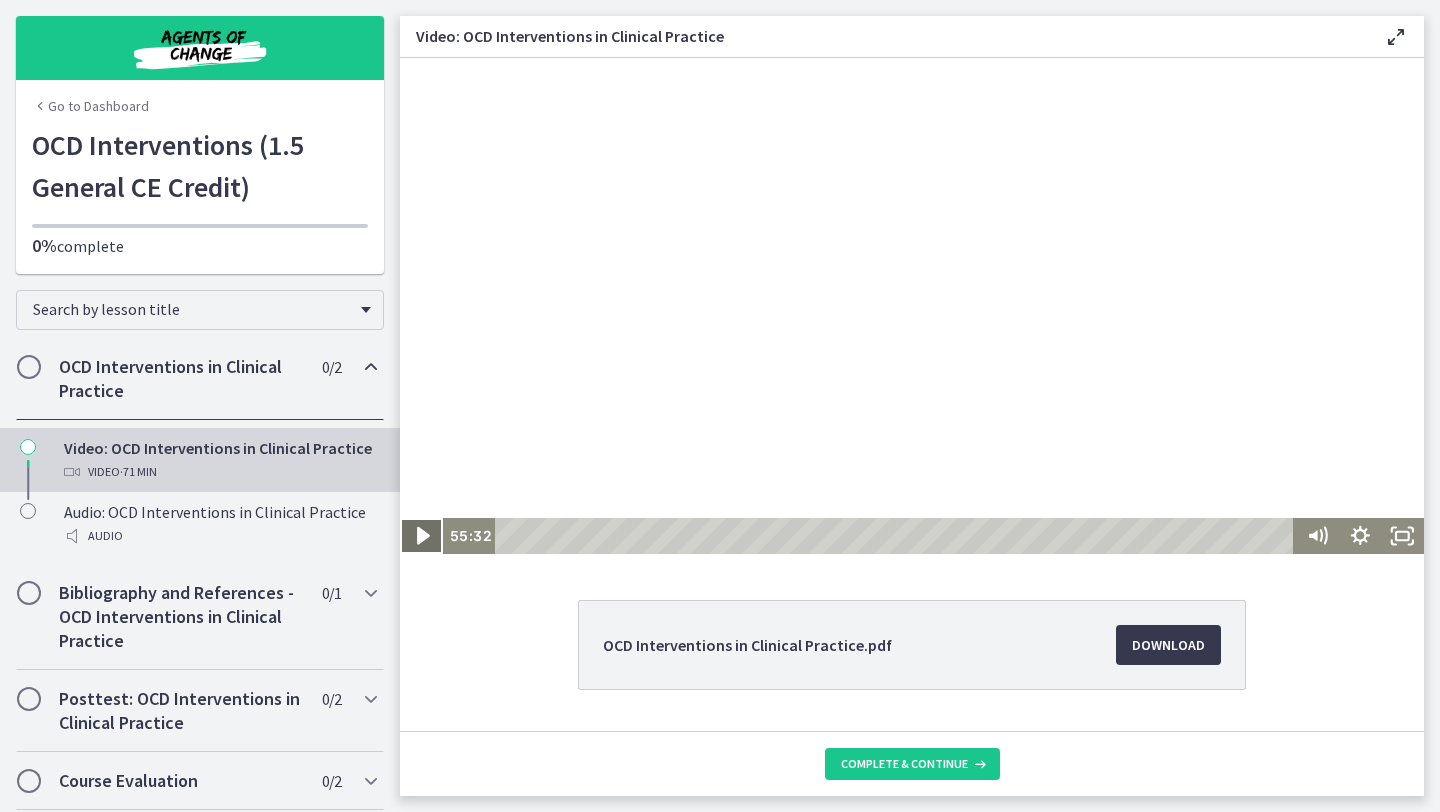 click 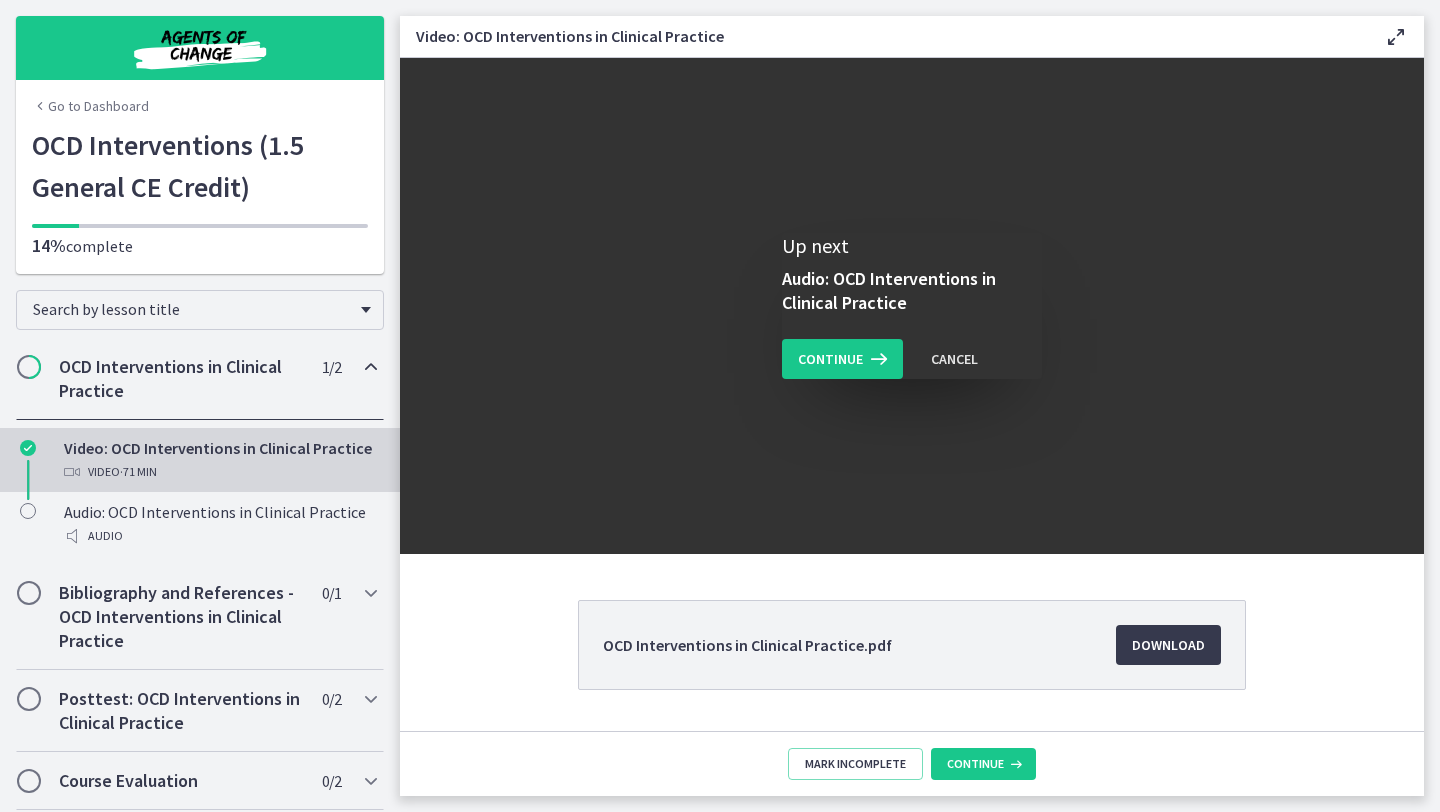 scroll, scrollTop: 0, scrollLeft: 0, axis: both 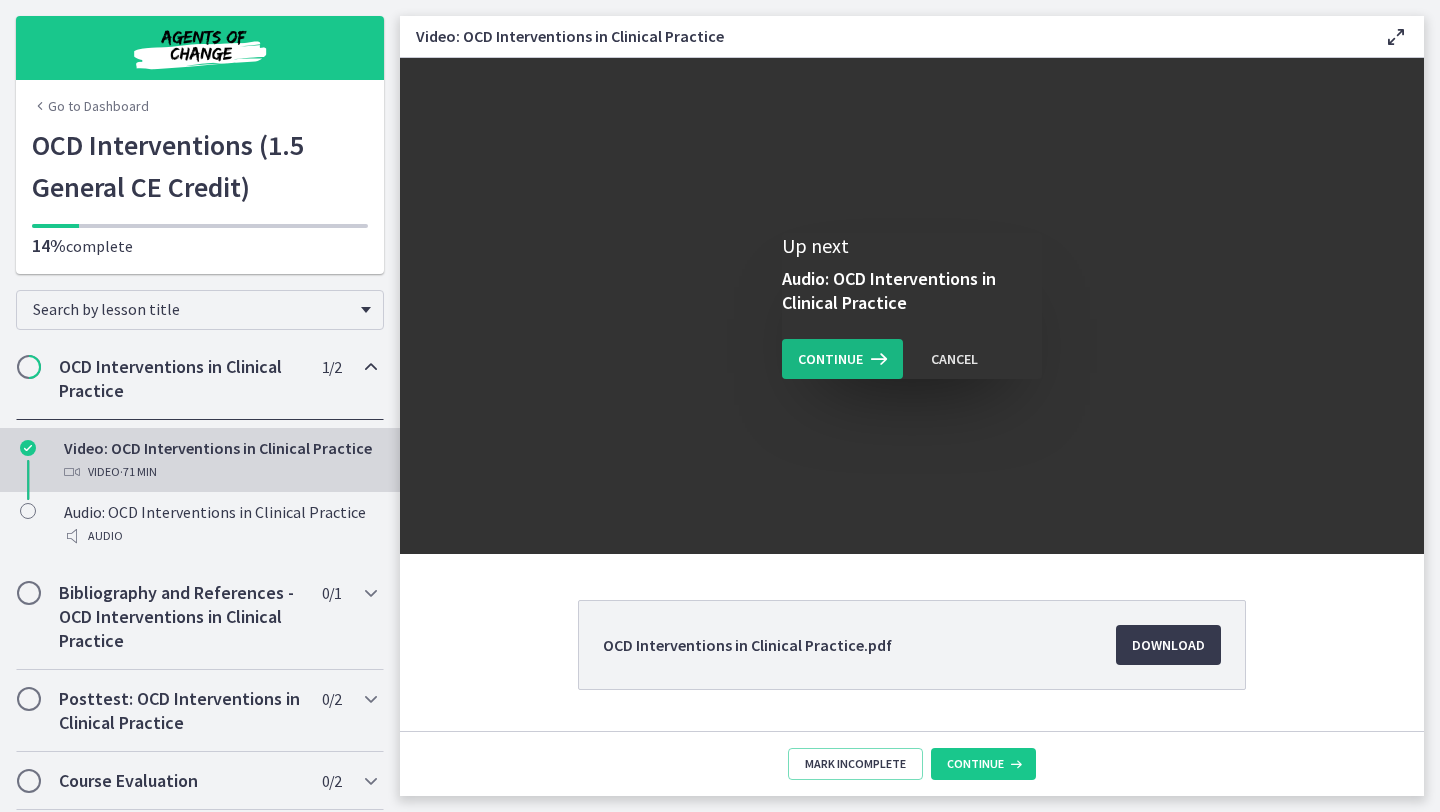 click at bounding box center (877, 359) 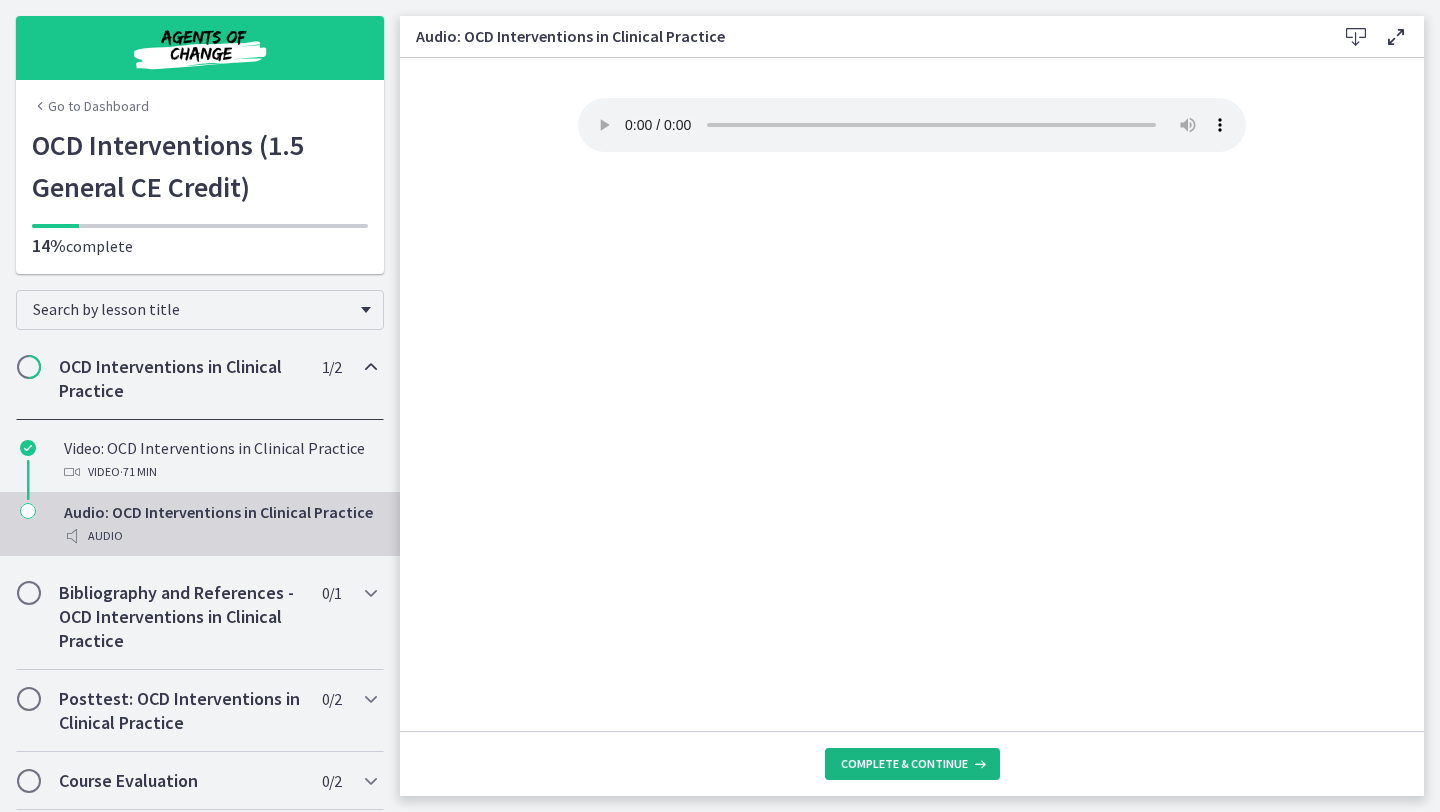 click on "Complete & continue" at bounding box center (904, 764) 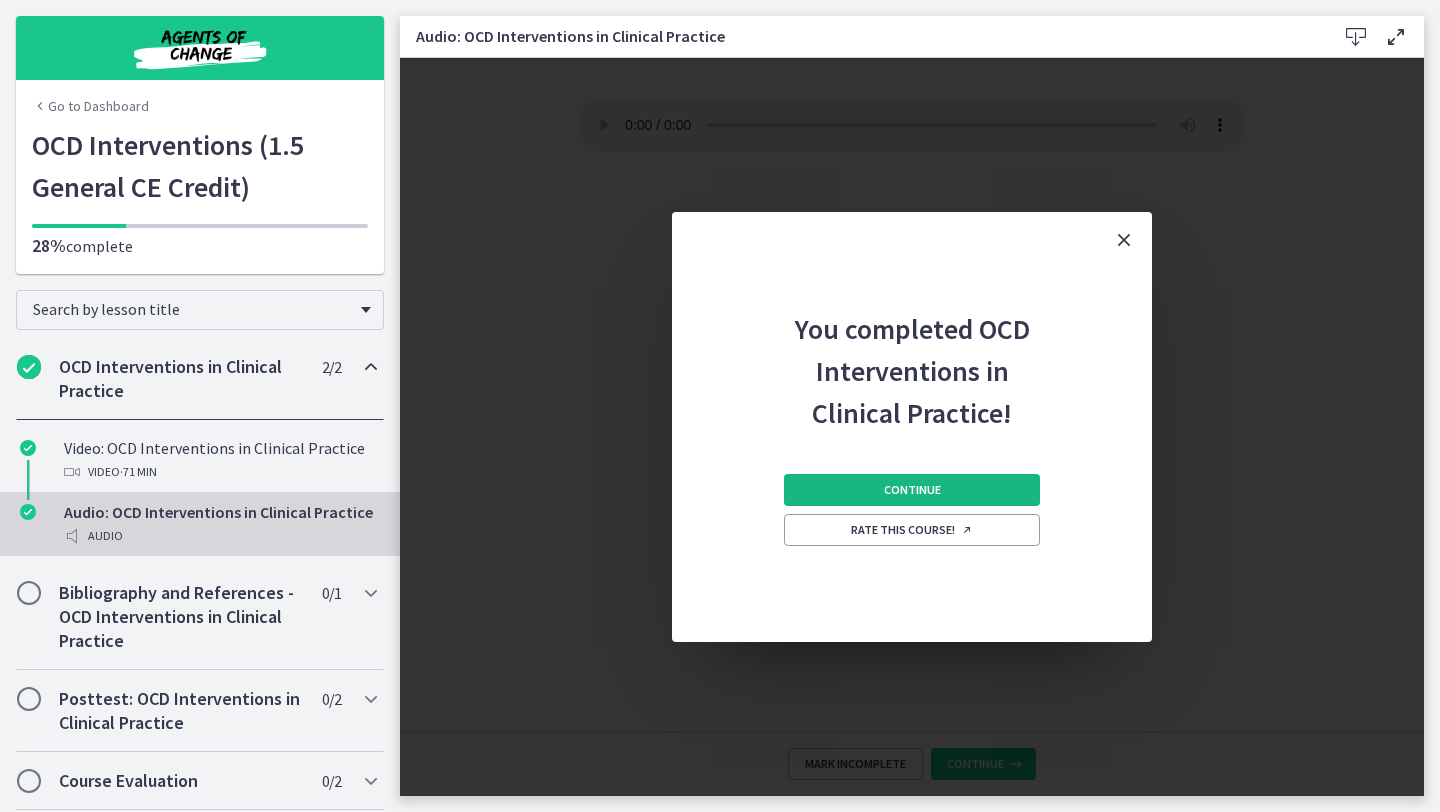 click on "Continue" at bounding box center [912, 490] 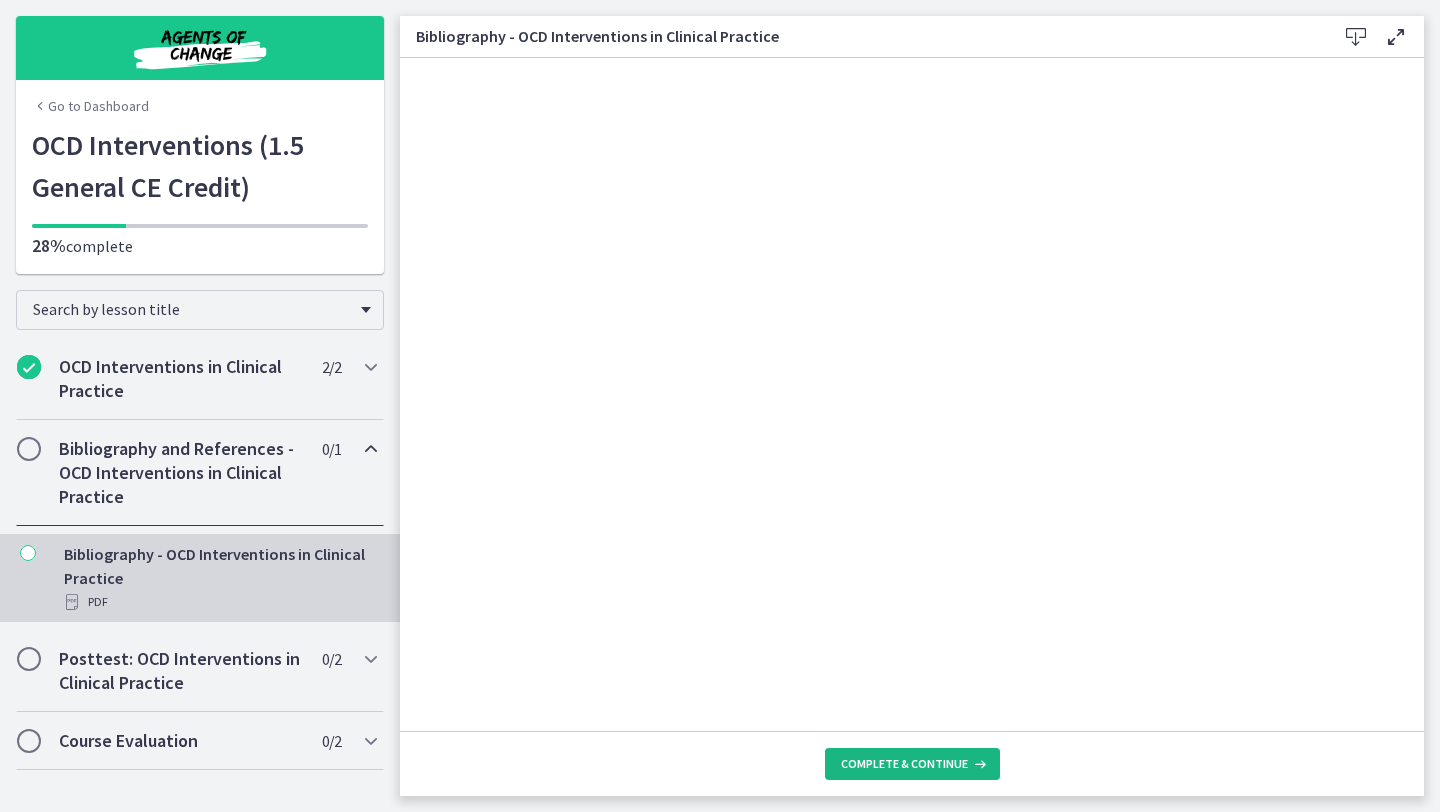 click on "Complete & continue" at bounding box center (904, 764) 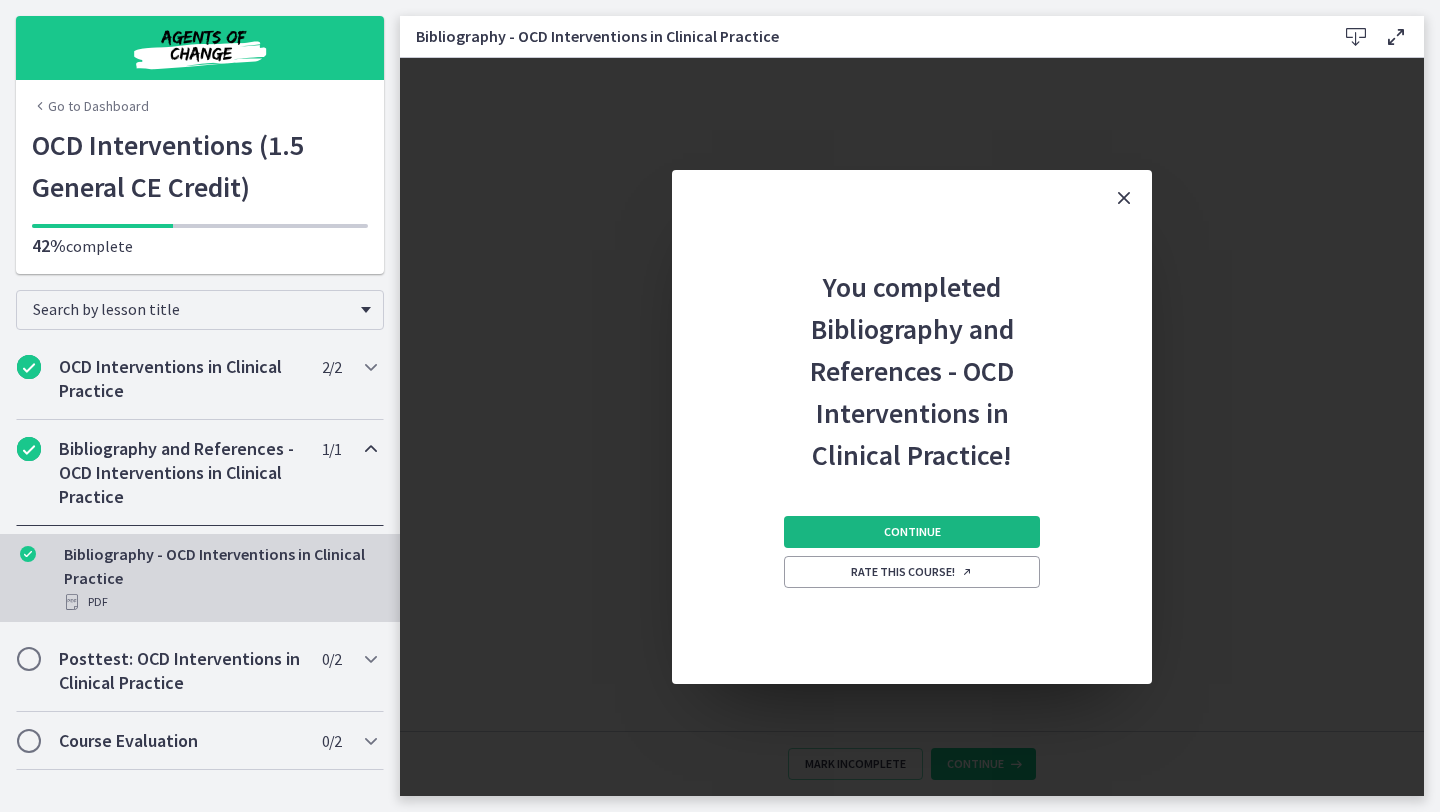 click on "Continue" at bounding box center (912, 532) 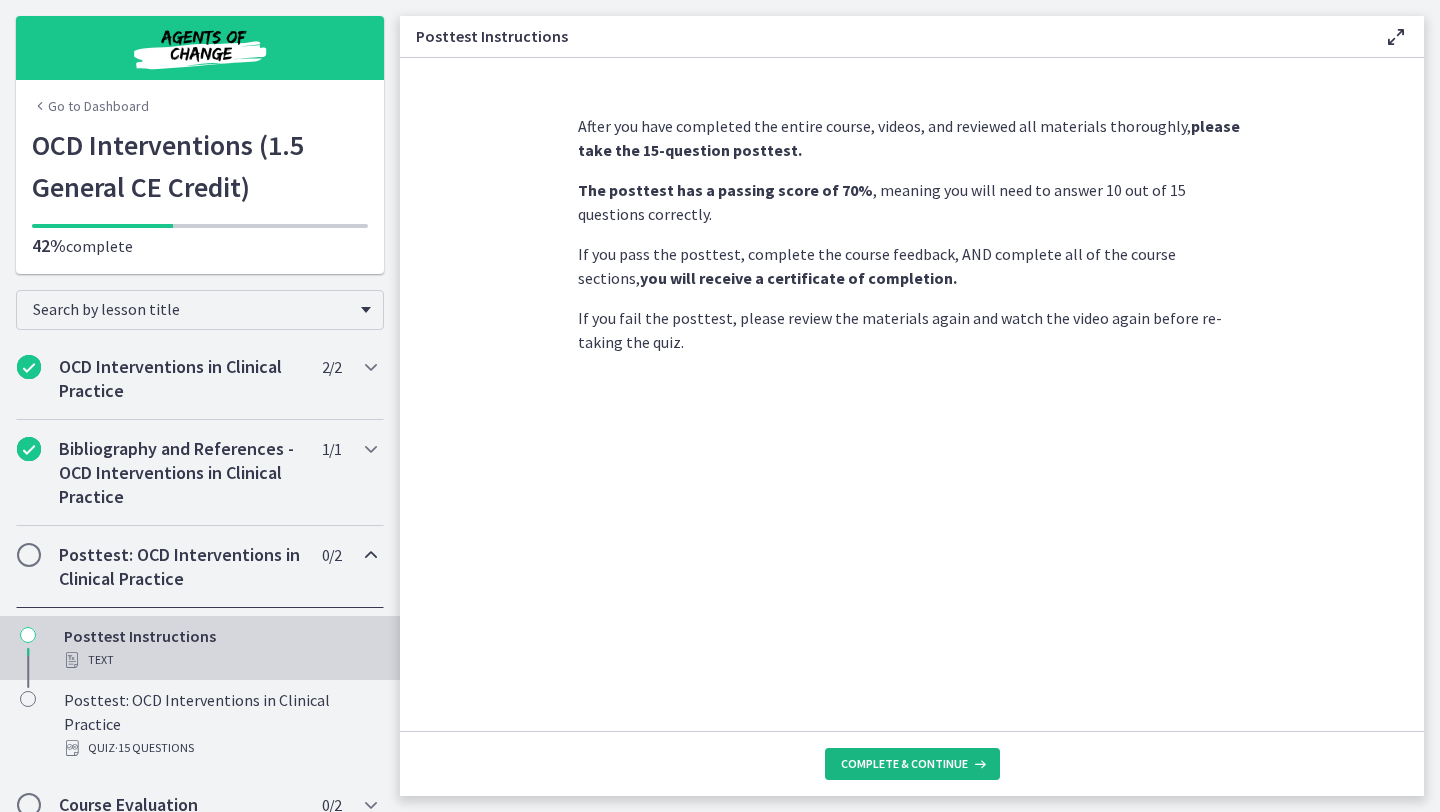 click on "Complete & continue" at bounding box center [904, 764] 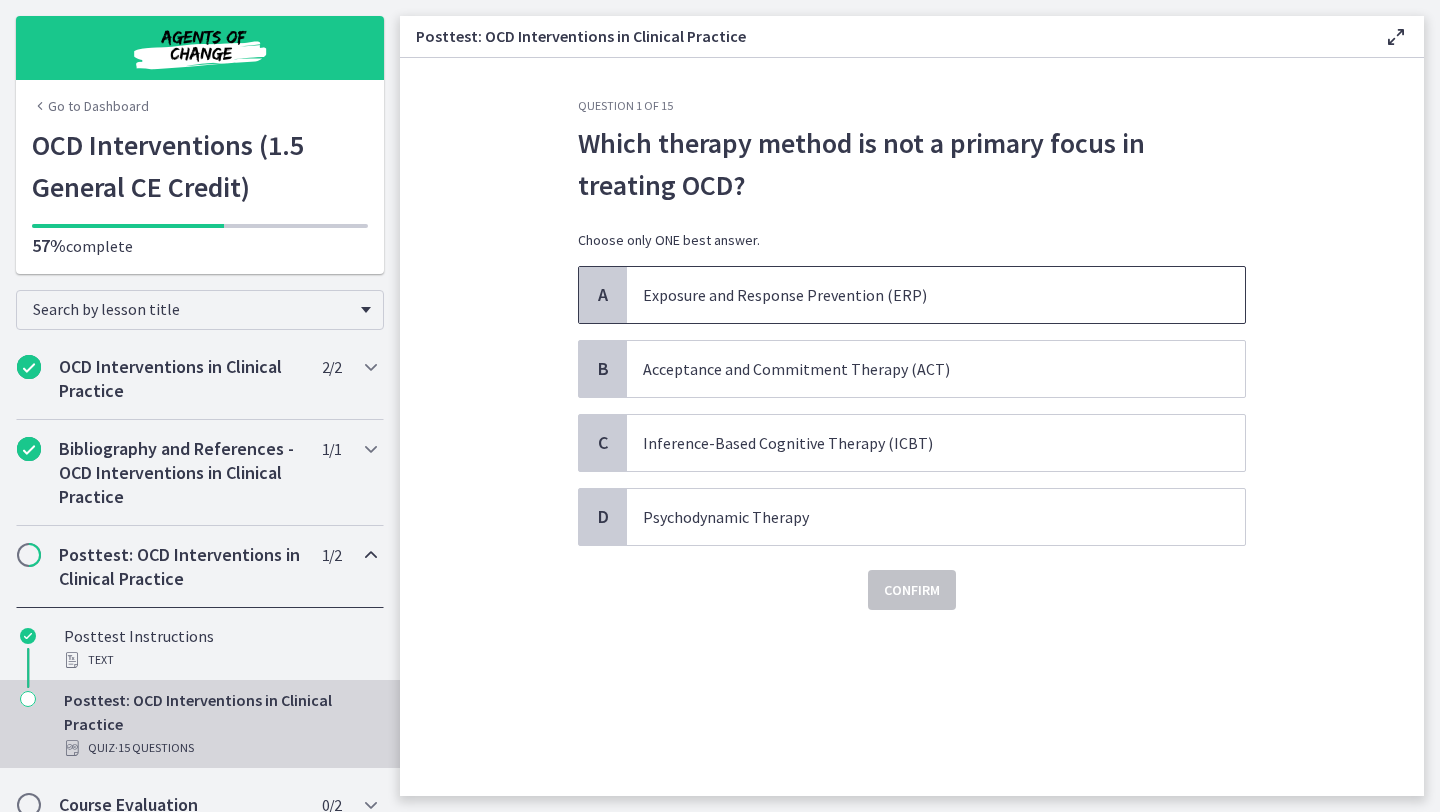 click on "Exposure and Response Prevention (ERP)" at bounding box center [936, 295] 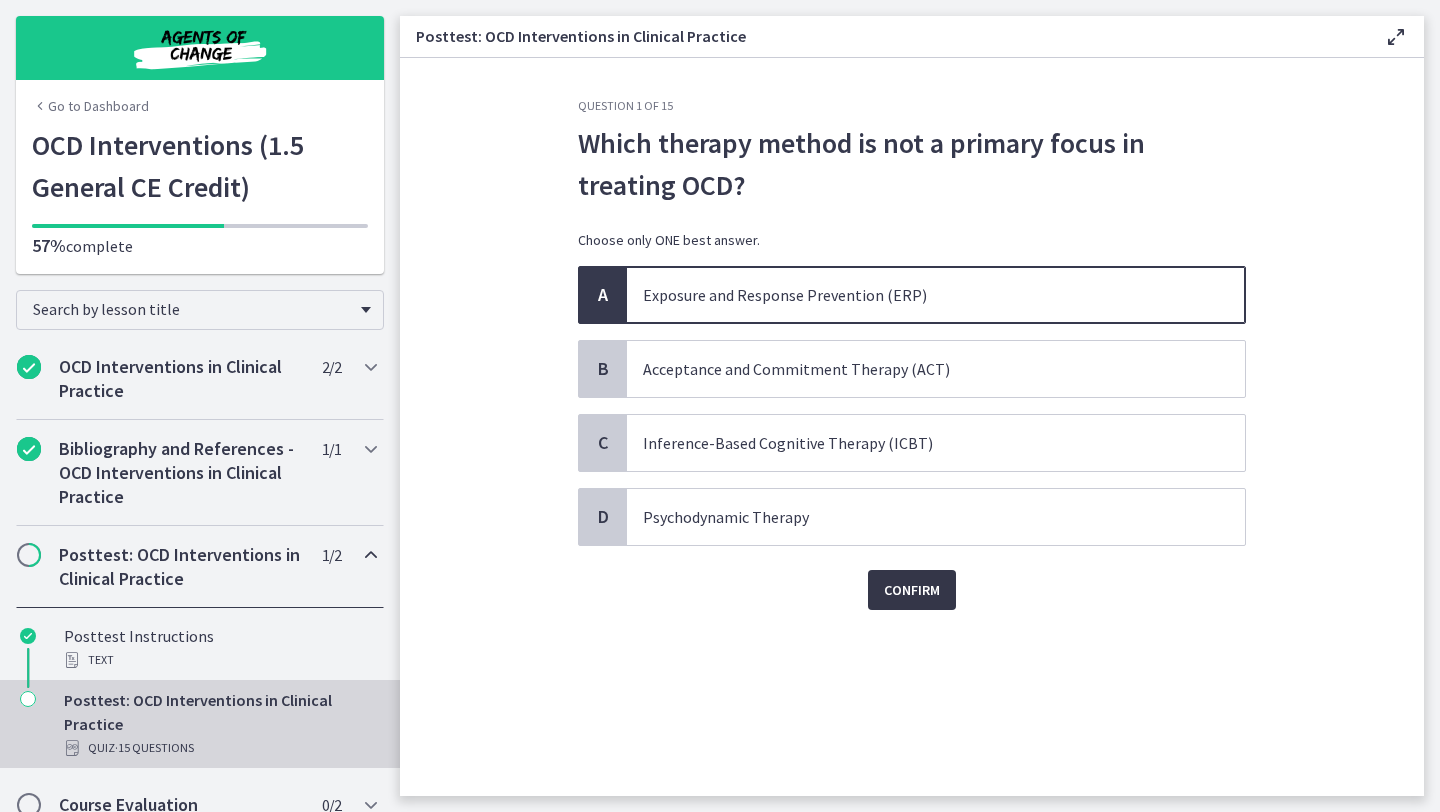 click on "Confirm" at bounding box center [912, 590] 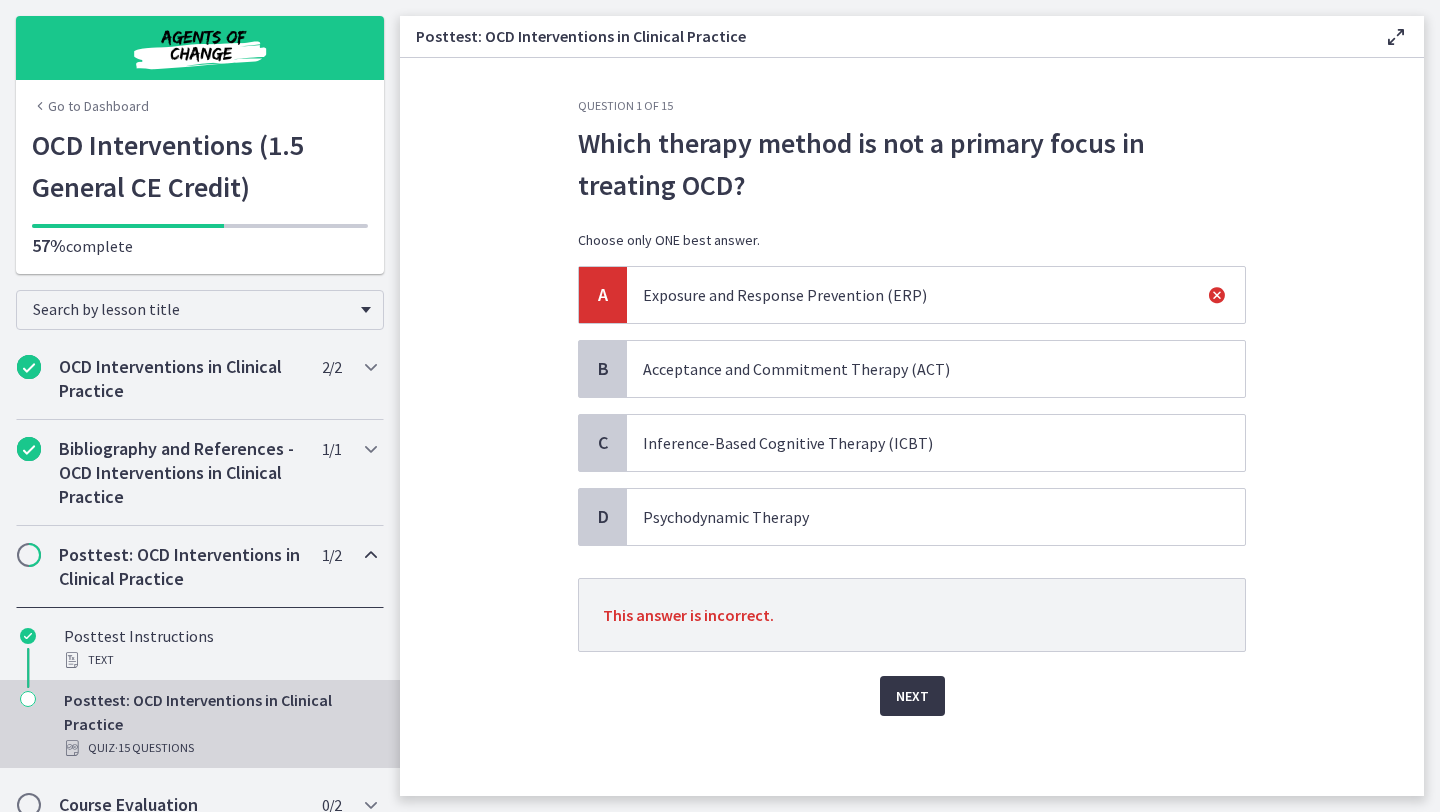 click on "Next" at bounding box center [912, 696] 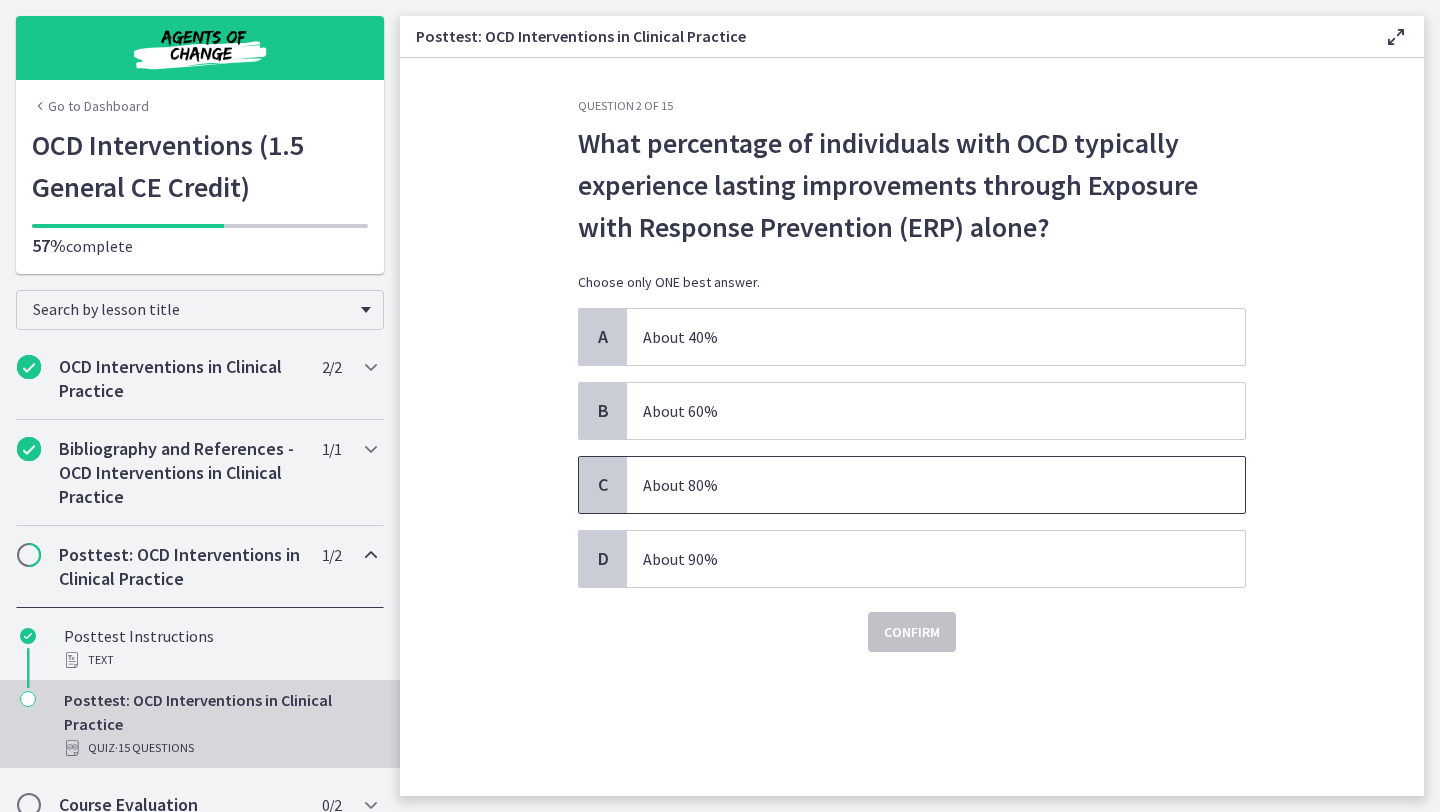 click on "About 80%" at bounding box center [936, 485] 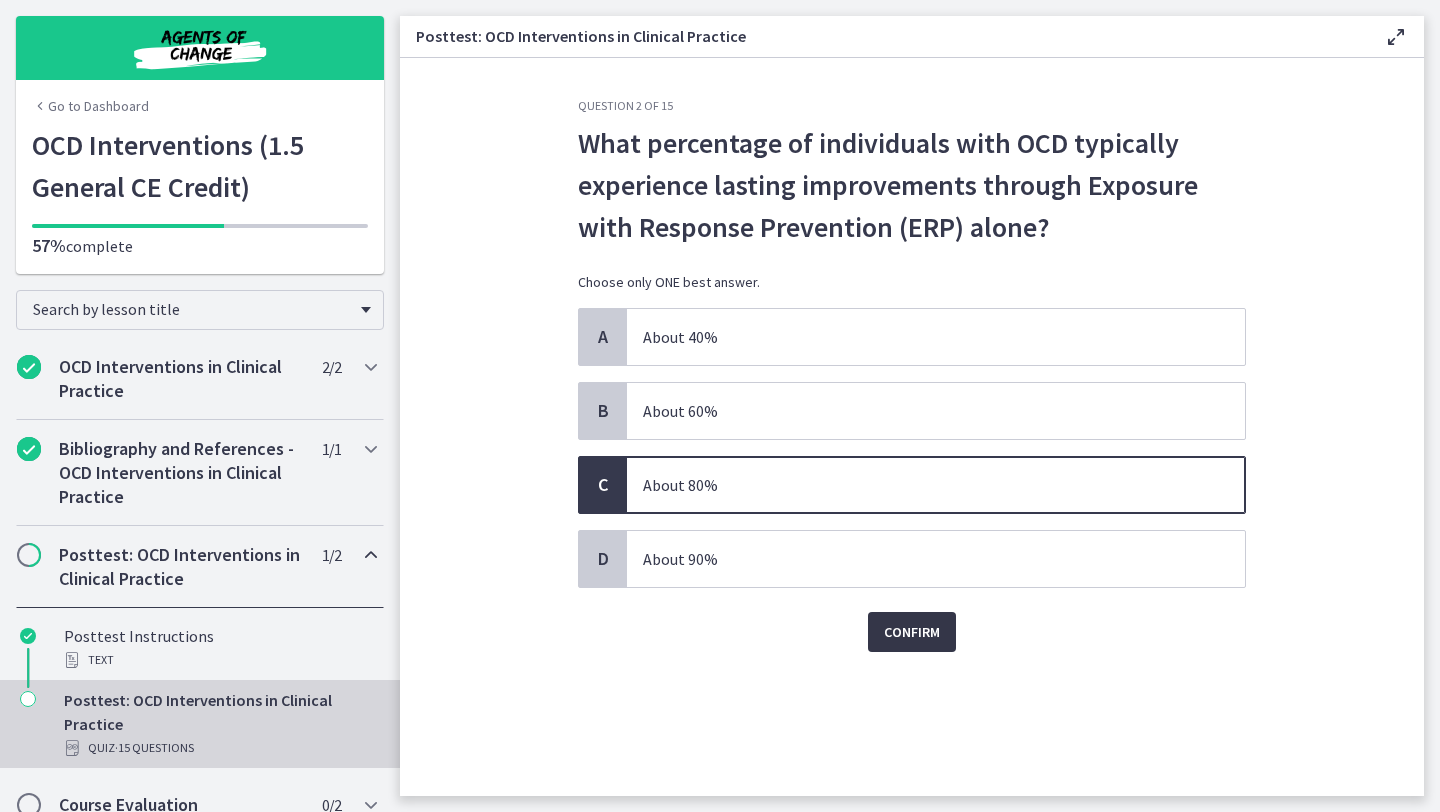 click on "Confirm" at bounding box center (912, 632) 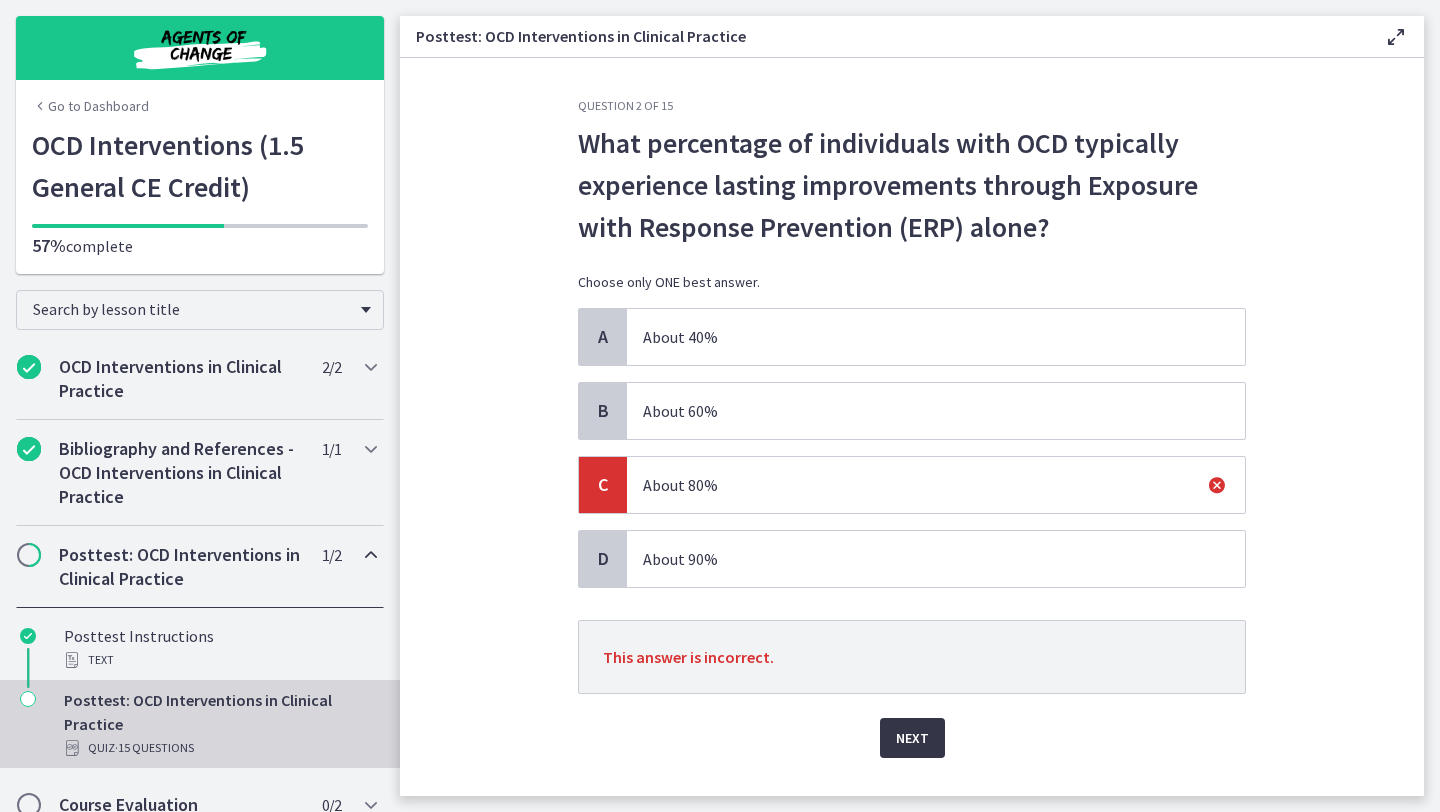 click on "Next" at bounding box center [912, 738] 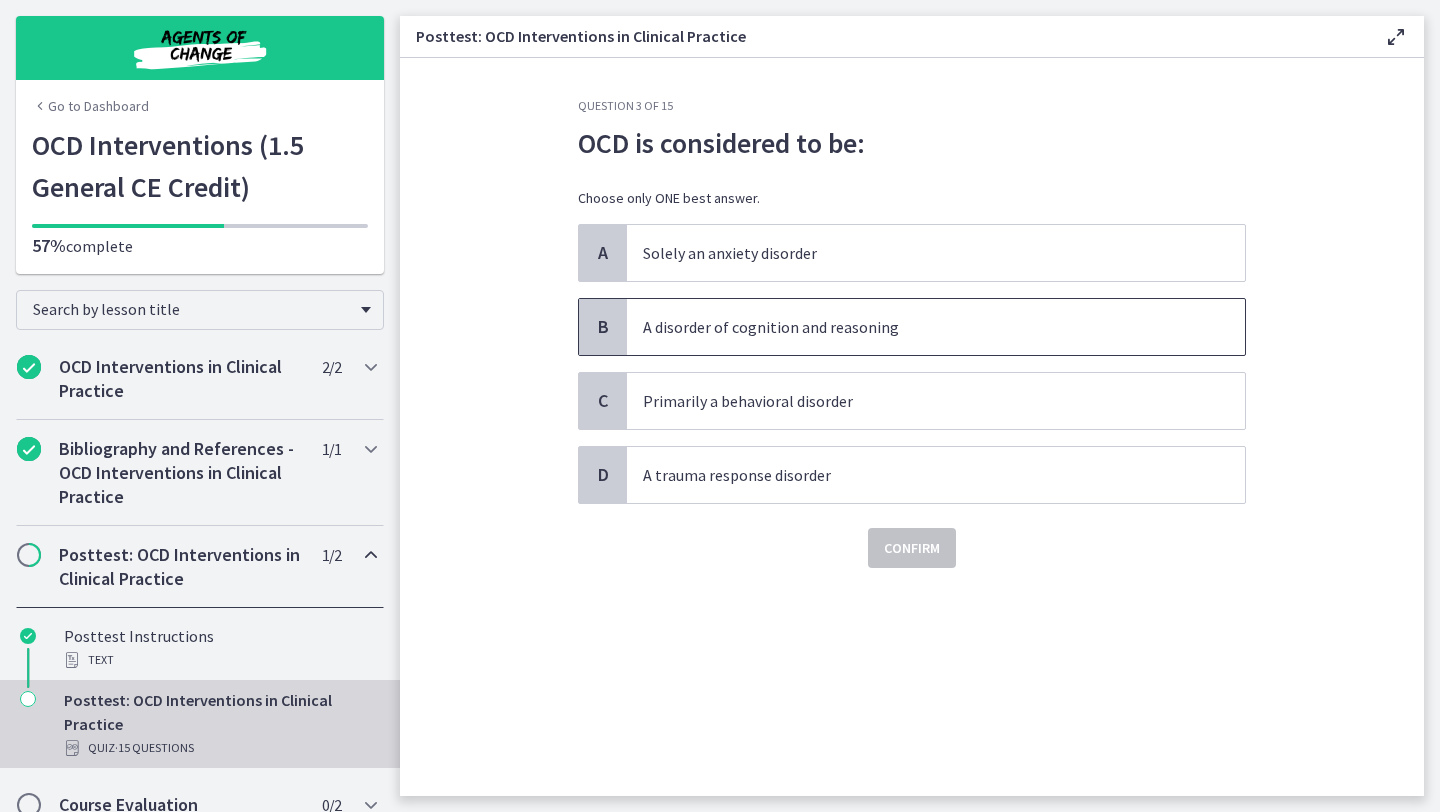 click on "A disorder of cognition and reasoning" at bounding box center [936, 327] 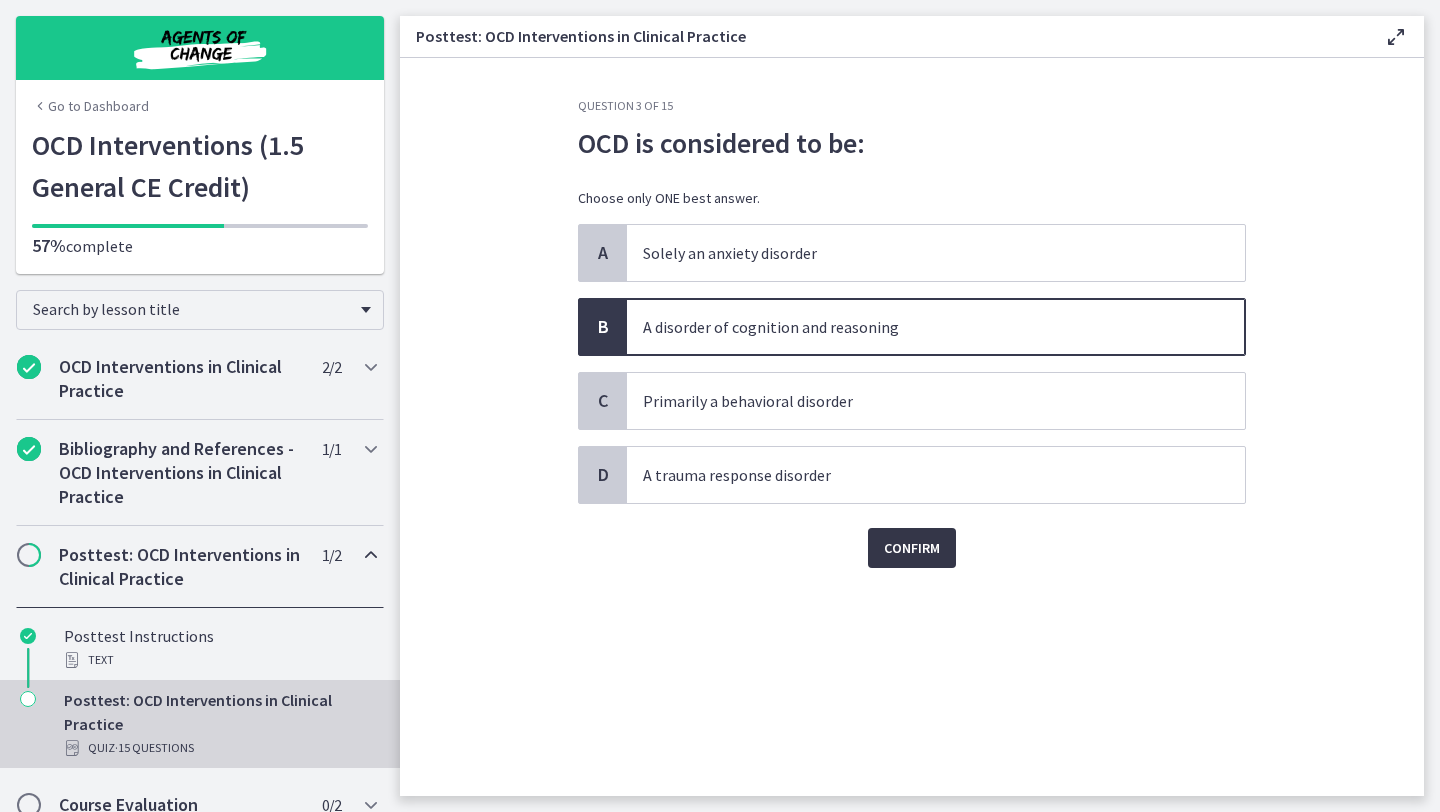 click on "Confirm" at bounding box center [912, 548] 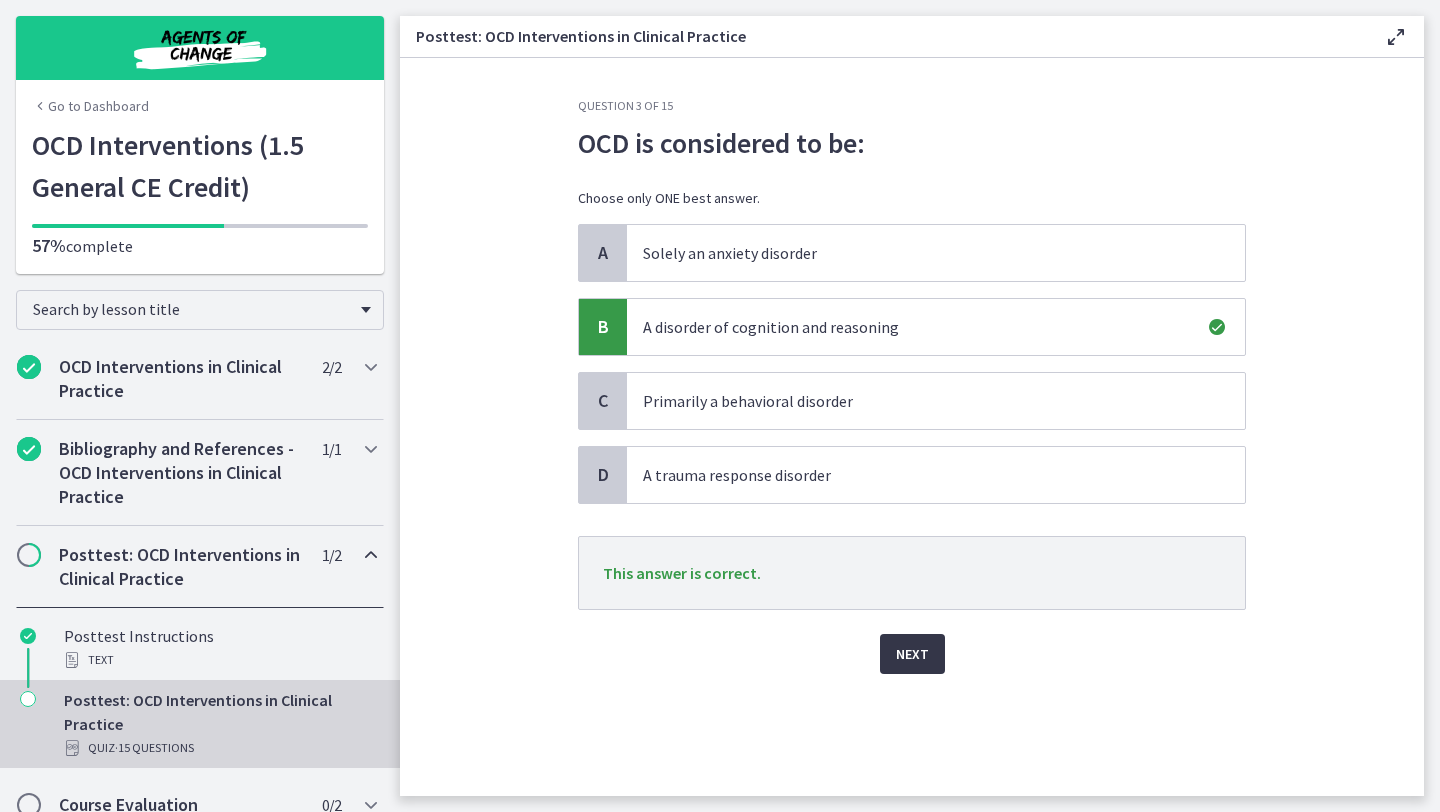 click on "Next" at bounding box center (912, 654) 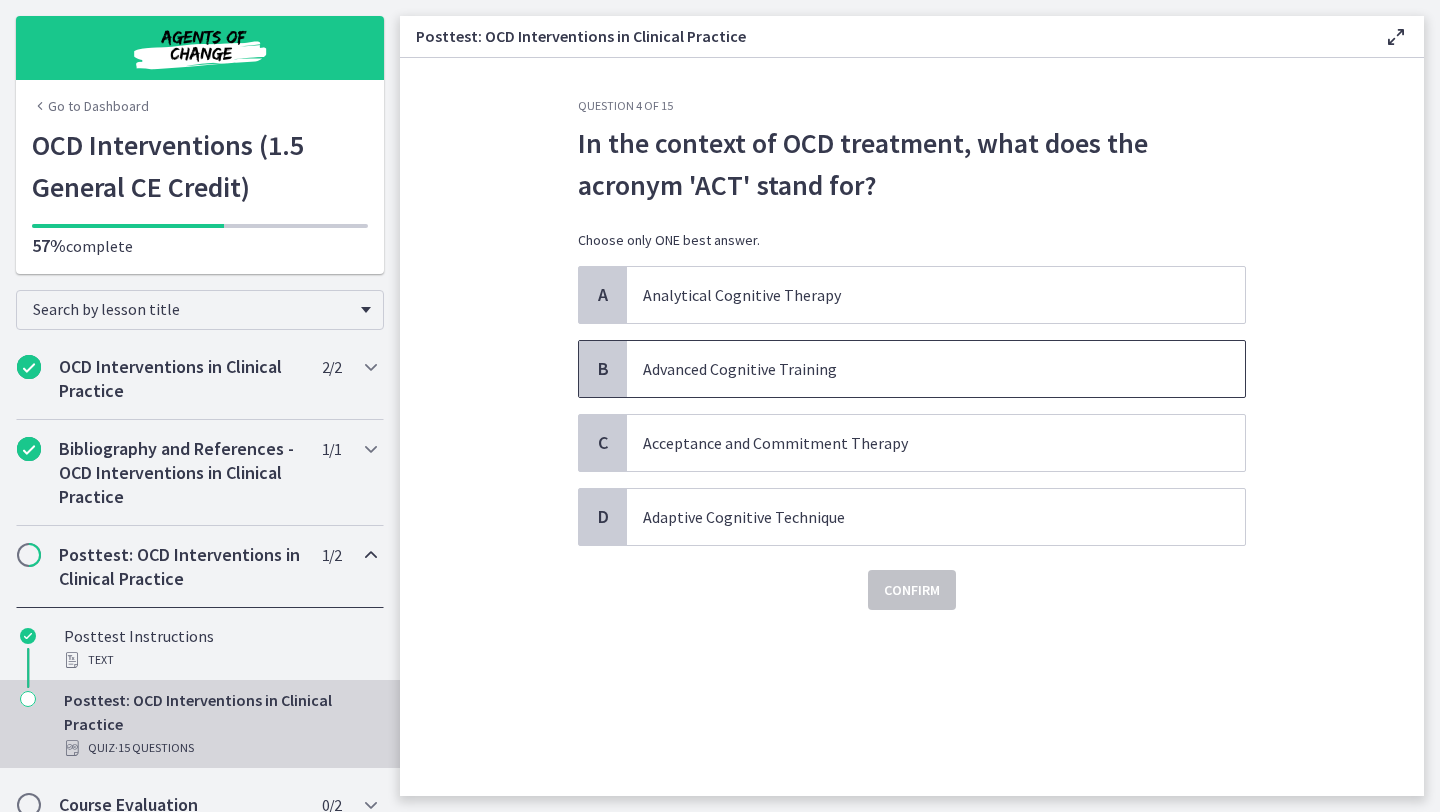 click on "Advanced Cognitive Training" at bounding box center (936, 369) 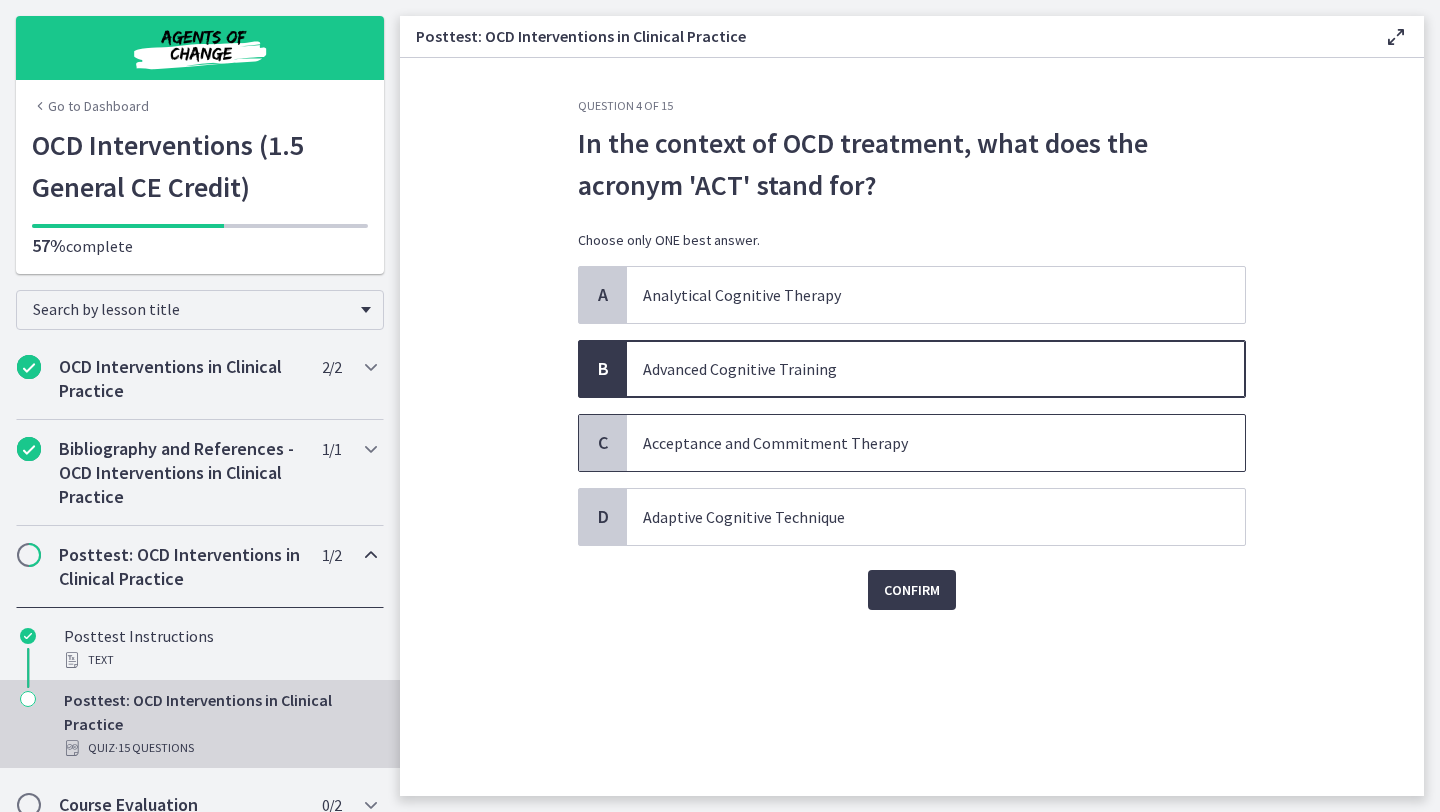 click on "Acceptance and Commitment Therapy" at bounding box center (936, 443) 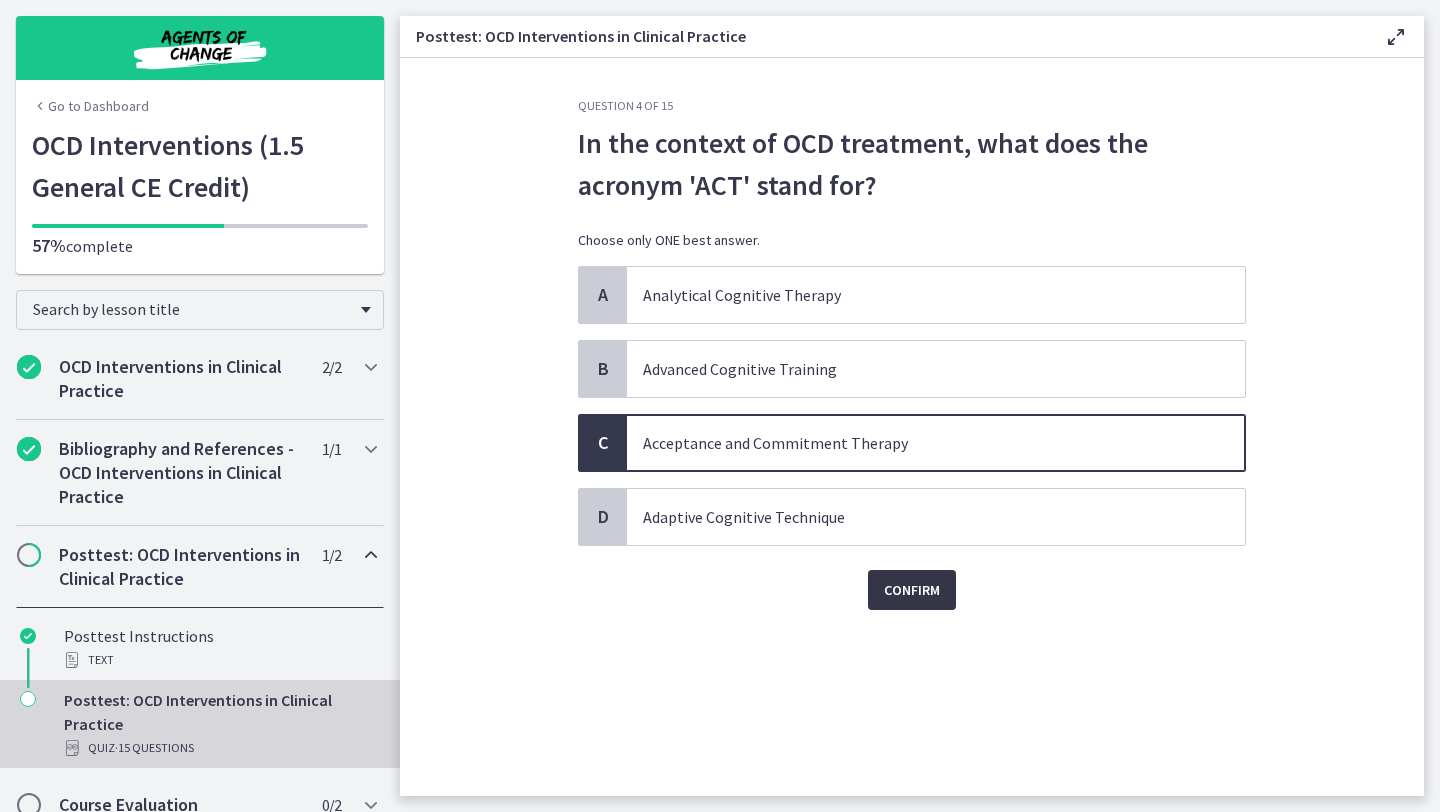 click on "Confirm" at bounding box center (912, 590) 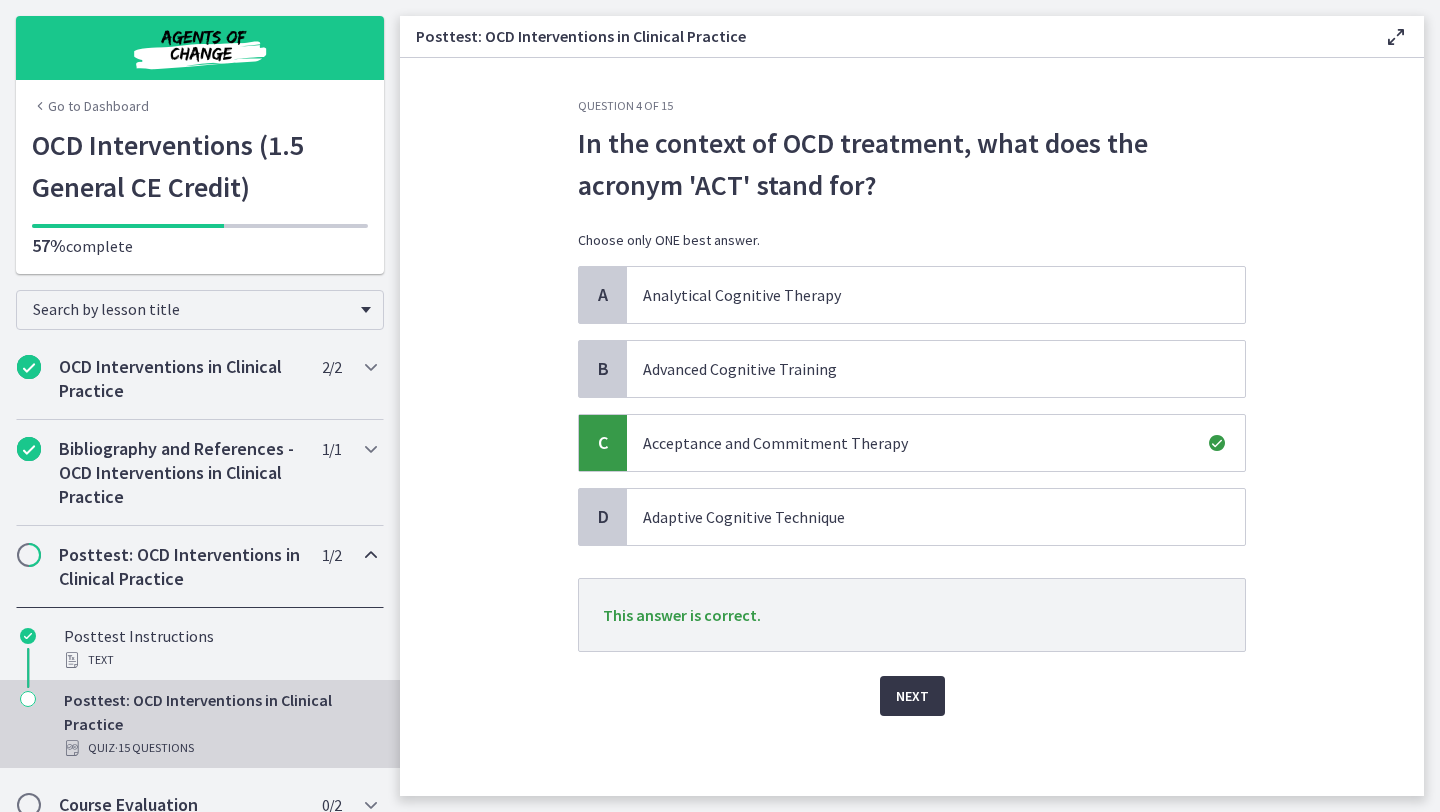 click on "Next" at bounding box center [912, 696] 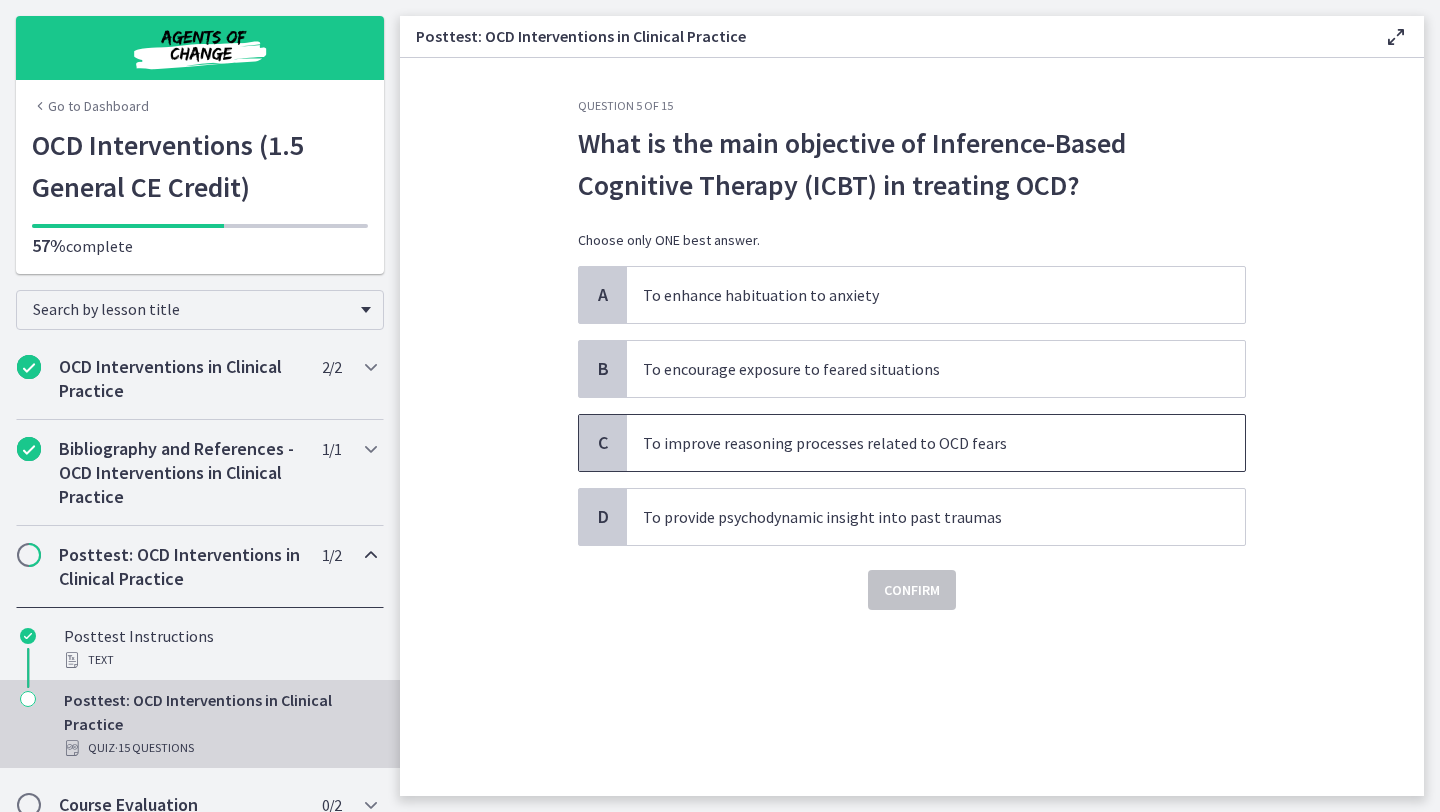 click on "To improve reasoning processes related to OCD fears" at bounding box center [936, 443] 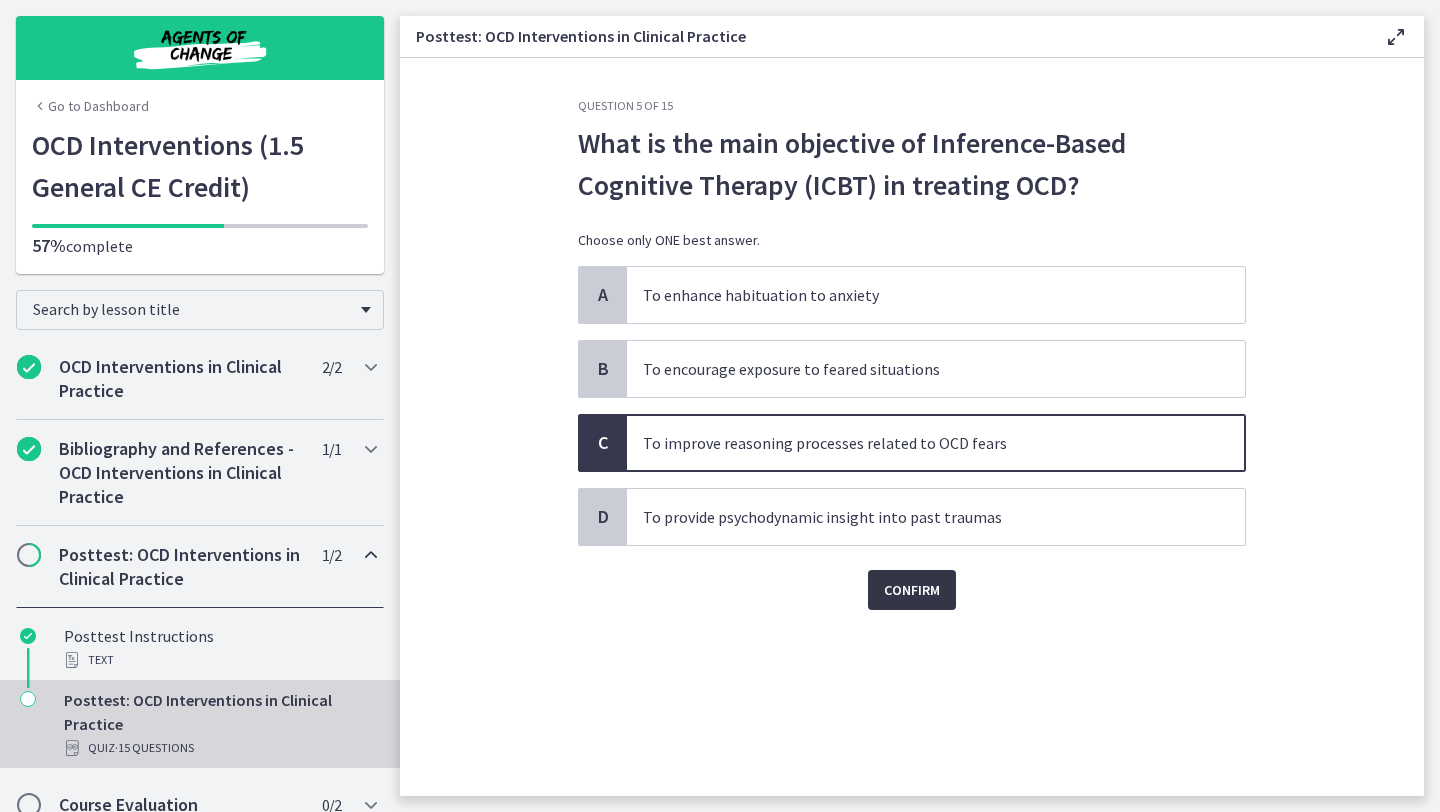 click on "Confirm" at bounding box center (912, 590) 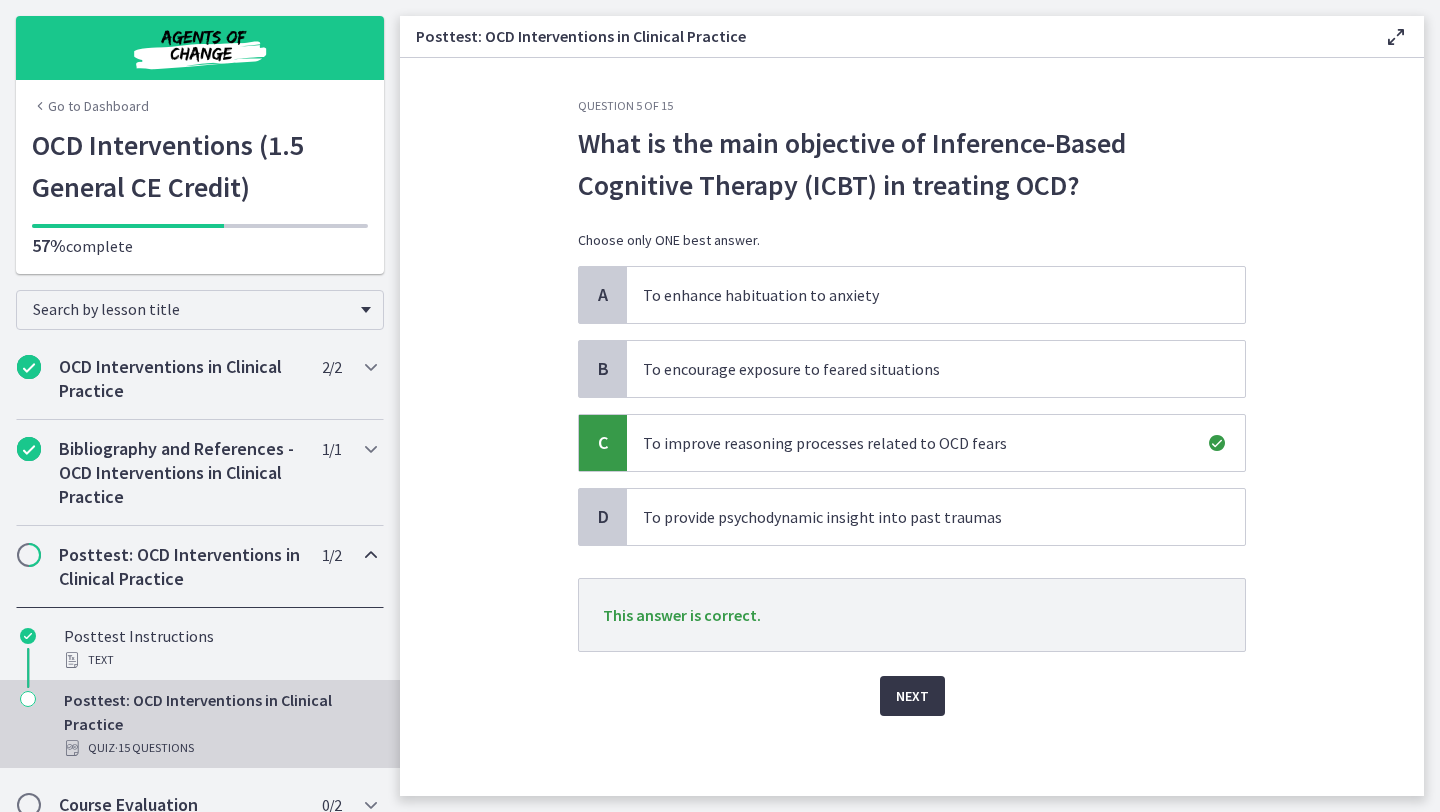 click on "Next" at bounding box center (912, 696) 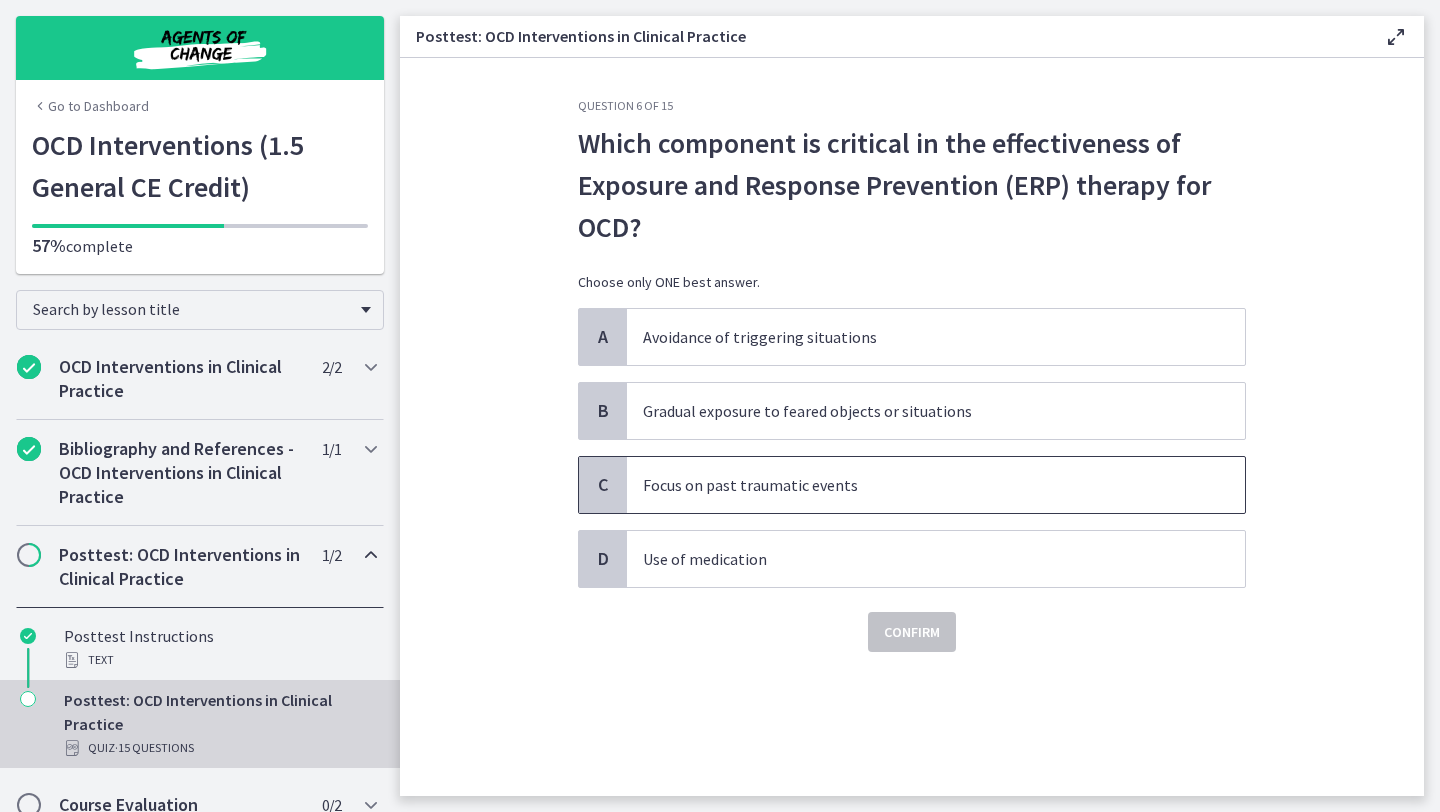click on "Focus on past traumatic events" at bounding box center (936, 485) 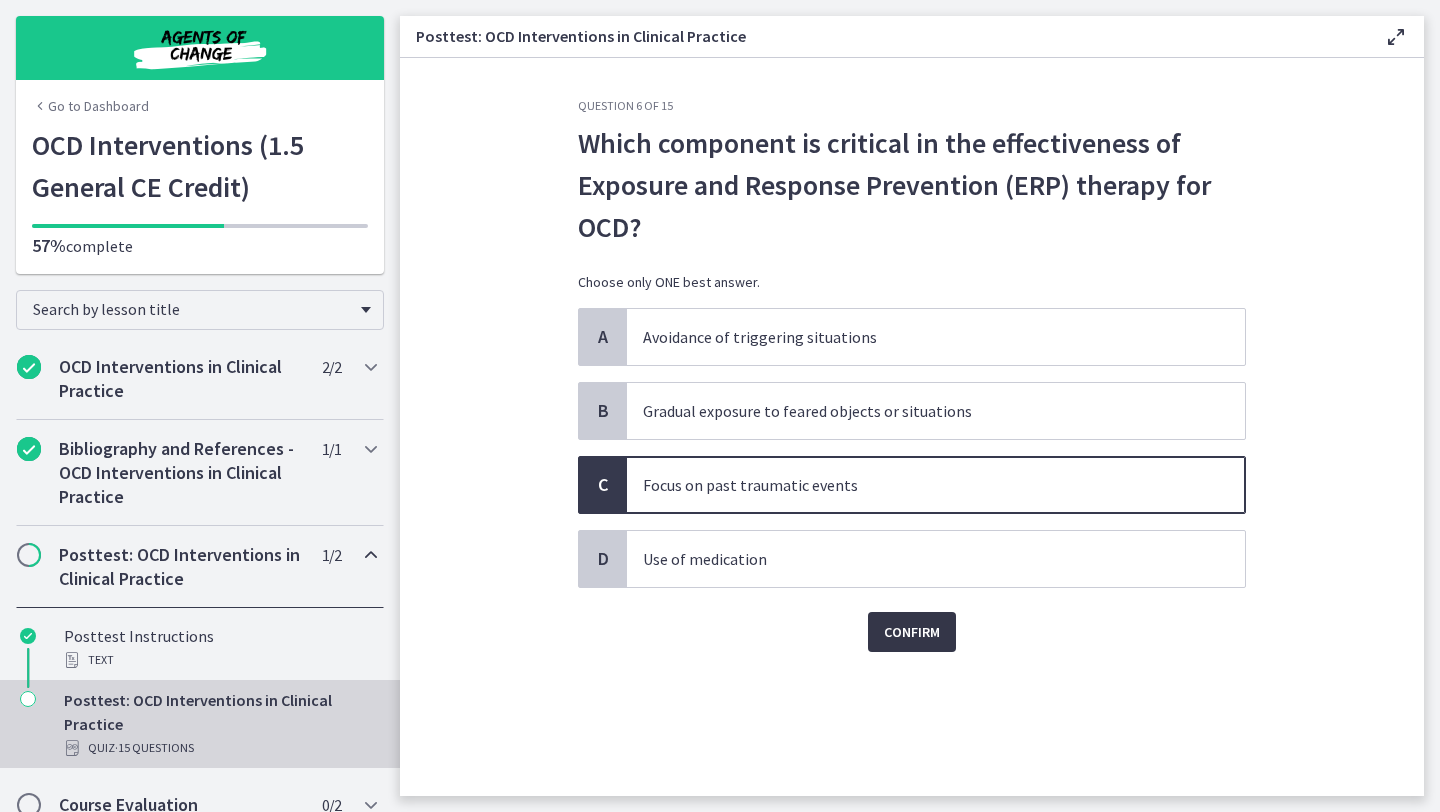 click on "Confirm" at bounding box center [912, 632] 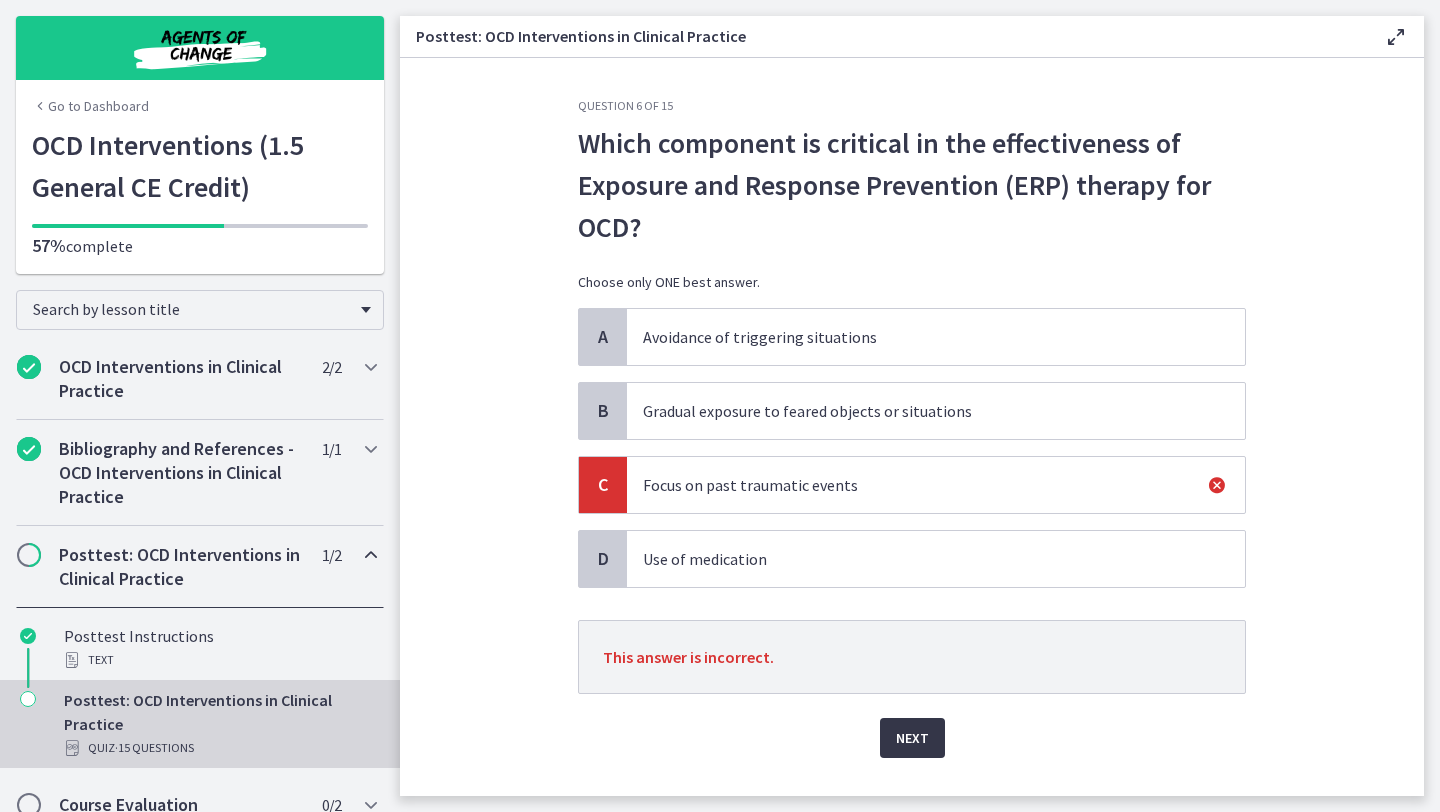 click on "Next" at bounding box center [912, 738] 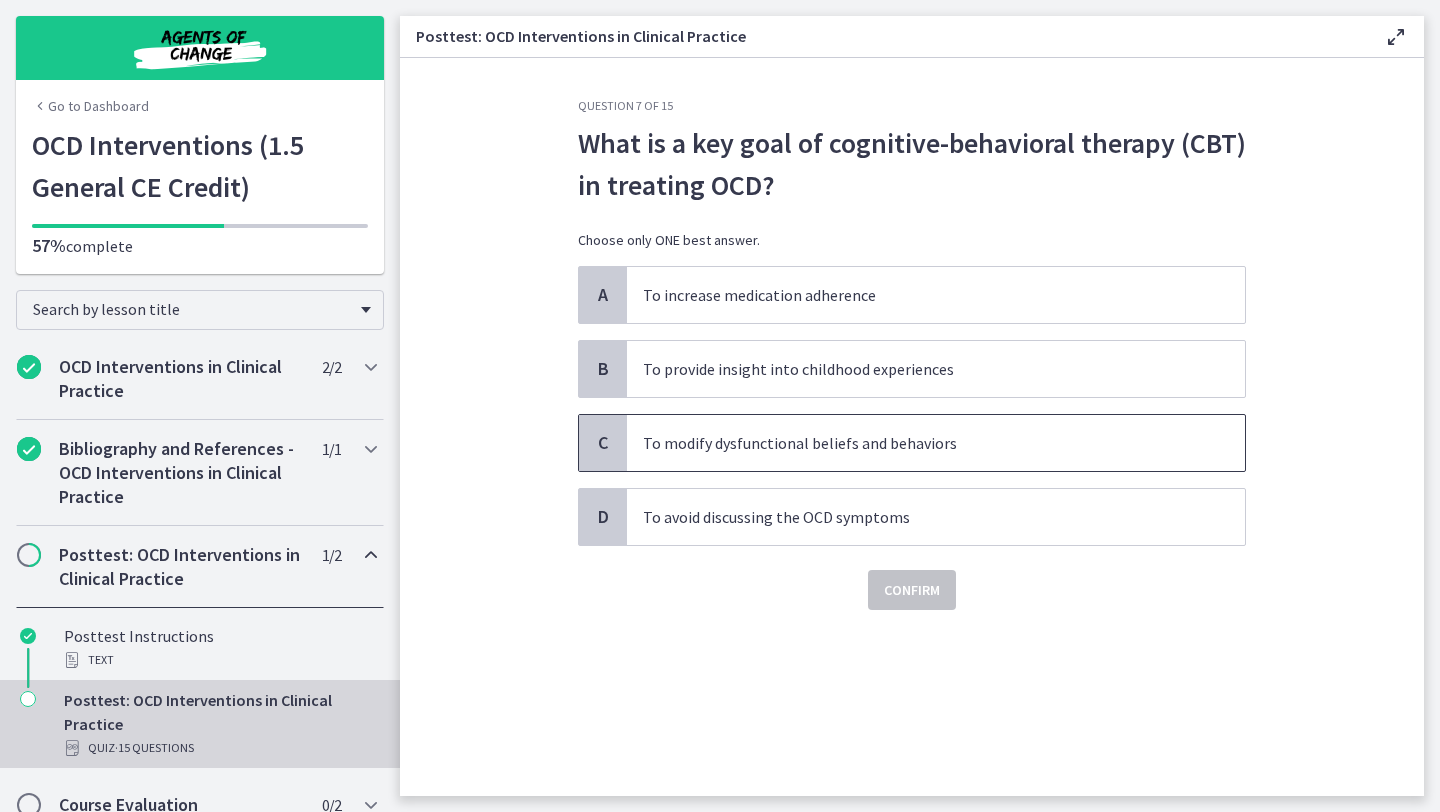 click on "To modify dysfunctional beliefs and behaviors" at bounding box center [936, 443] 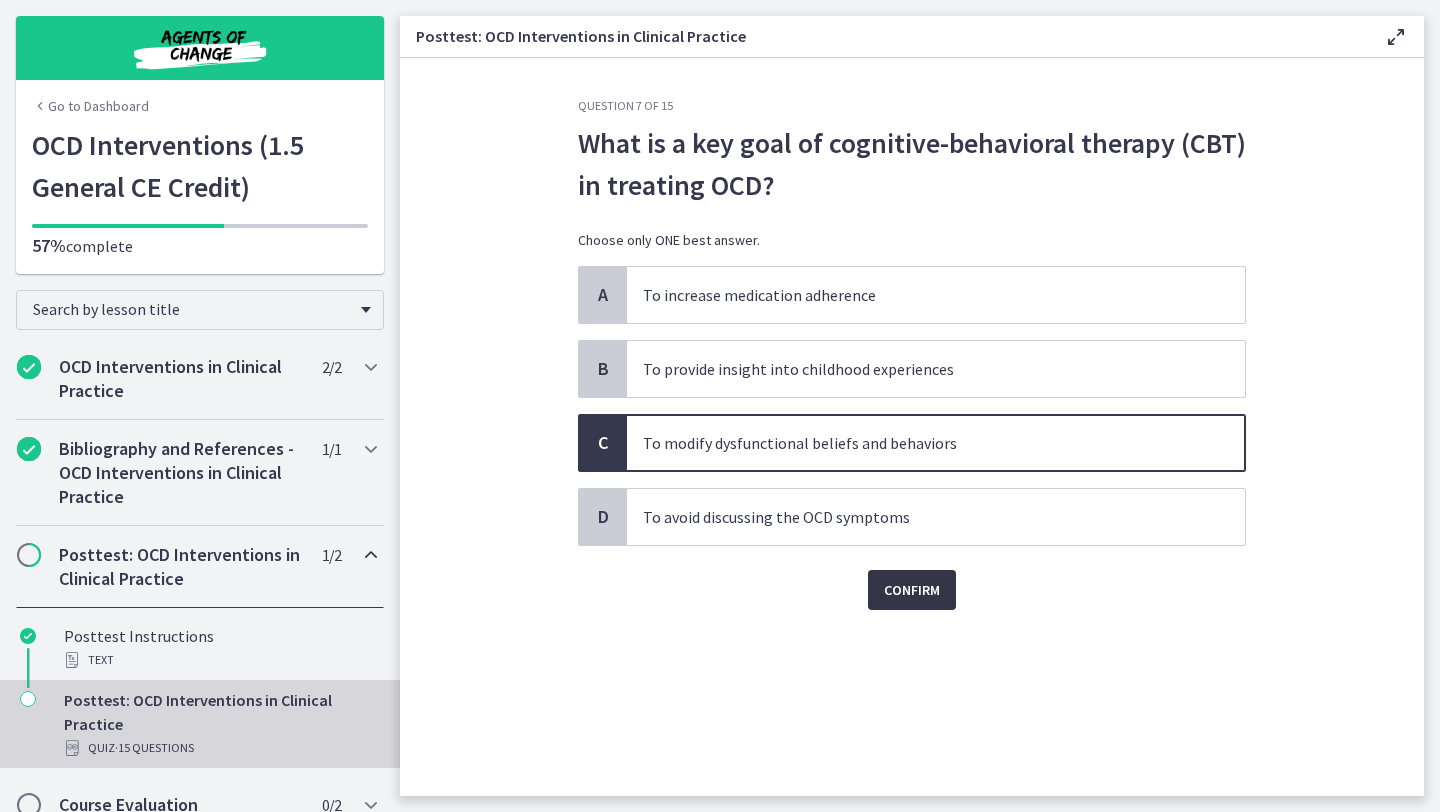 click on "Confirm" at bounding box center (912, 590) 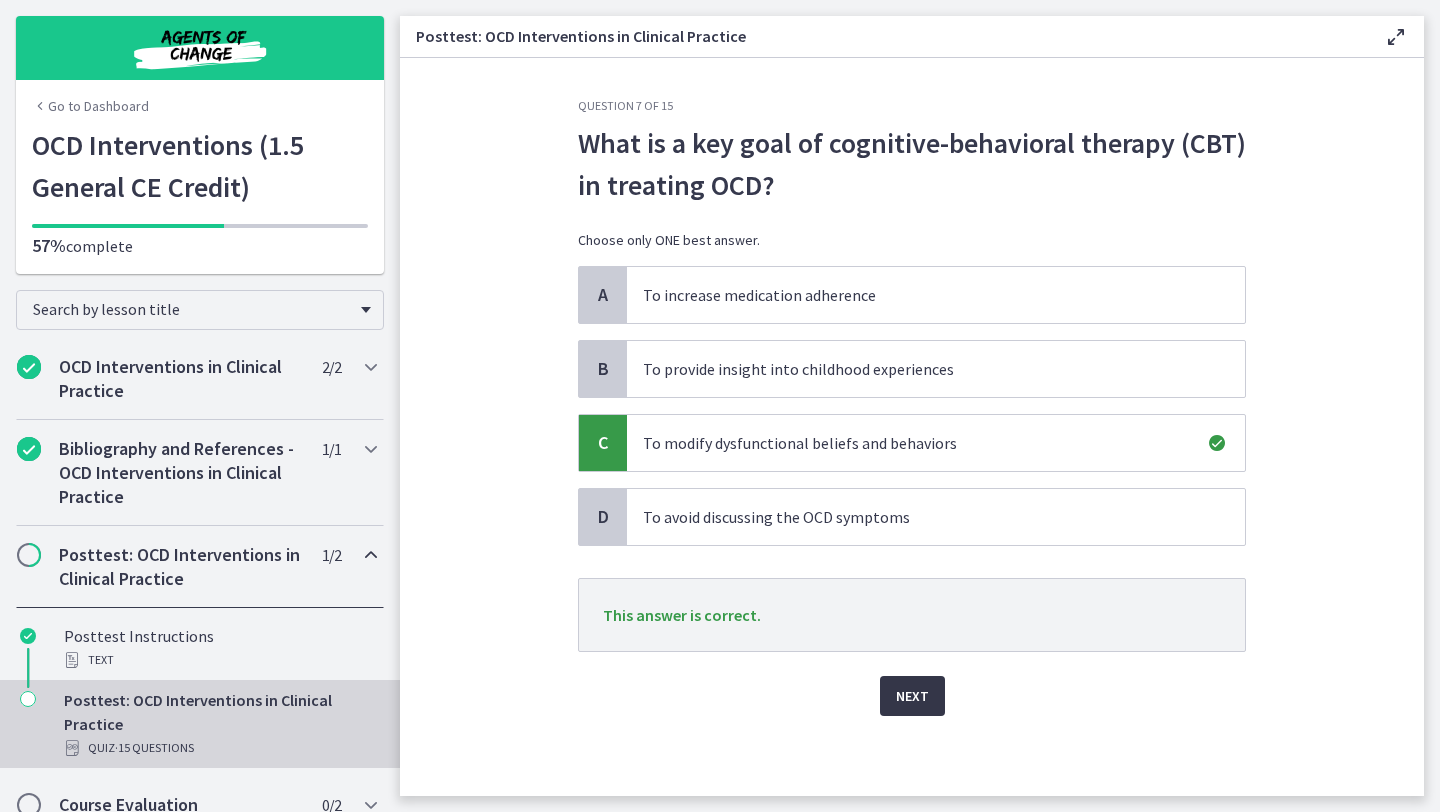 click on "Next" at bounding box center [912, 696] 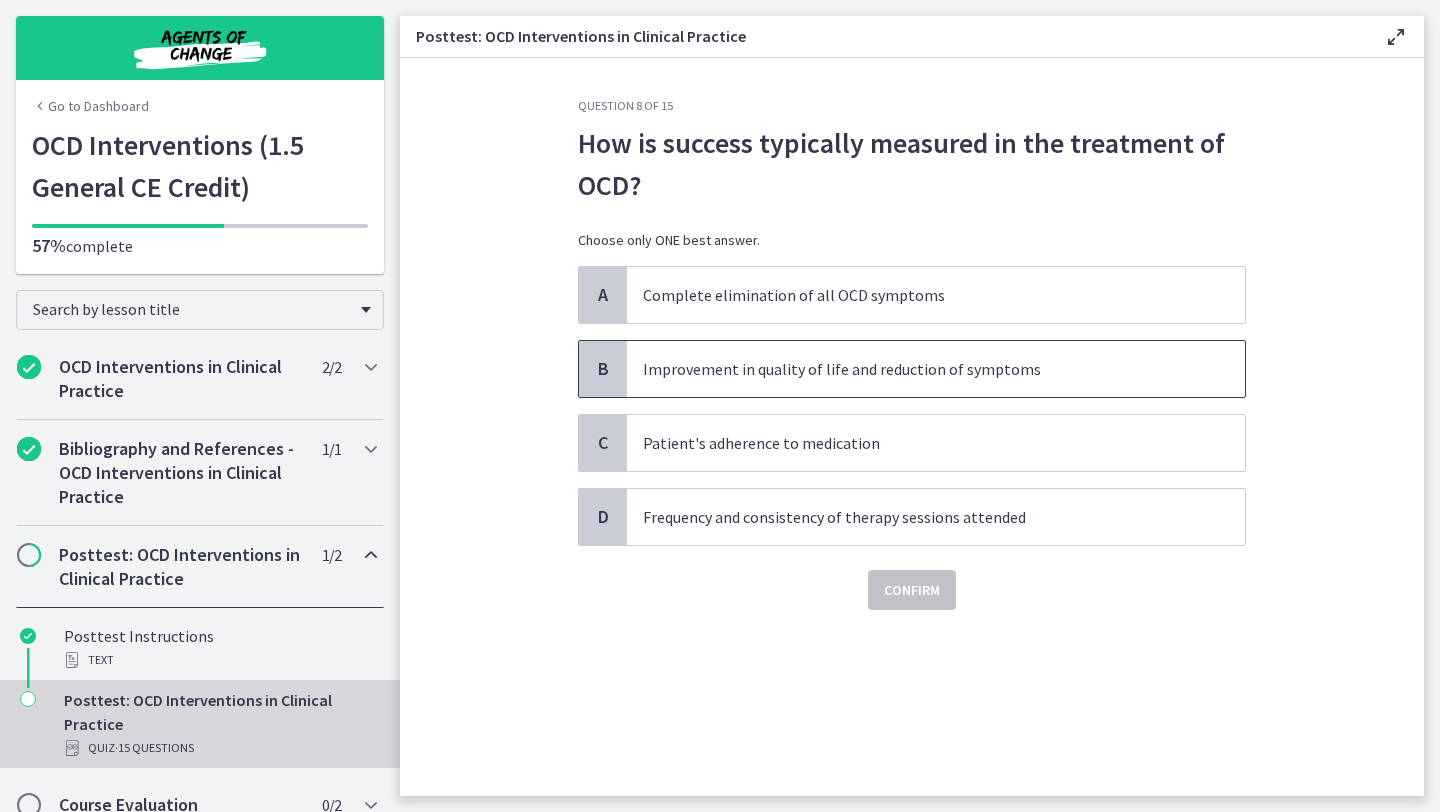 click on "Improvement in quality of life and reduction of symptoms" at bounding box center (936, 369) 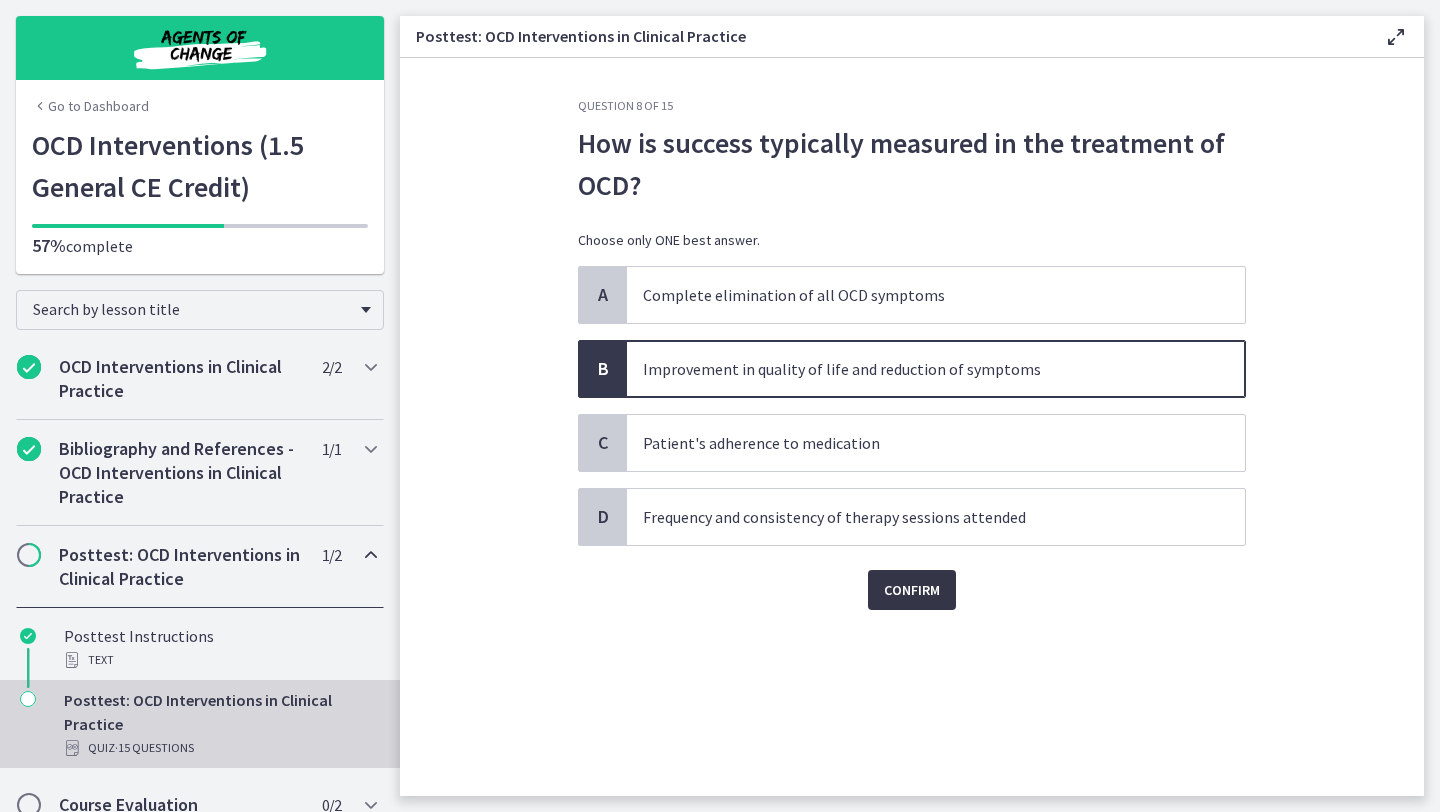 click on "Confirm" at bounding box center [912, 590] 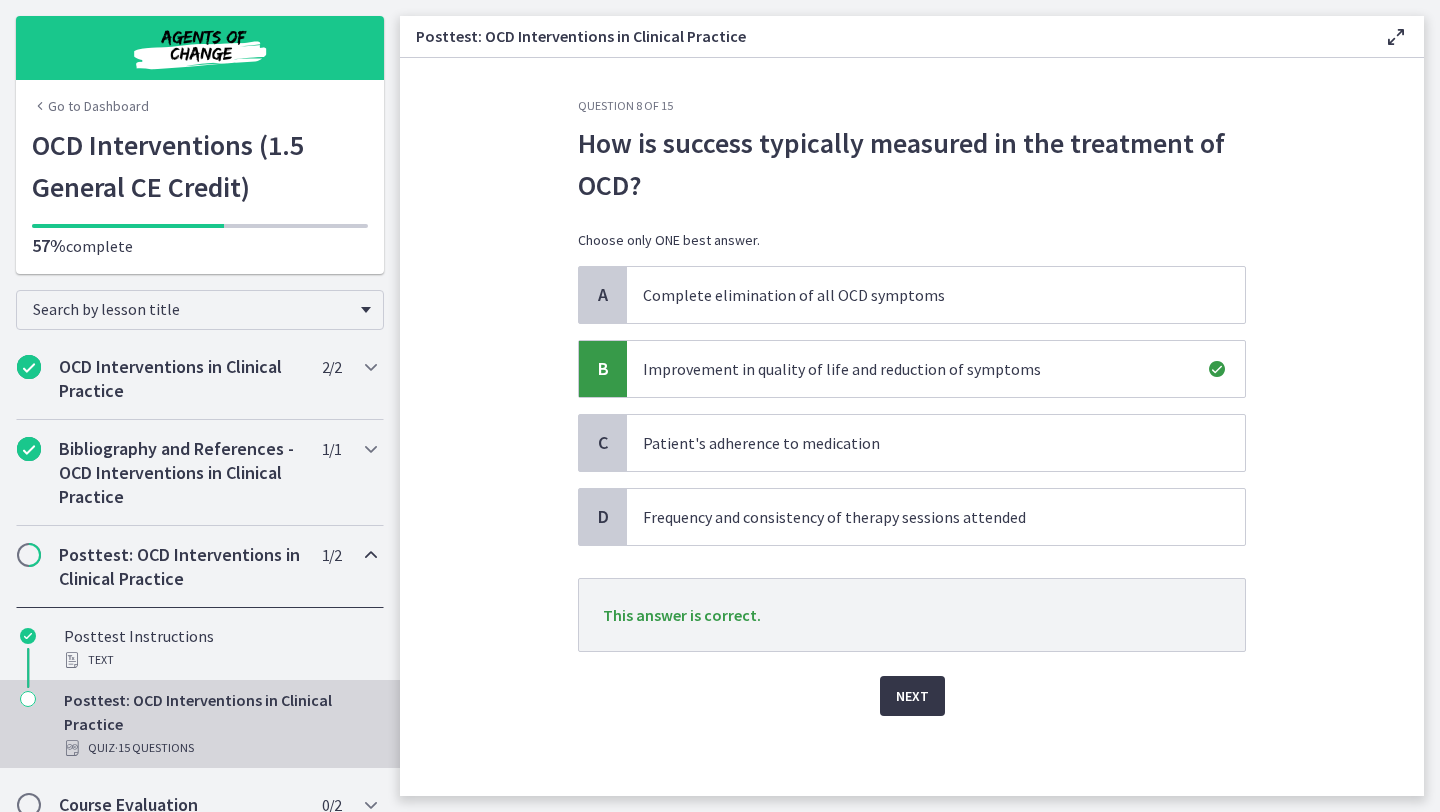 click on "Next" at bounding box center (912, 696) 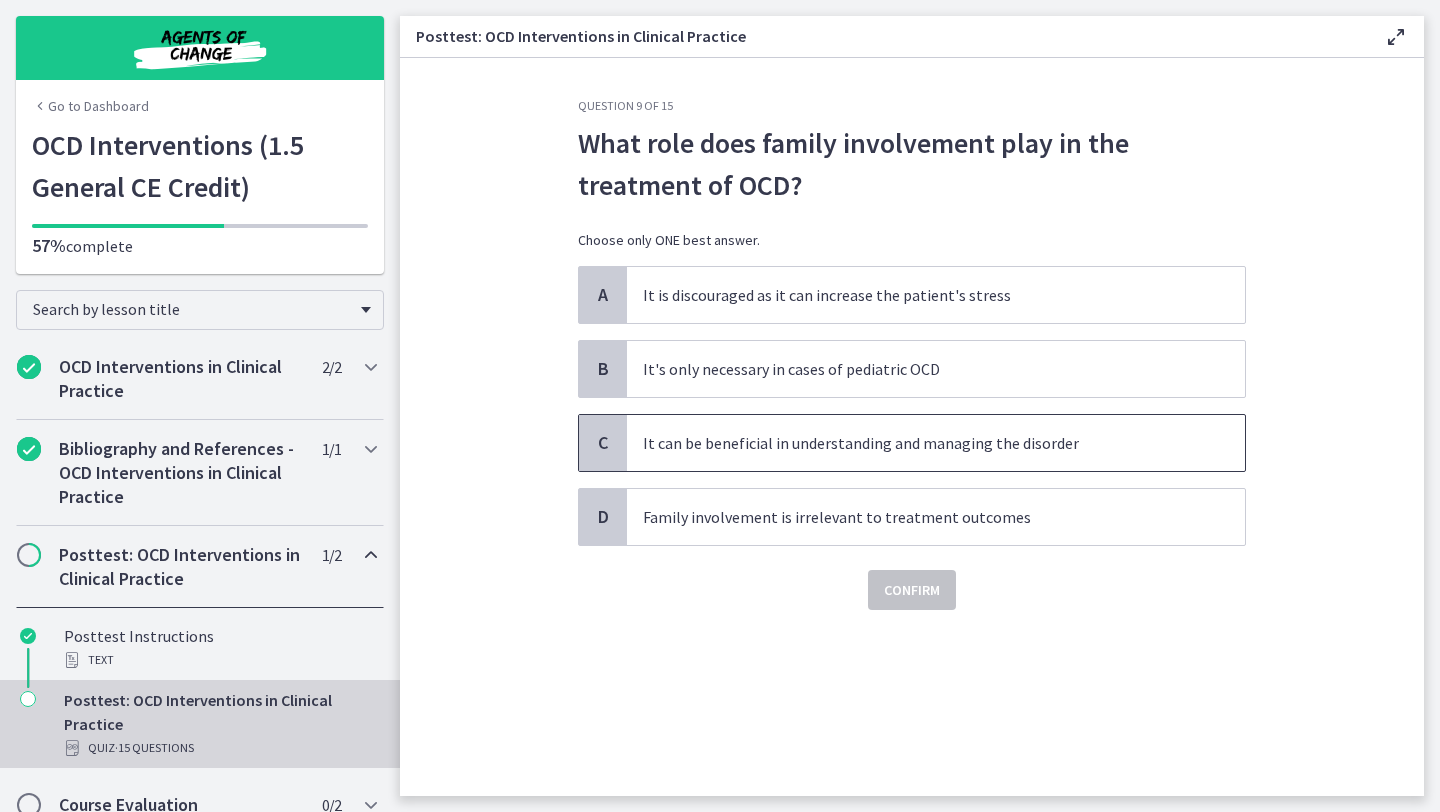 click on "It can be beneficial in understanding and managing the disorder" at bounding box center (936, 443) 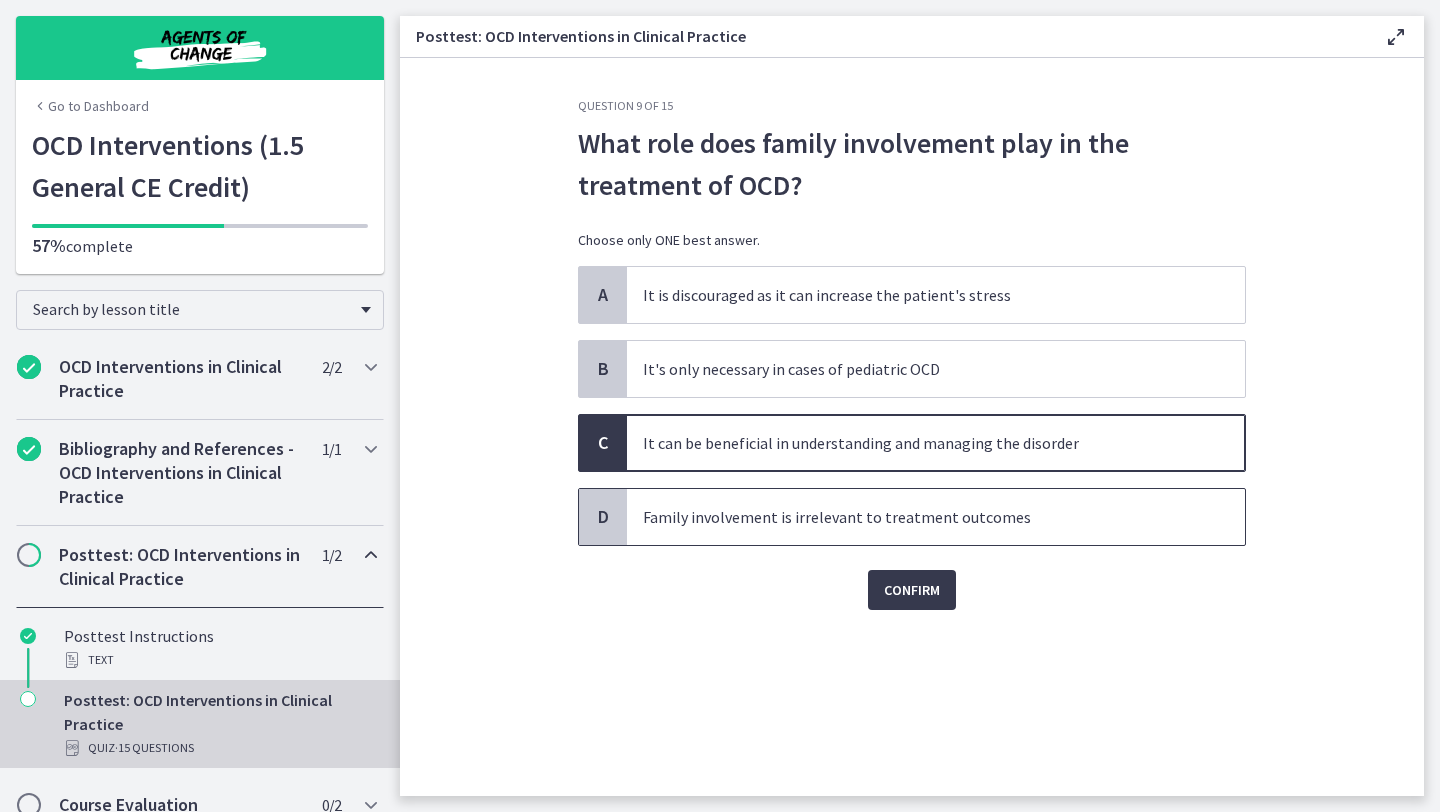 click on "Family involvement is irrelevant to treatment outcomes" at bounding box center [936, 517] 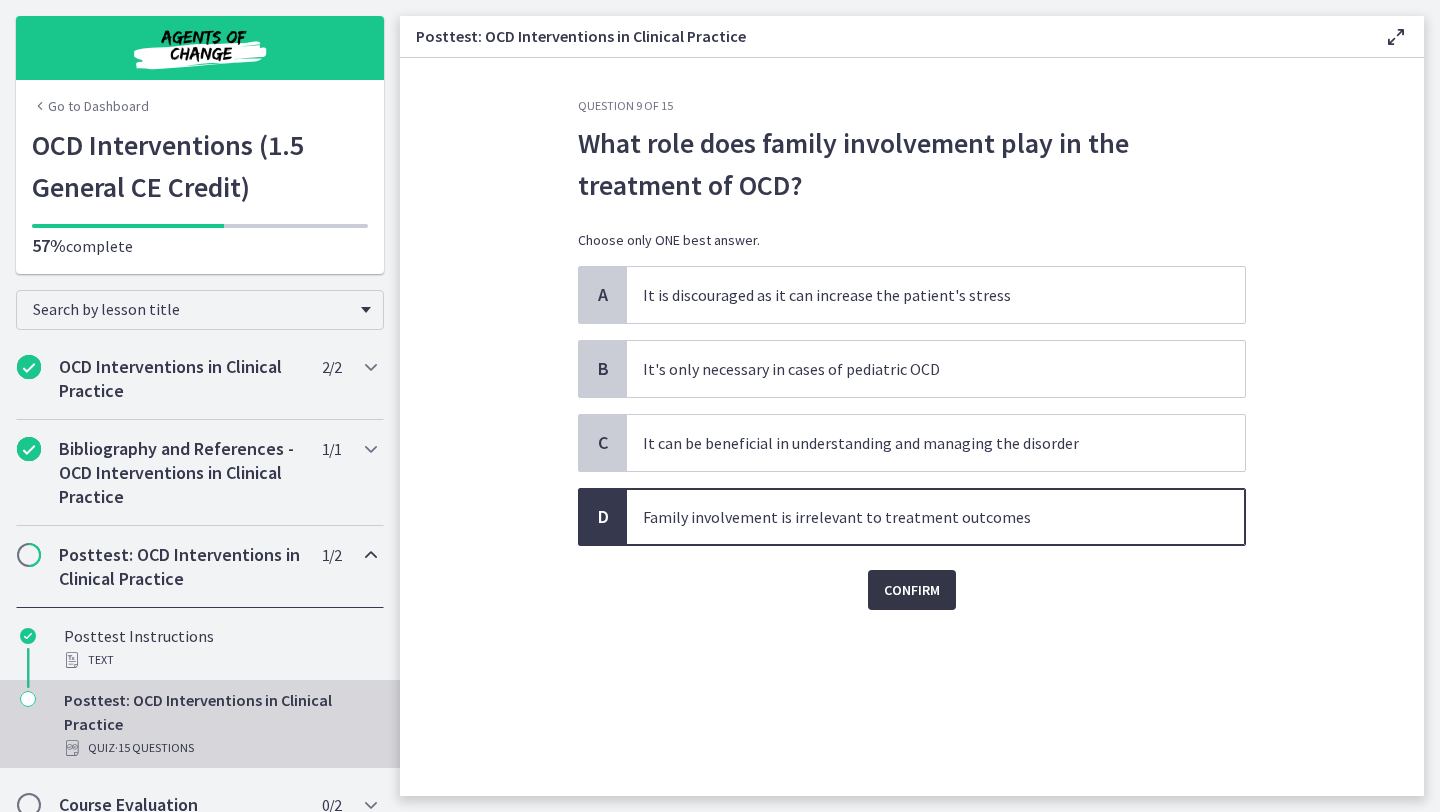 click on "Confirm" at bounding box center (912, 590) 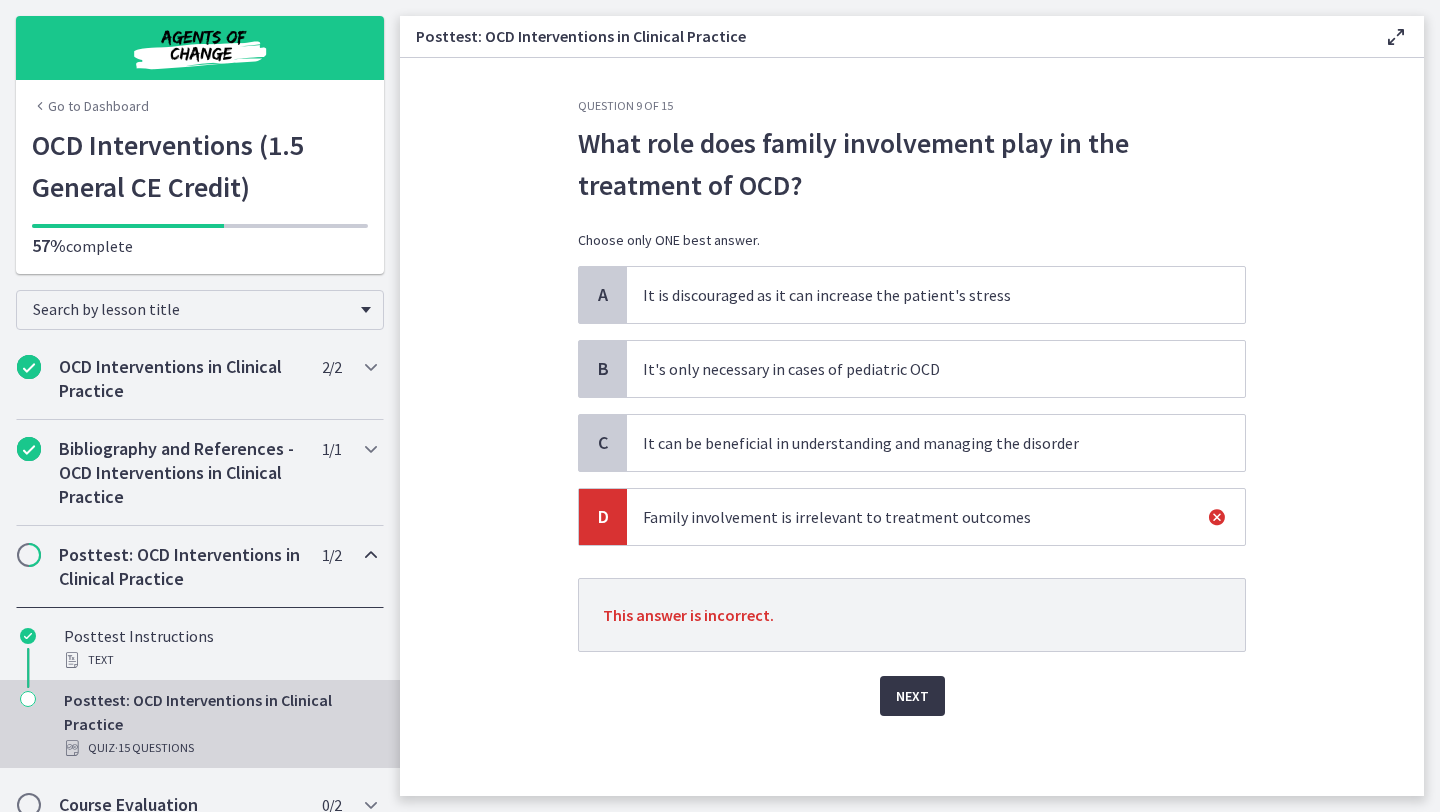 click on "Next" at bounding box center (912, 696) 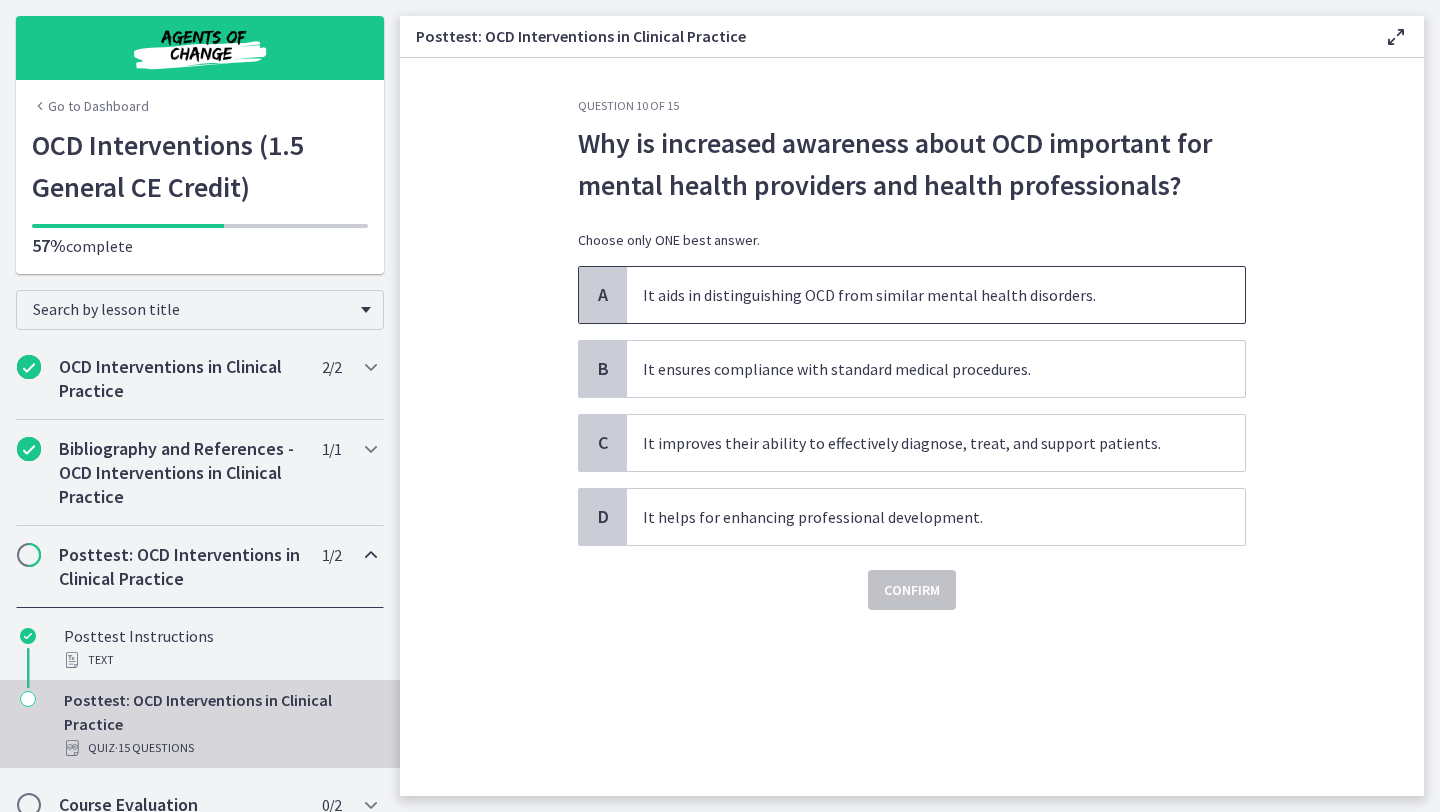 click on "It aids in distinguishing OCD from similar mental health disorders." at bounding box center (936, 295) 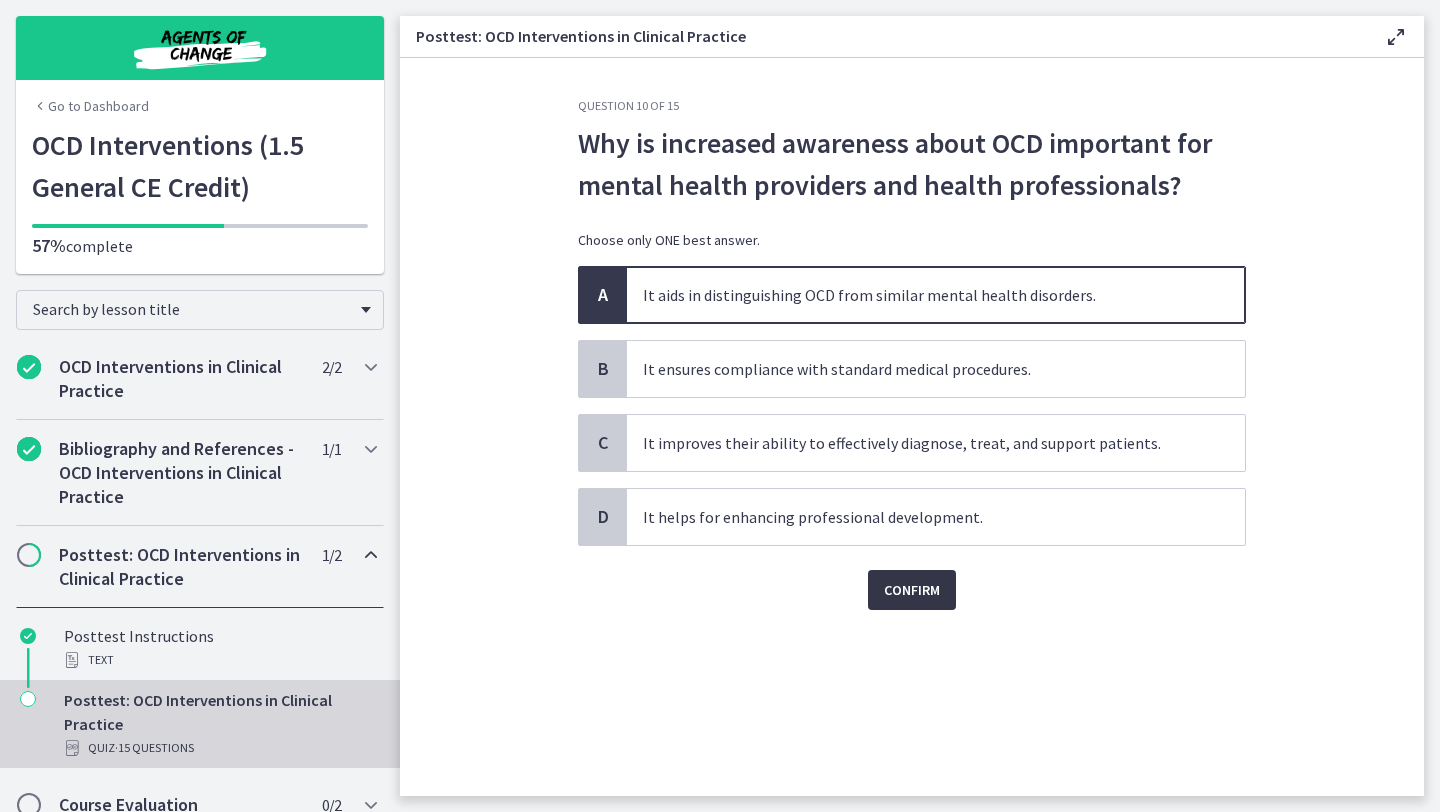 click on "Confirm" at bounding box center [912, 590] 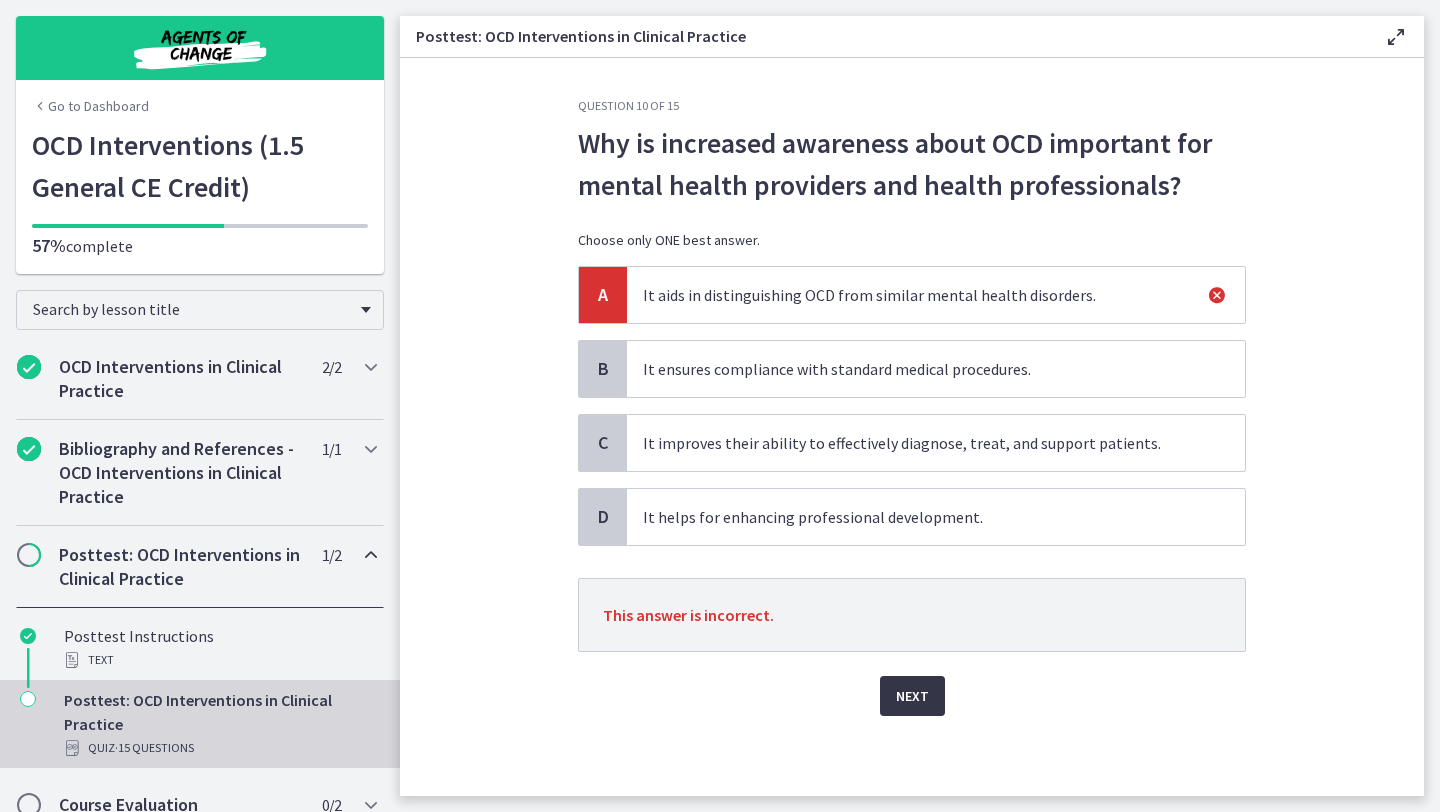 click on "Next" at bounding box center [912, 696] 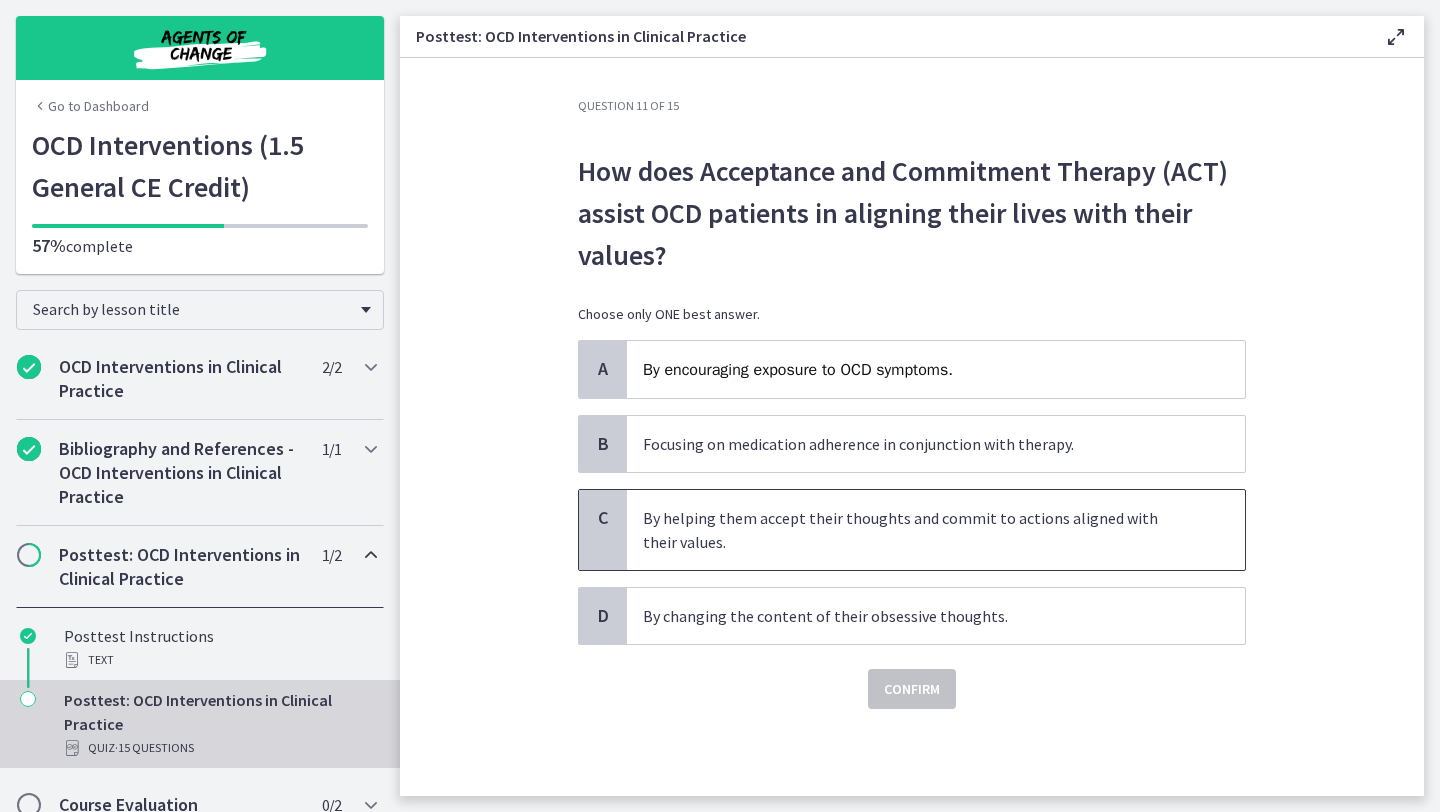 click on "By helping them accept their thoughts and commit to actions aligned with their values." at bounding box center [916, 530] 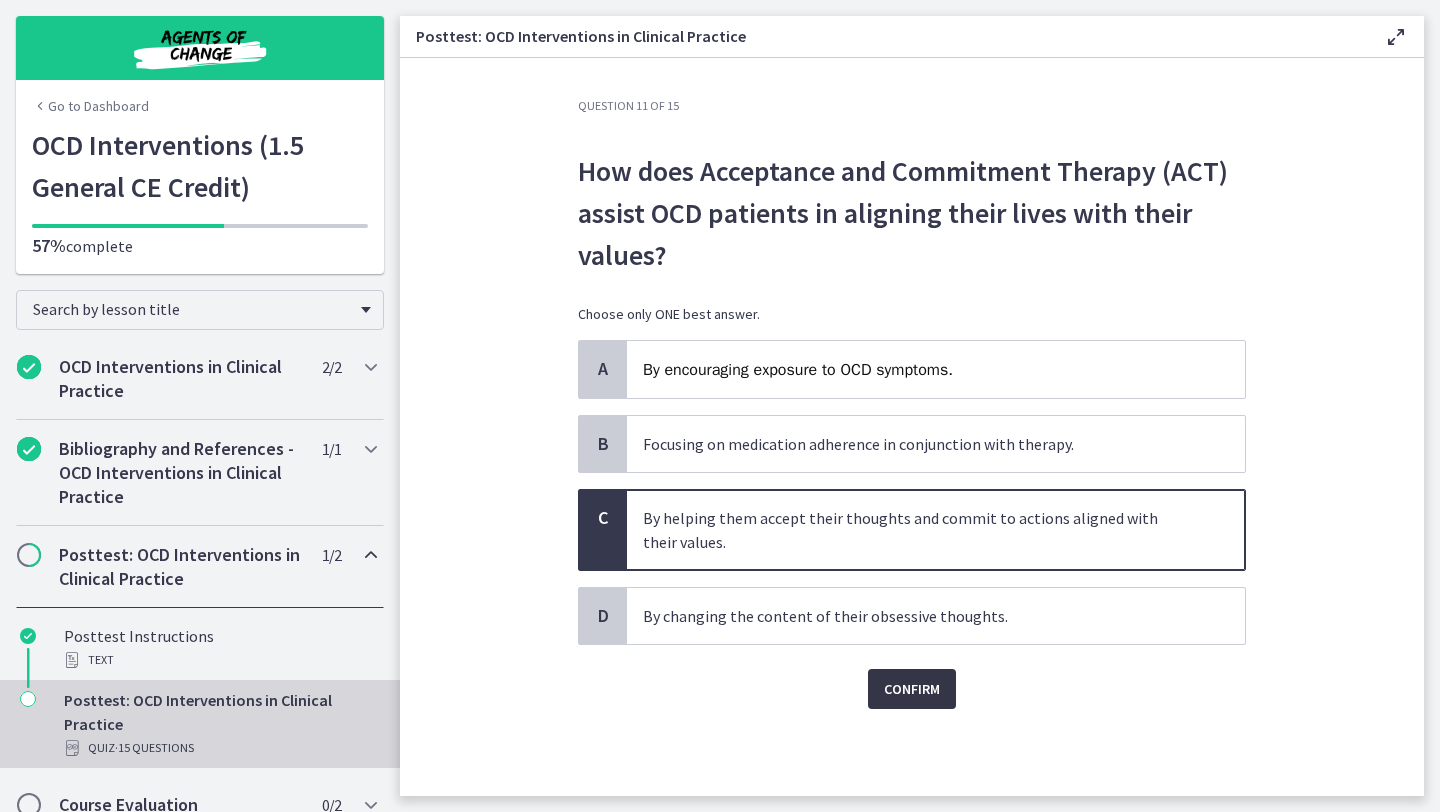 click on "Confirm" at bounding box center (912, 689) 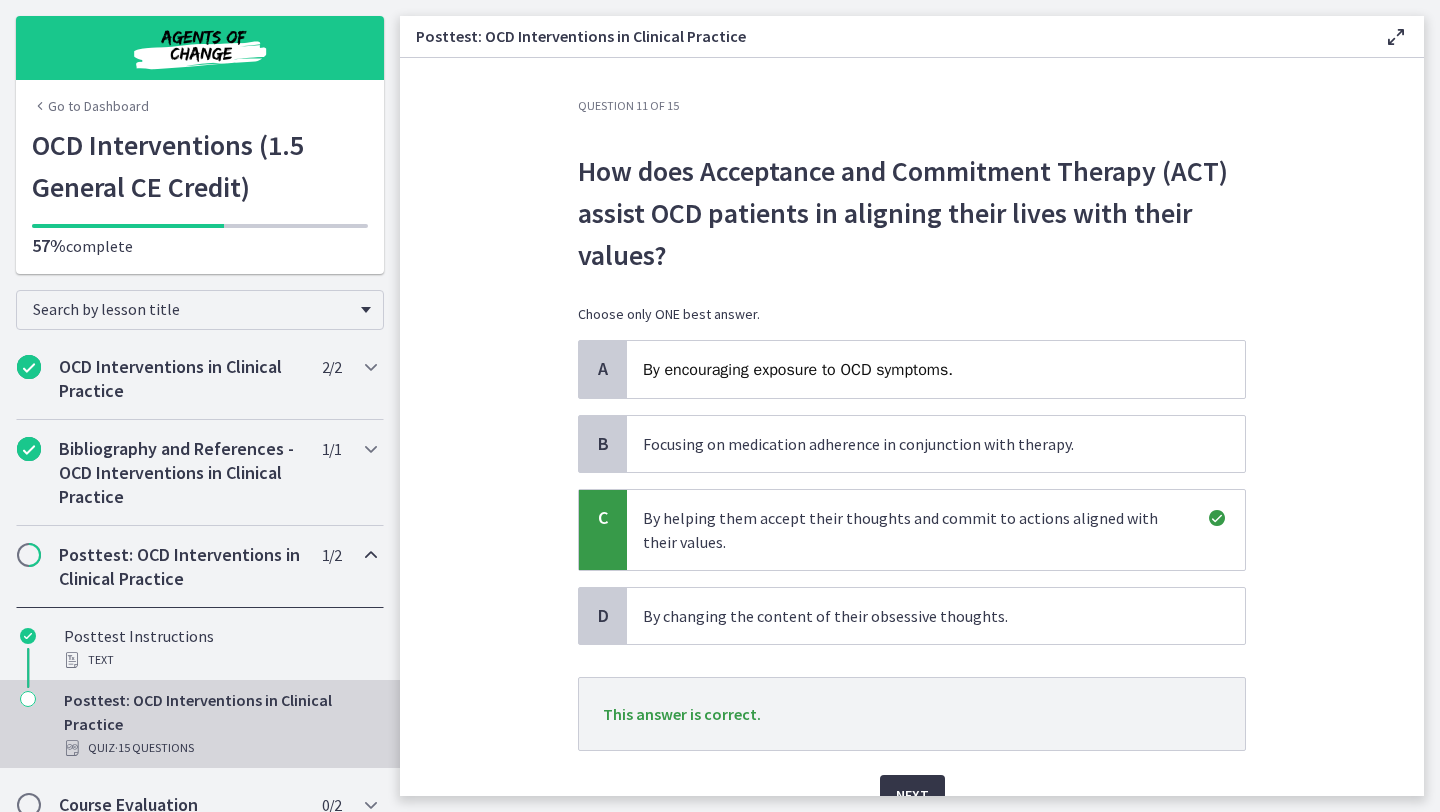 click on "Next" at bounding box center [912, 795] 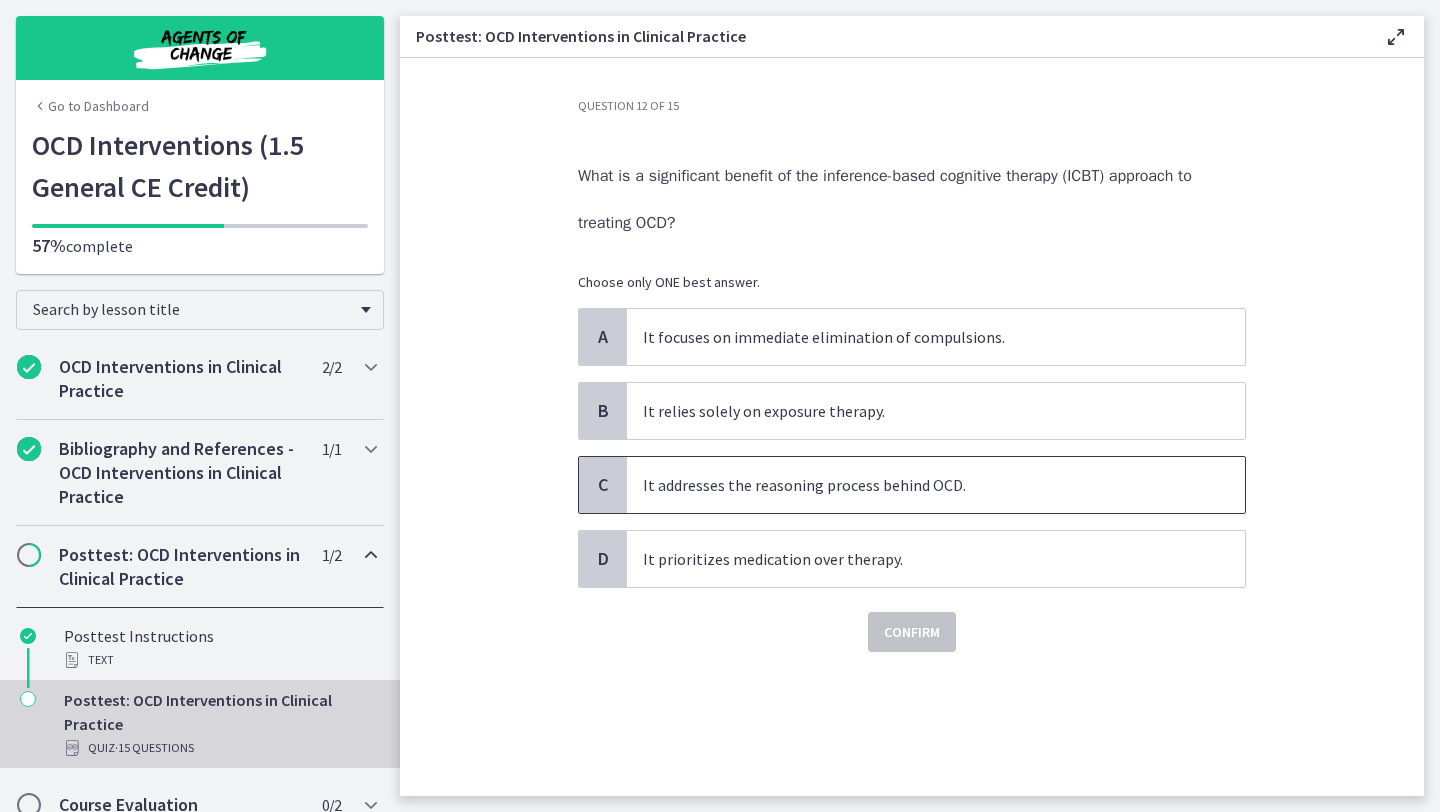 click on "It addresses the reasoning process behind OCD." at bounding box center [916, 485] 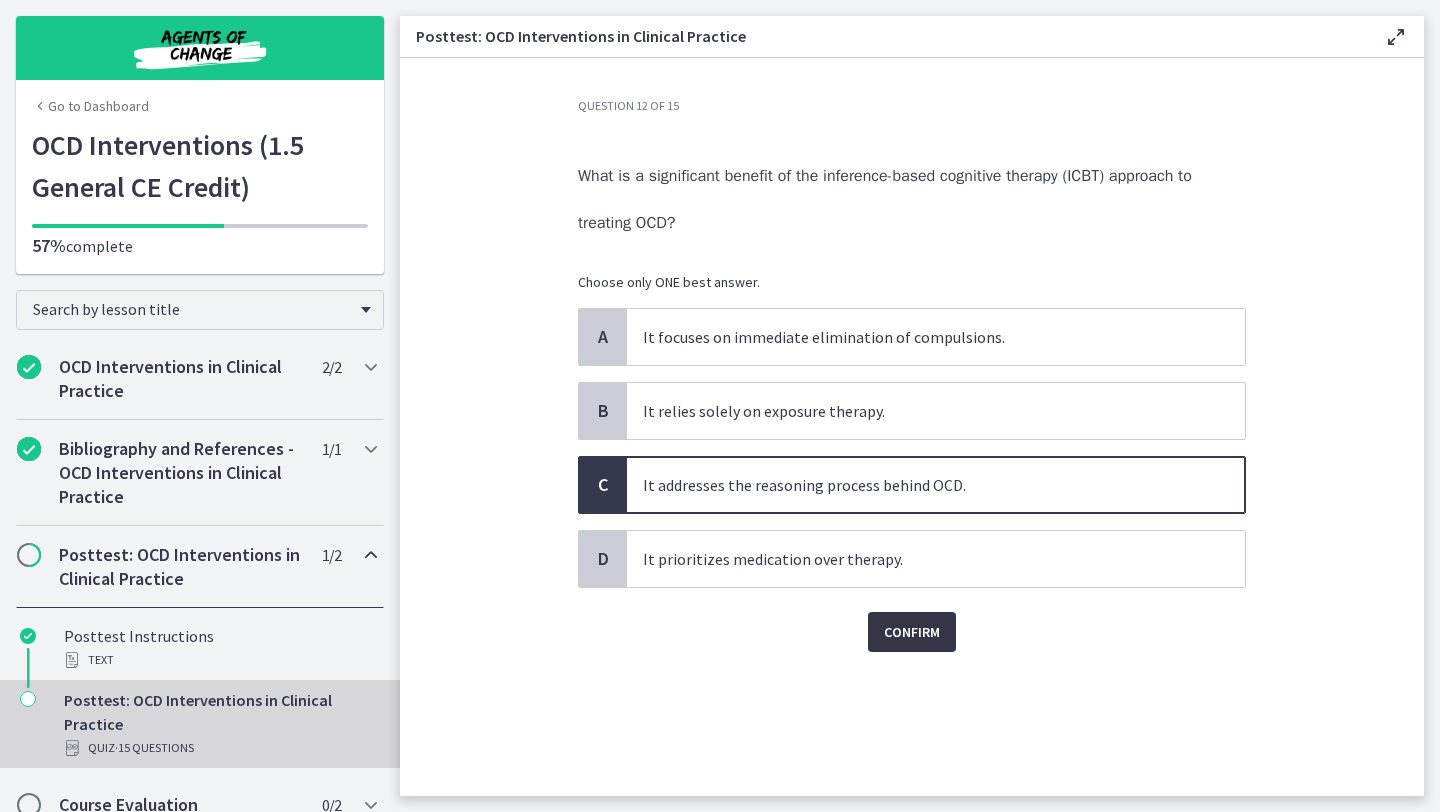 click on "Confirm" at bounding box center [912, 632] 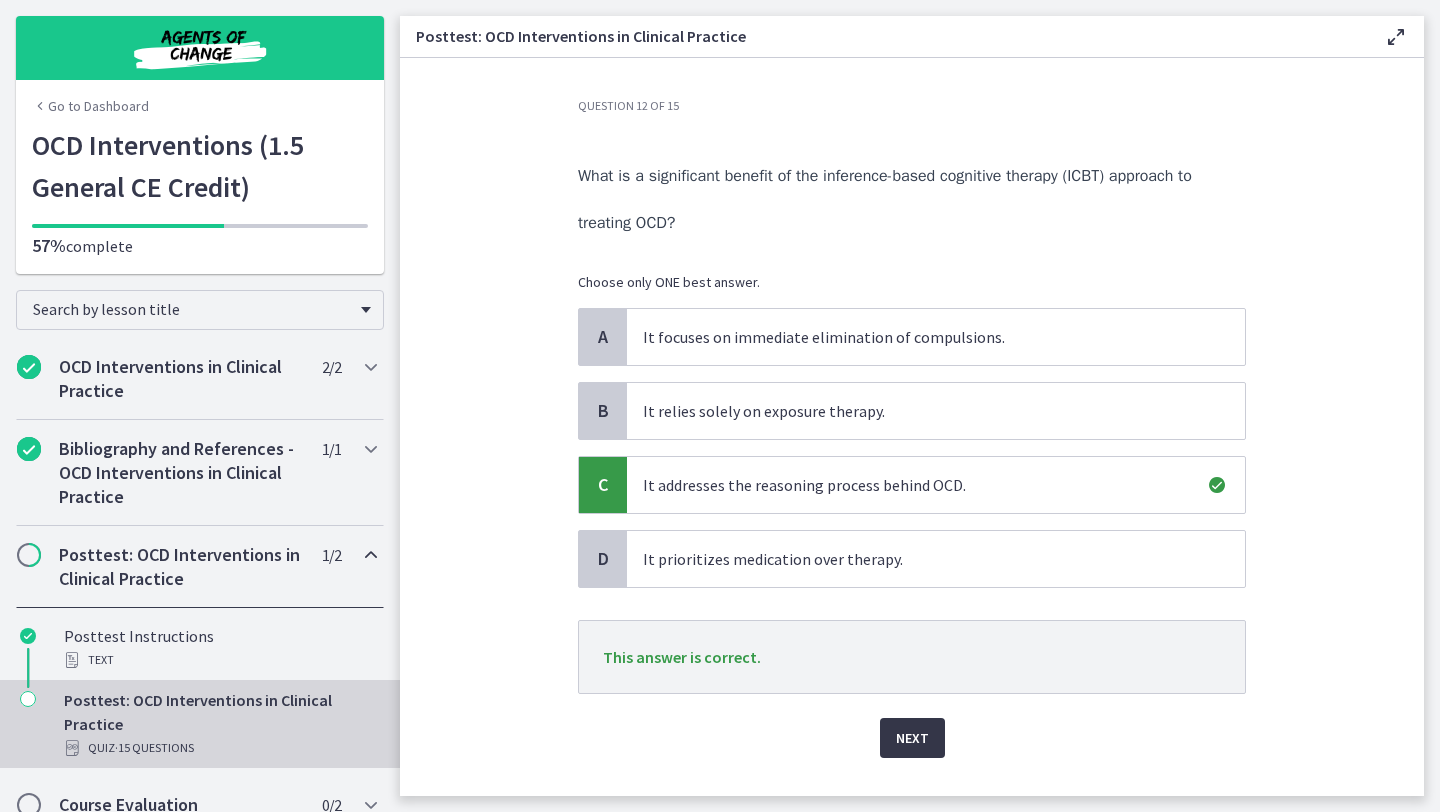 click on "Next" at bounding box center (912, 738) 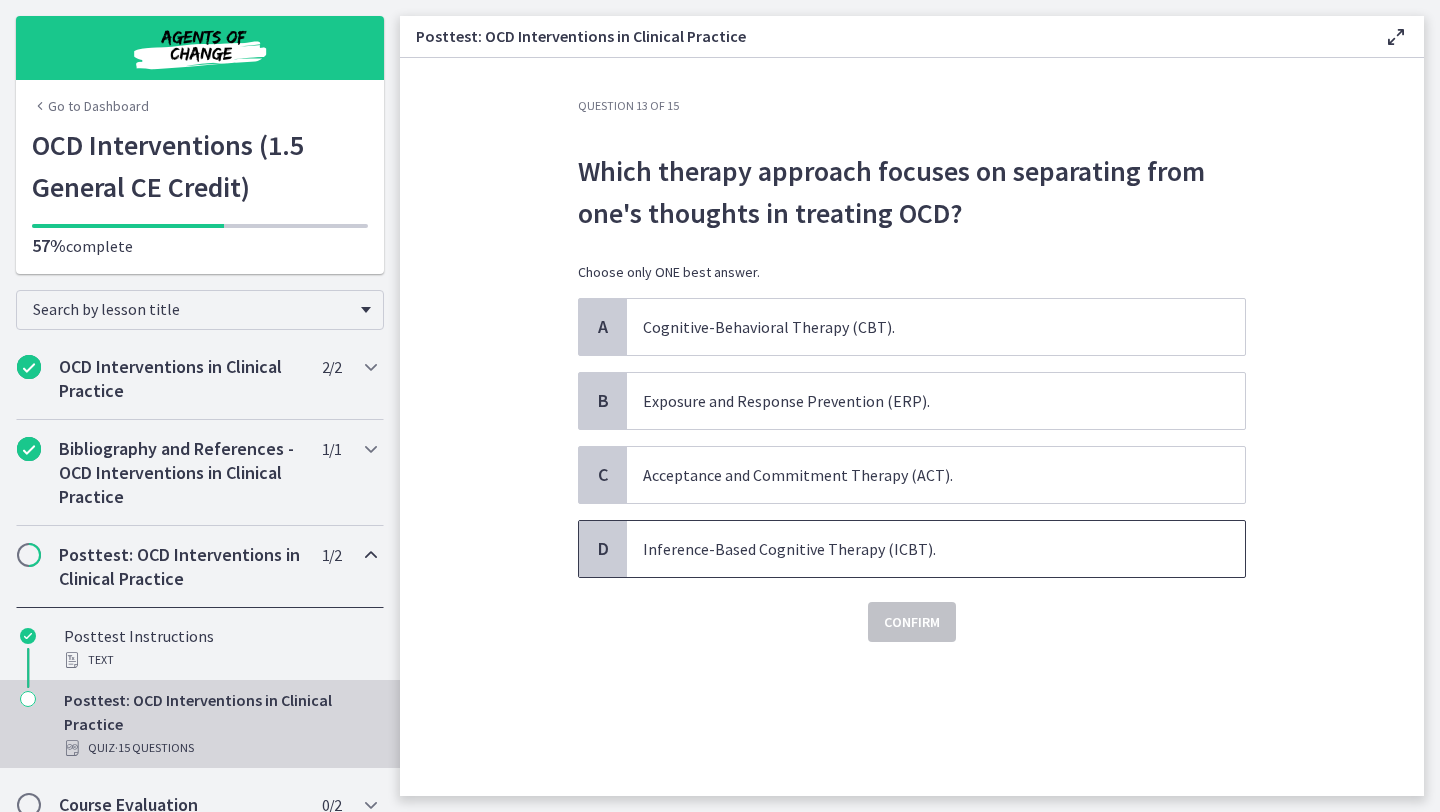 click on "Inference-Based Cognitive Therapy (ICBT)." at bounding box center (916, 549) 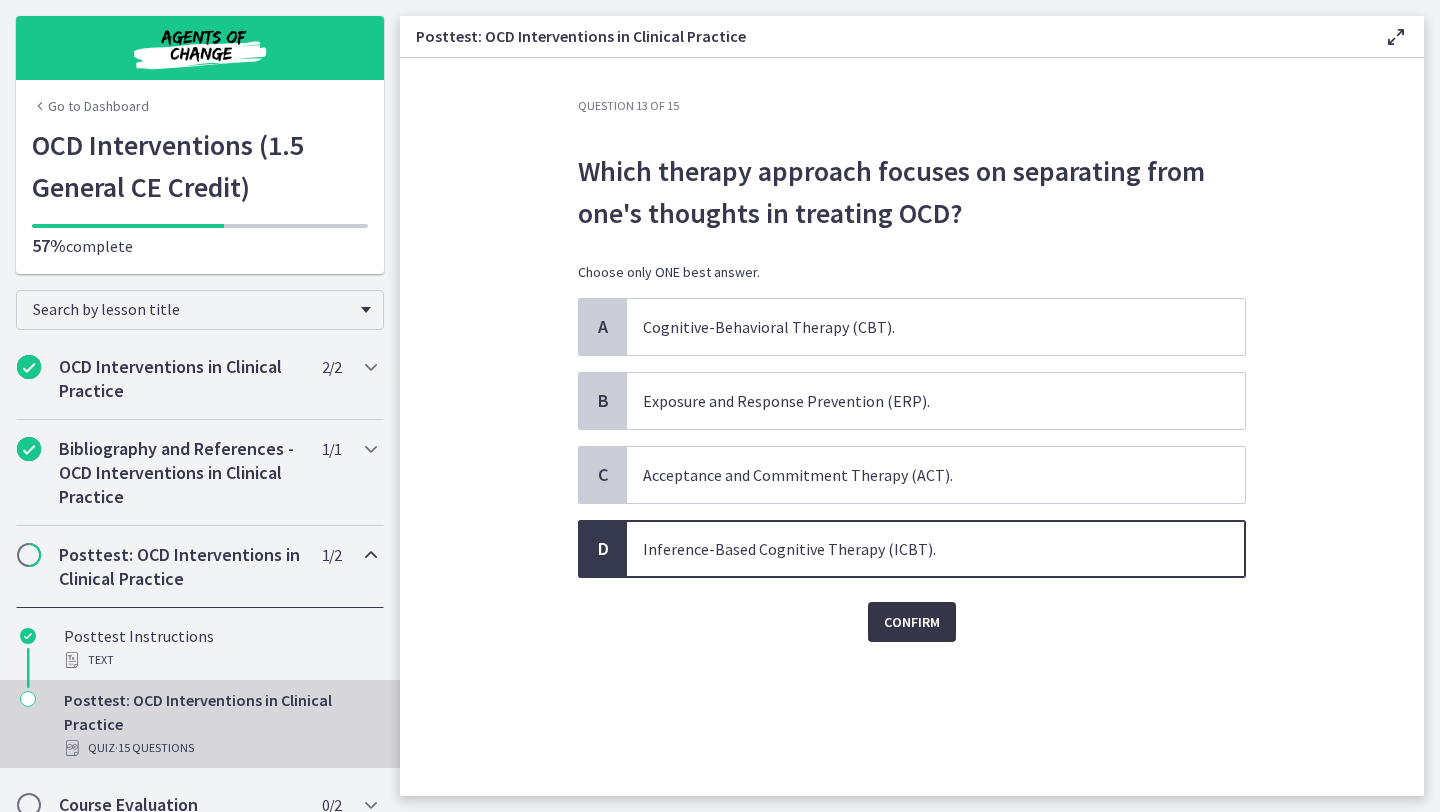 click on "Confirm" at bounding box center (912, 622) 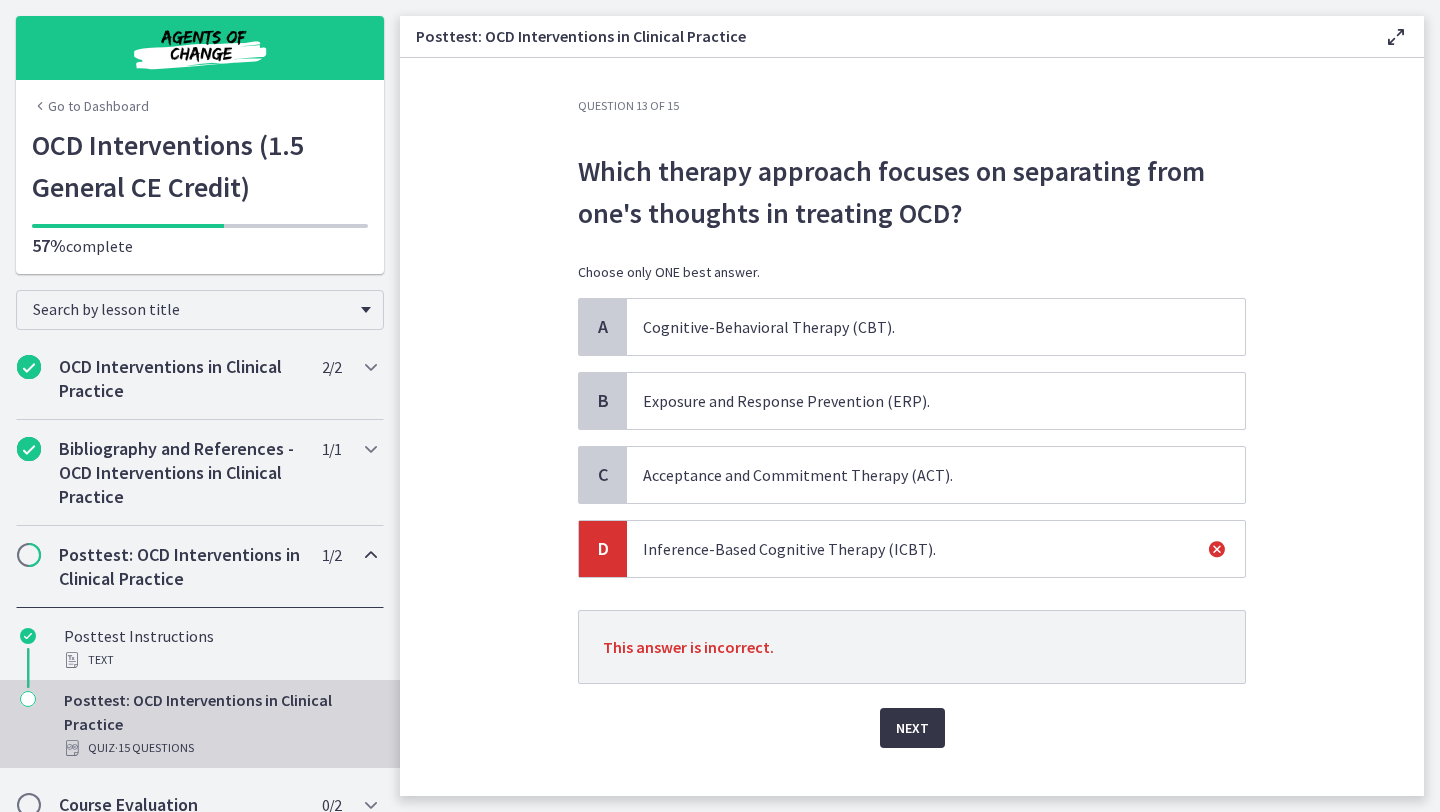 click on "Next" at bounding box center [912, 728] 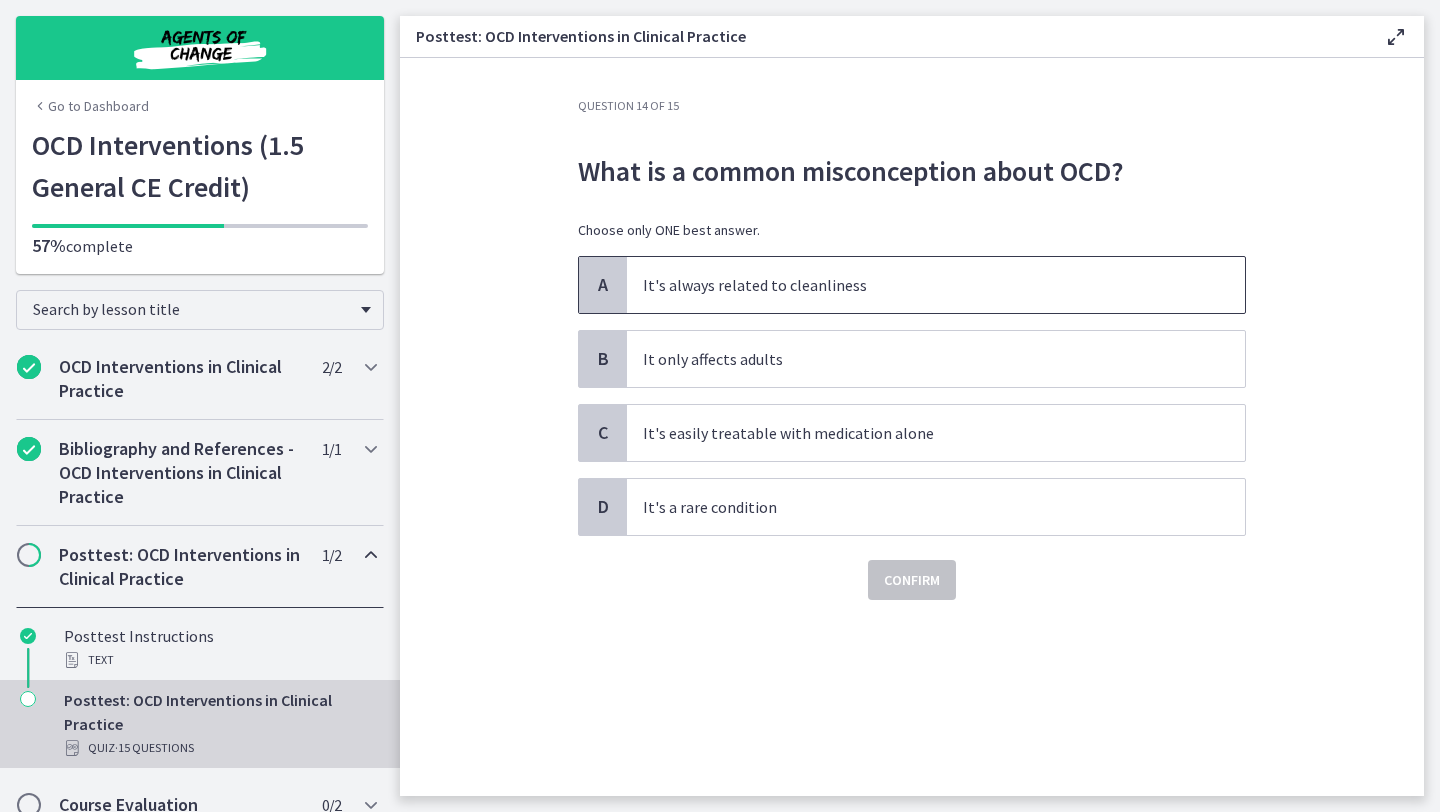 click on "It's always related to cleanliness" at bounding box center [936, 285] 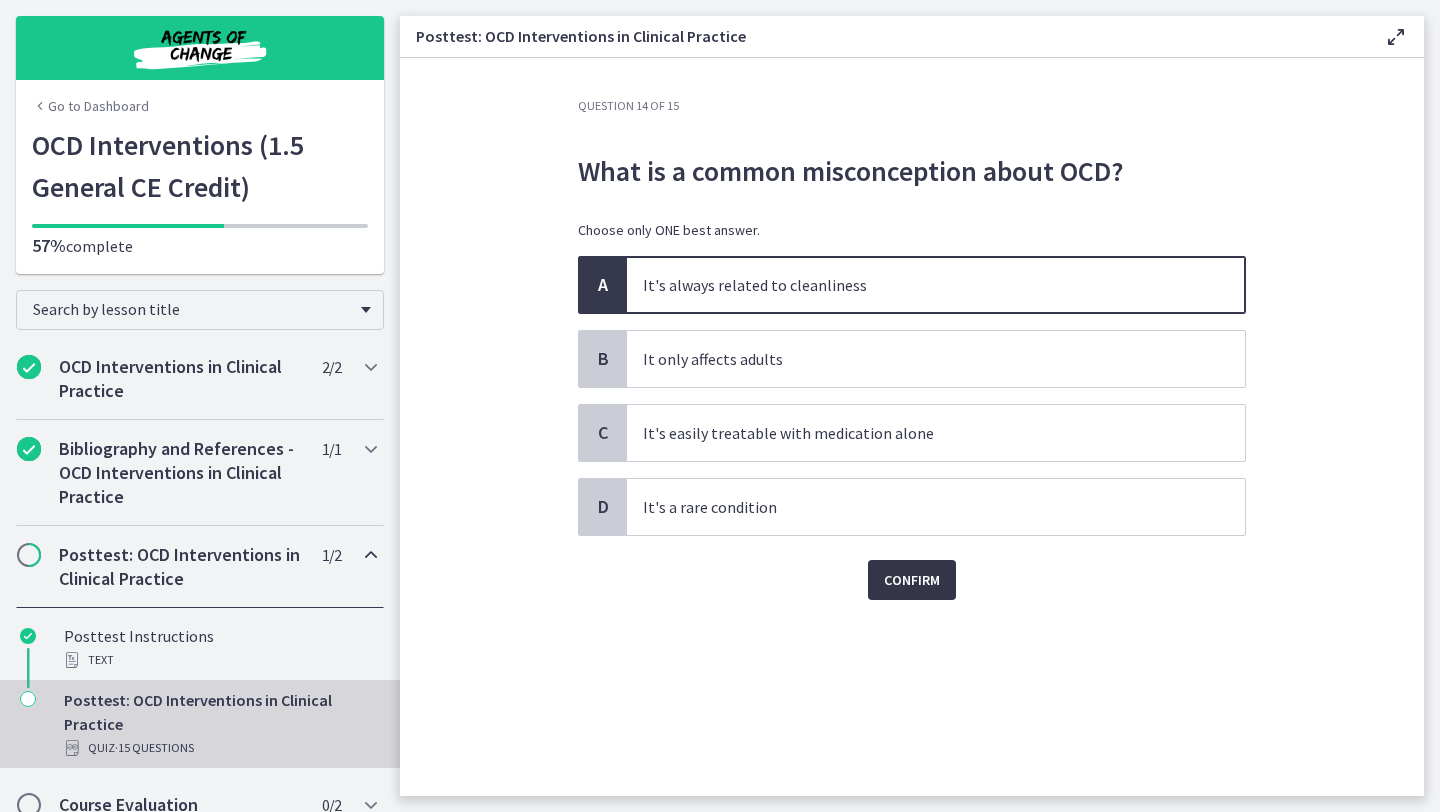 click on "Confirm" at bounding box center (912, 580) 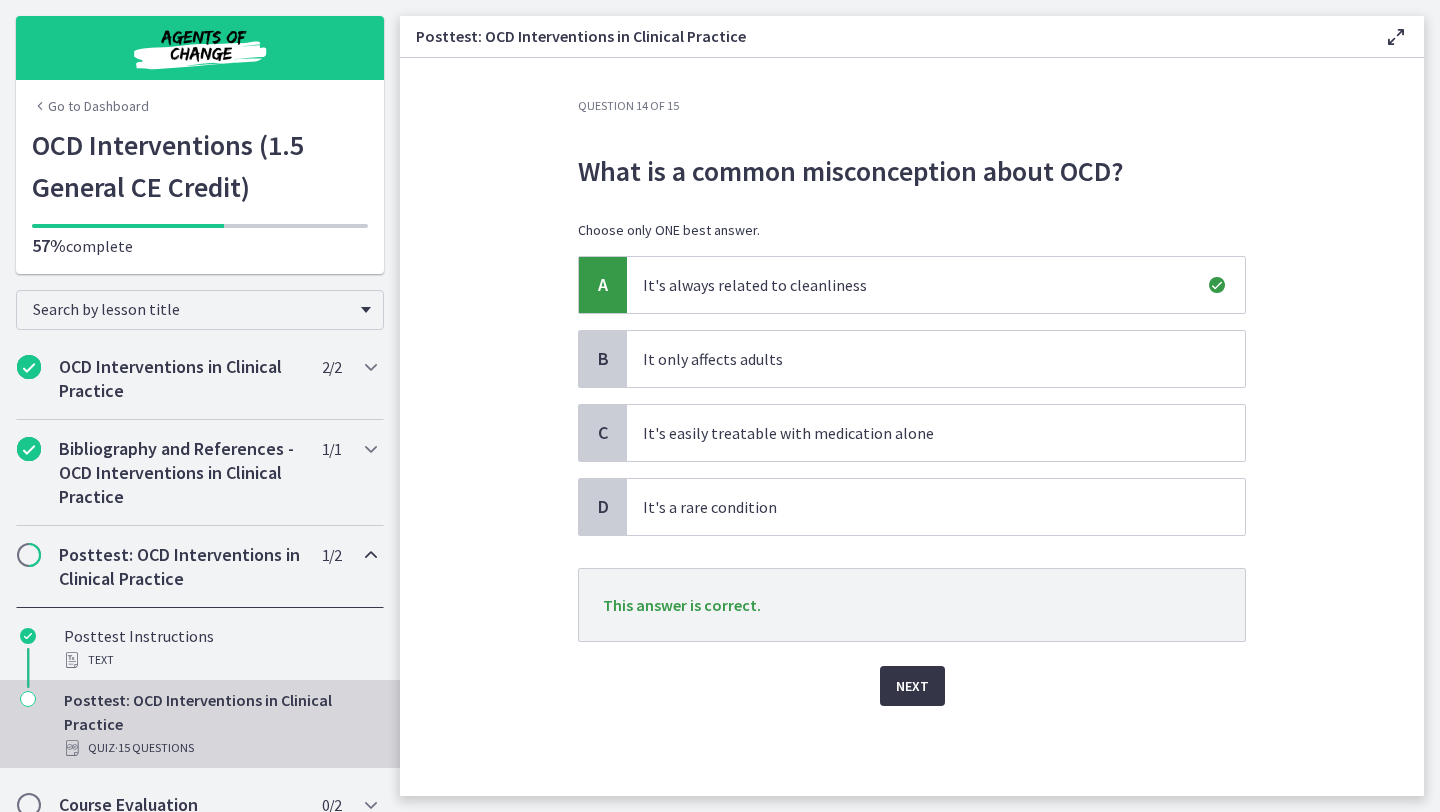 click on "Next" at bounding box center (912, 686) 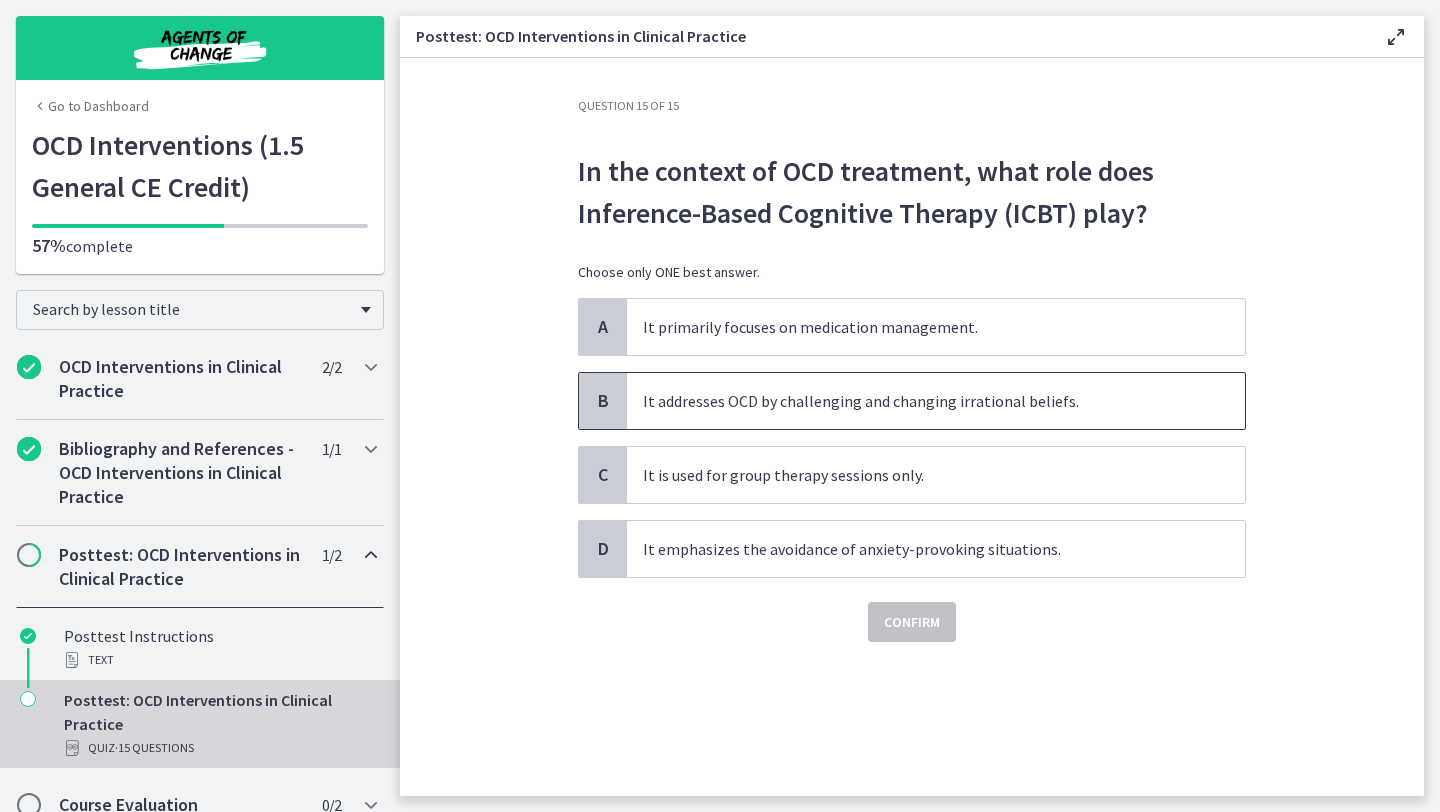 click on "It addresses OCD by challenging and changing irrational beliefs." at bounding box center [936, 401] 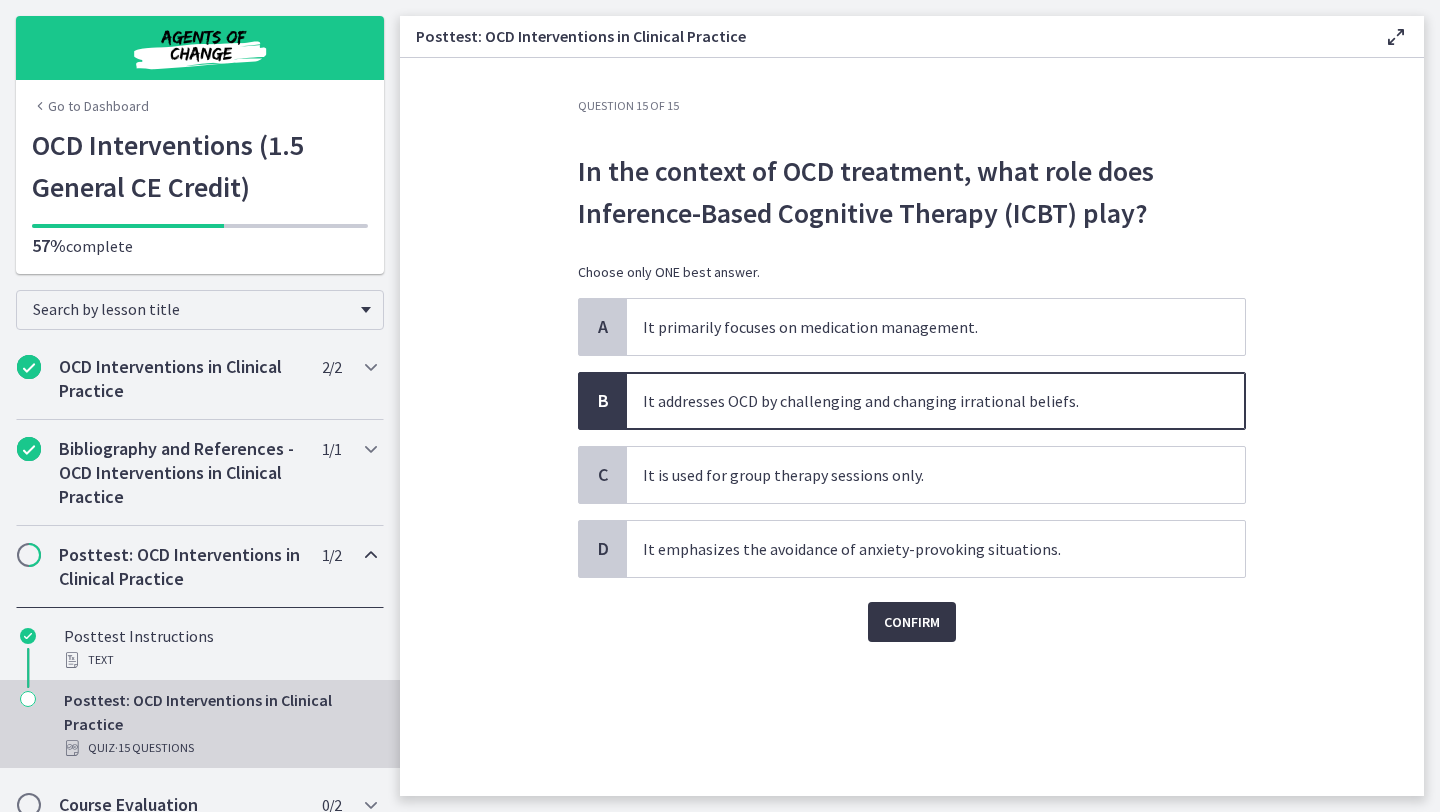 click on "Confirm" at bounding box center (912, 622) 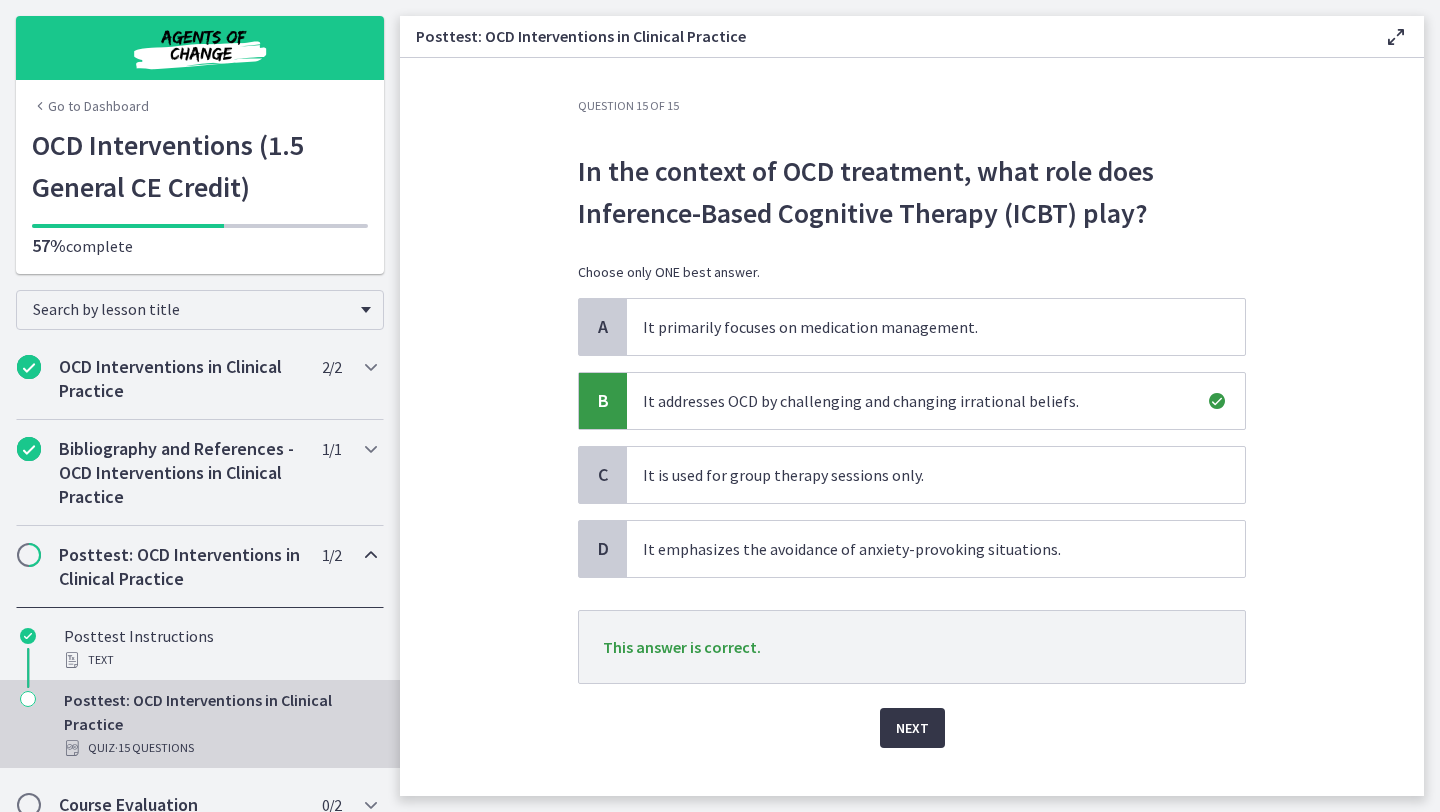 click on "Next" at bounding box center [912, 728] 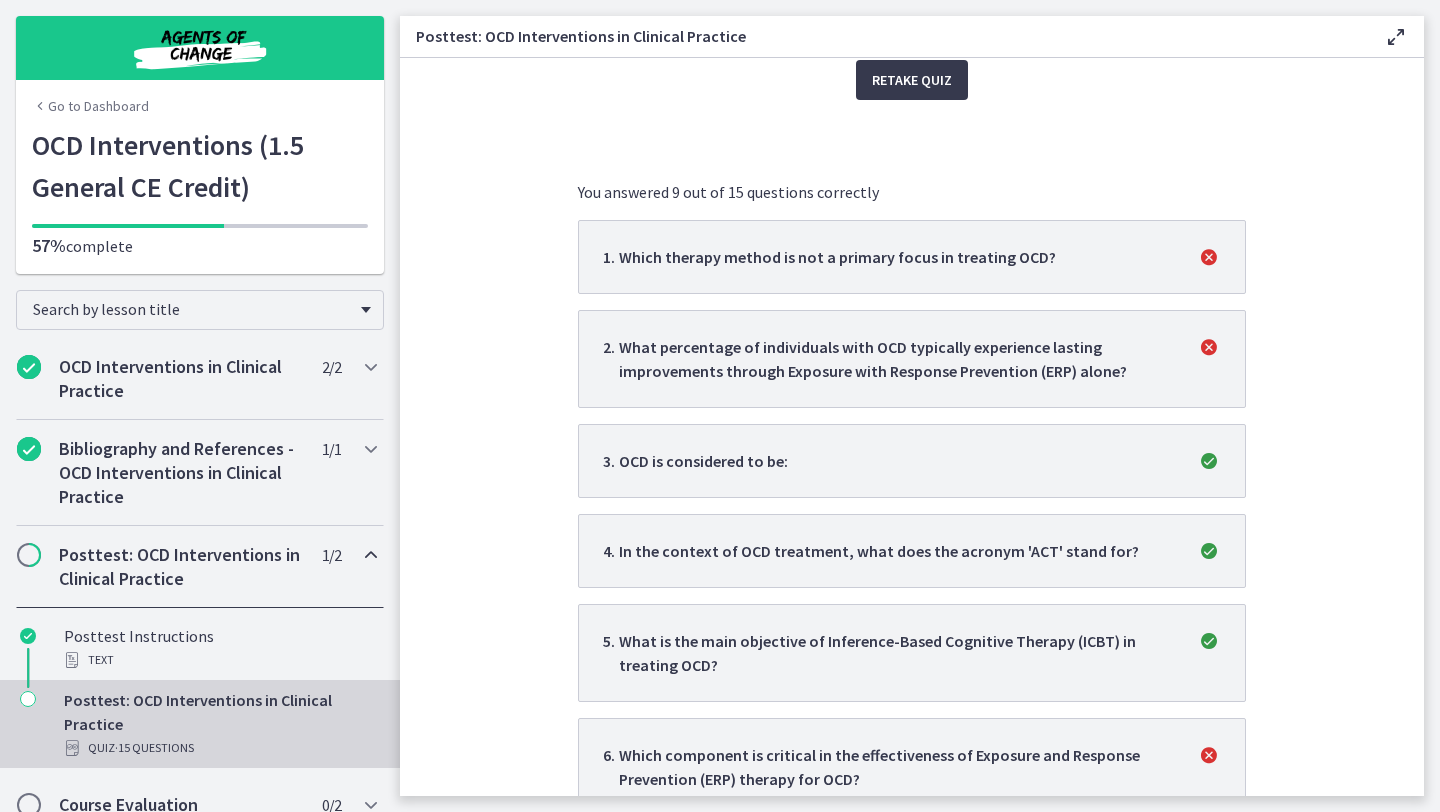 scroll, scrollTop: 264, scrollLeft: 0, axis: vertical 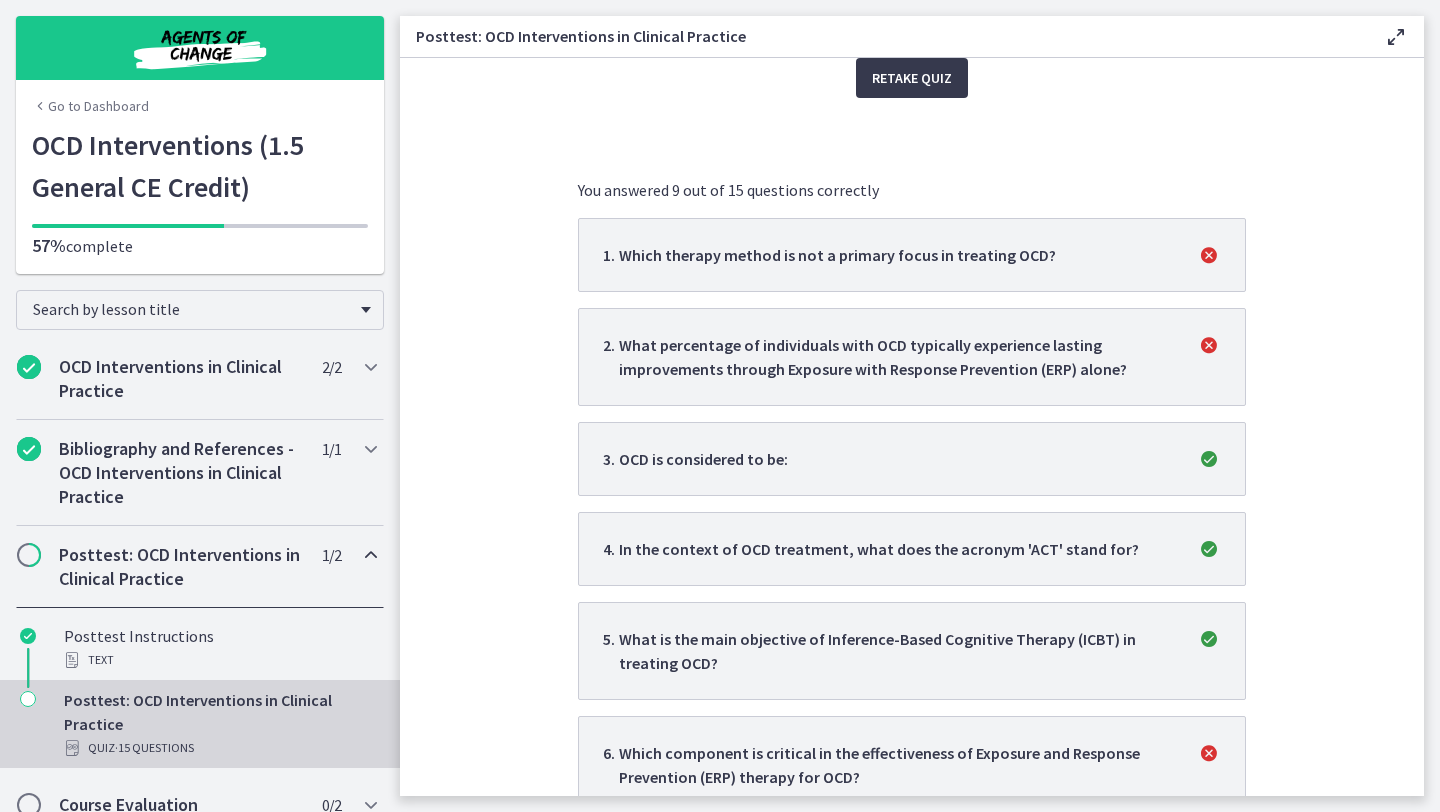 click on "1 .
Which therapy method is not a primary focus in treating OCD?" at bounding box center [912, 255] 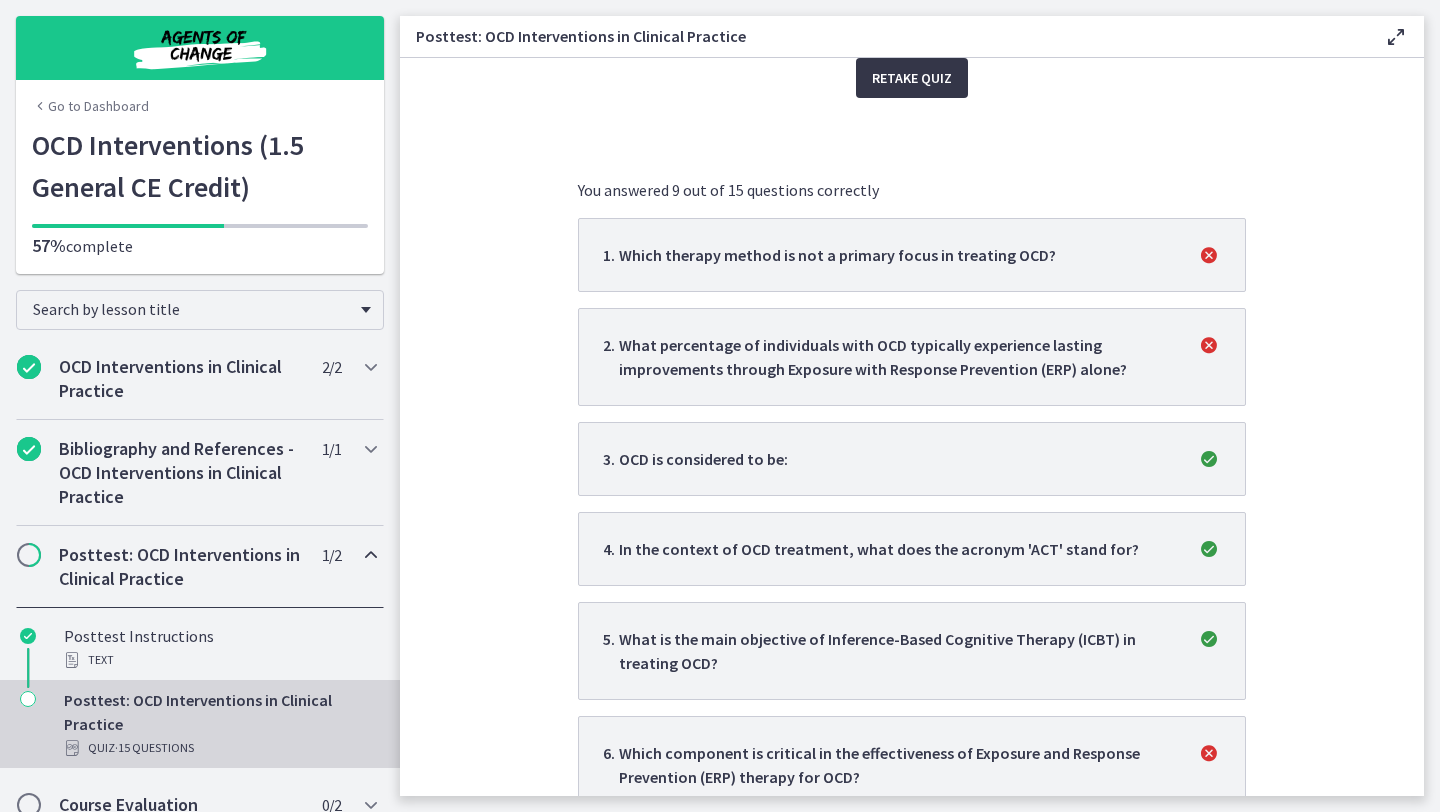 click on "Retake Quiz" at bounding box center [912, 78] 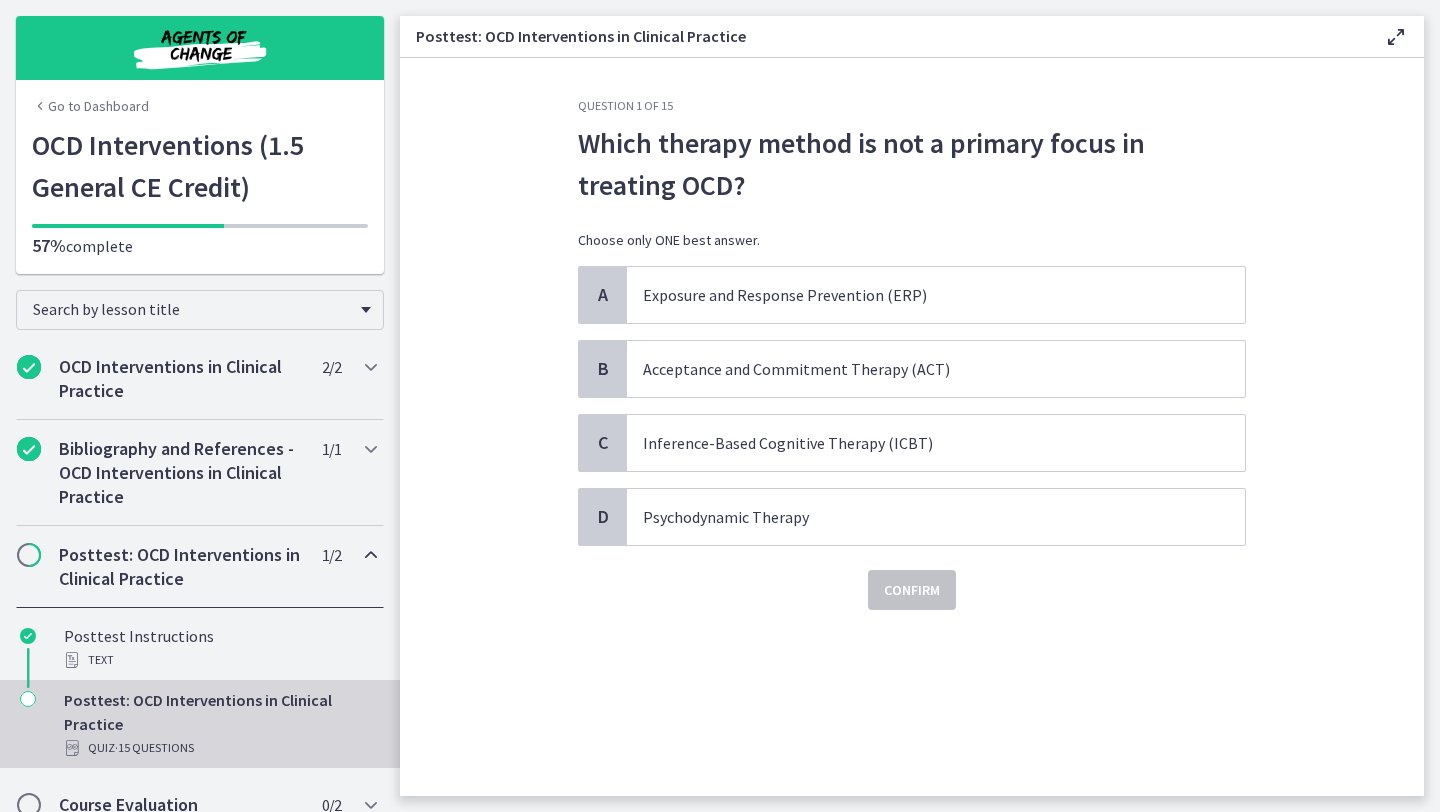 scroll, scrollTop: 0, scrollLeft: 0, axis: both 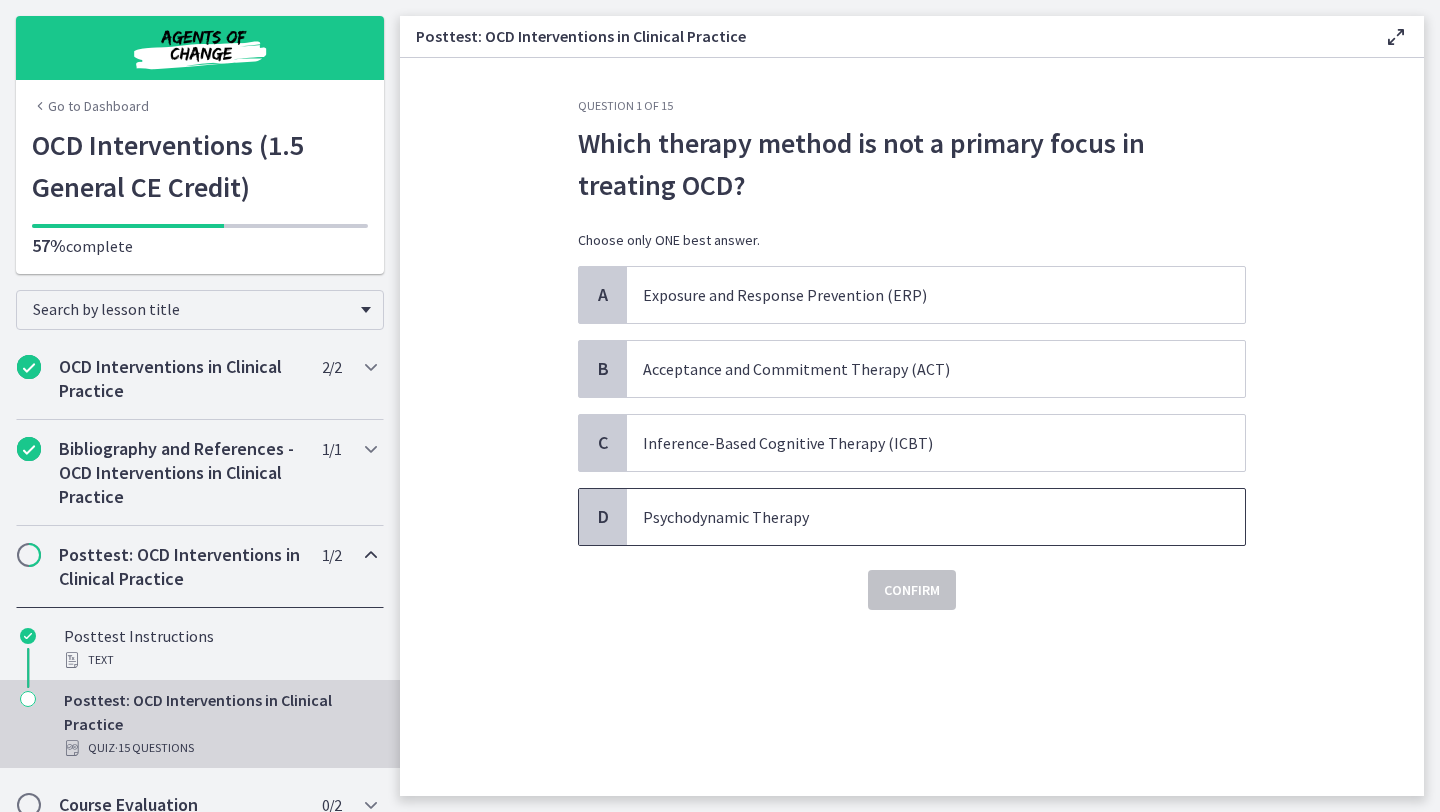 click on "Psychodynamic Therapy" at bounding box center (936, 517) 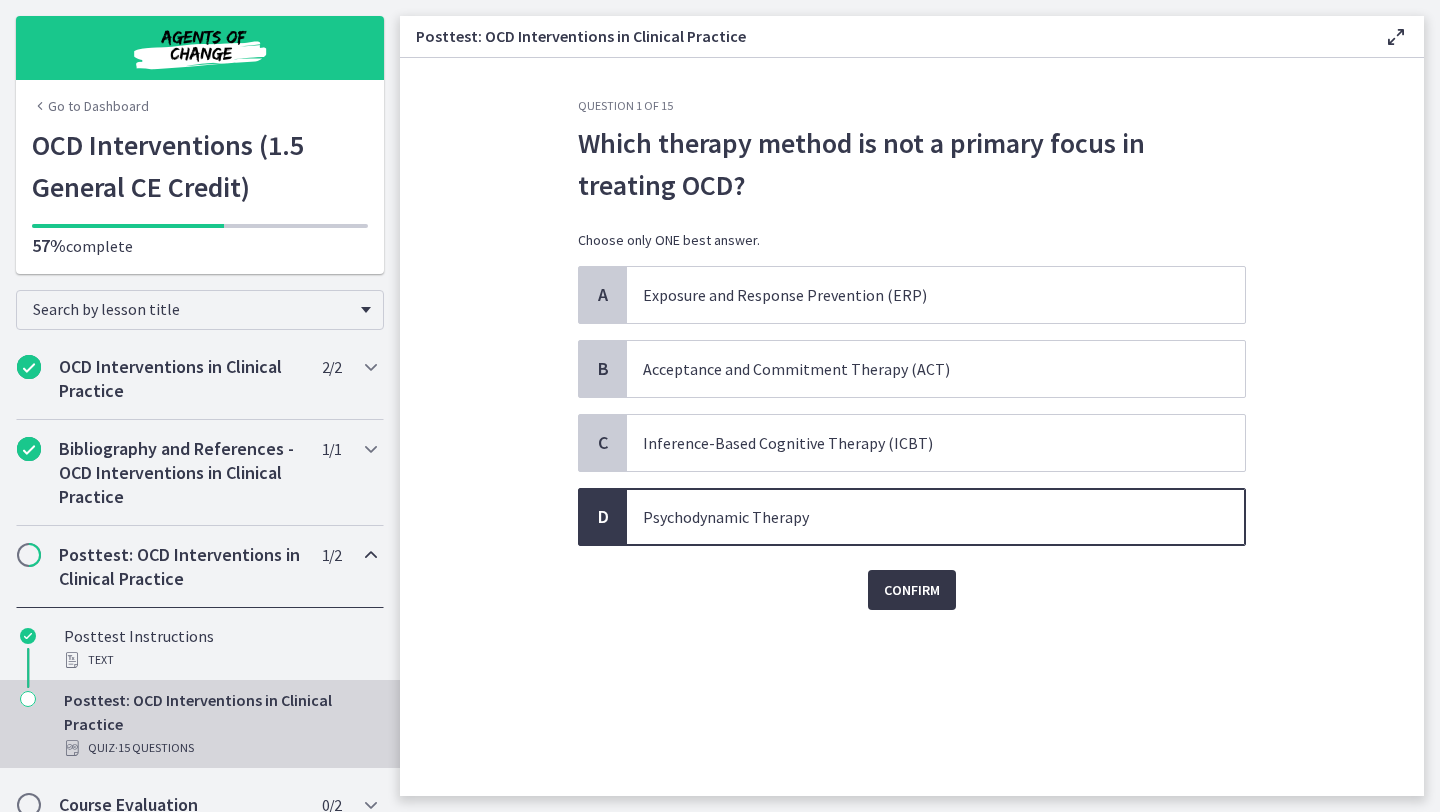 click on "Confirm" at bounding box center [912, 590] 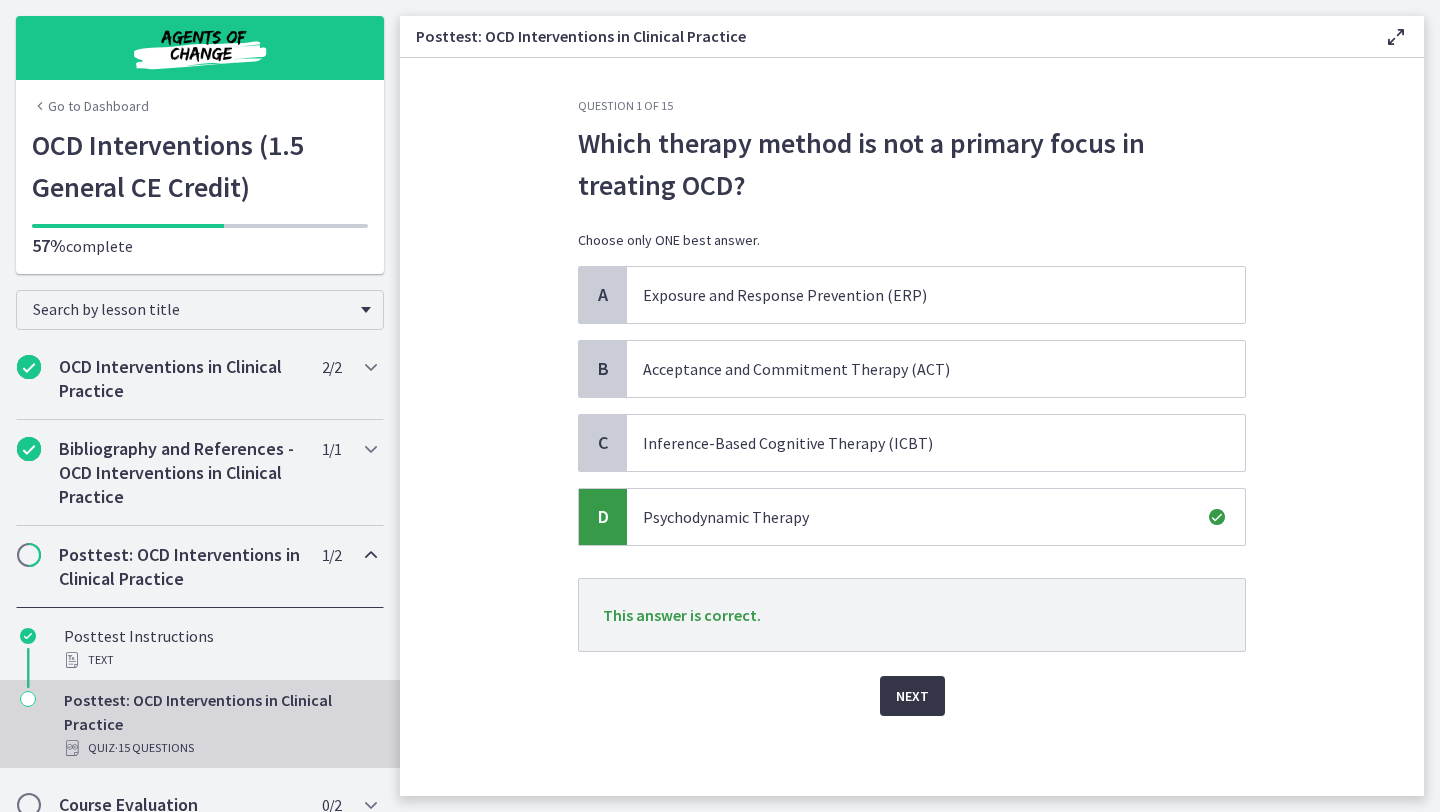 click on "Next" at bounding box center [912, 696] 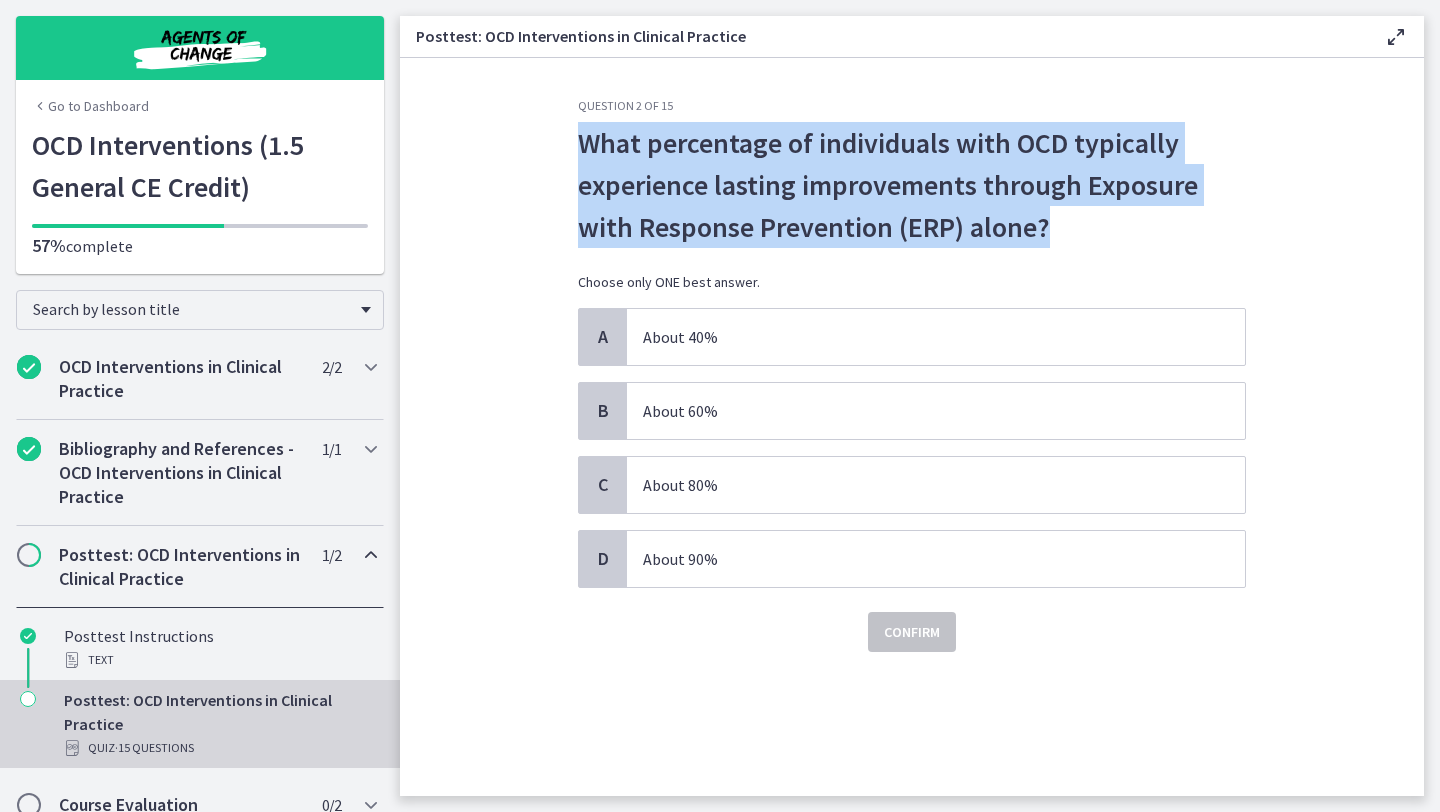 drag, startPoint x: 581, startPoint y: 142, endPoint x: 1052, endPoint y: 237, distance: 480.48517 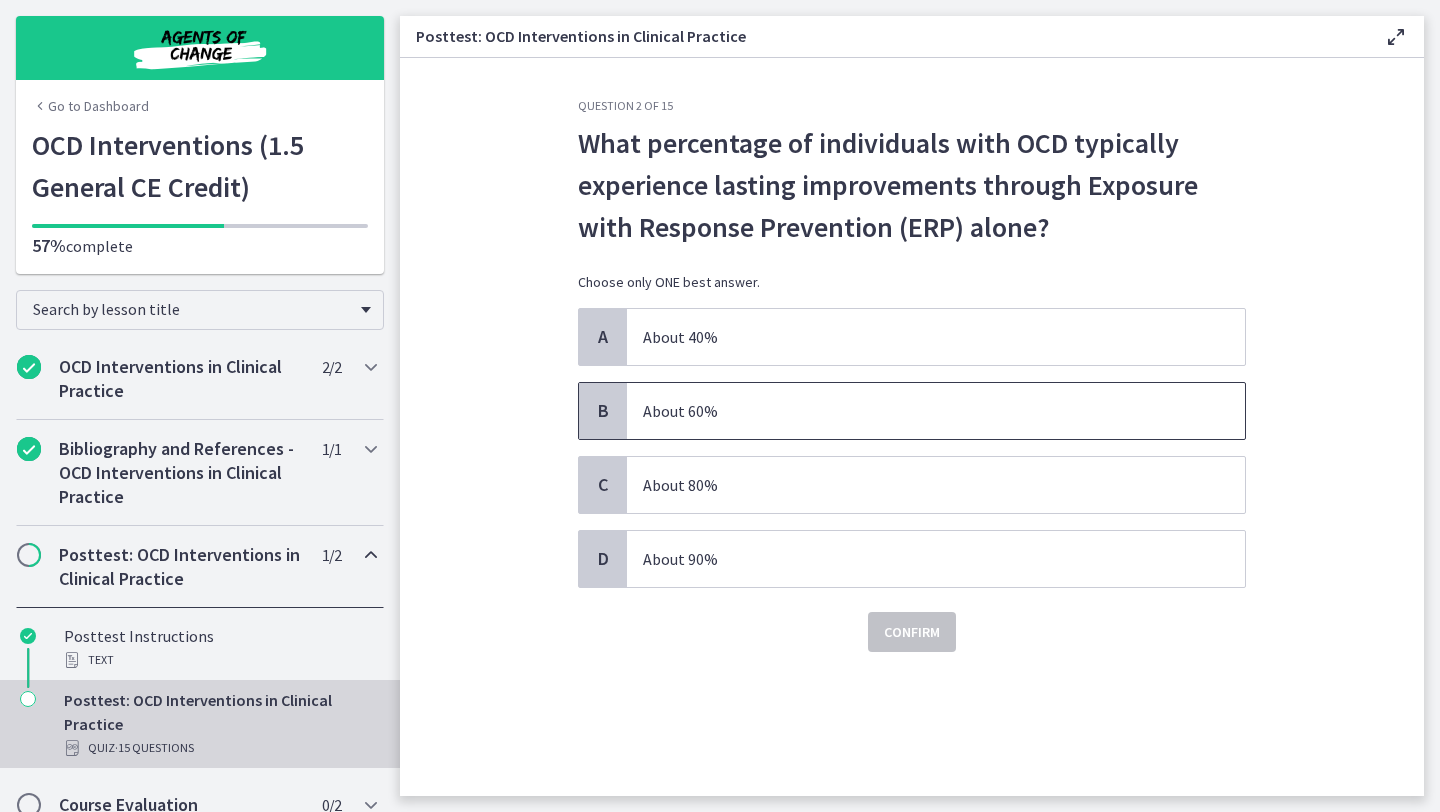 click on "About 60%" at bounding box center [936, 411] 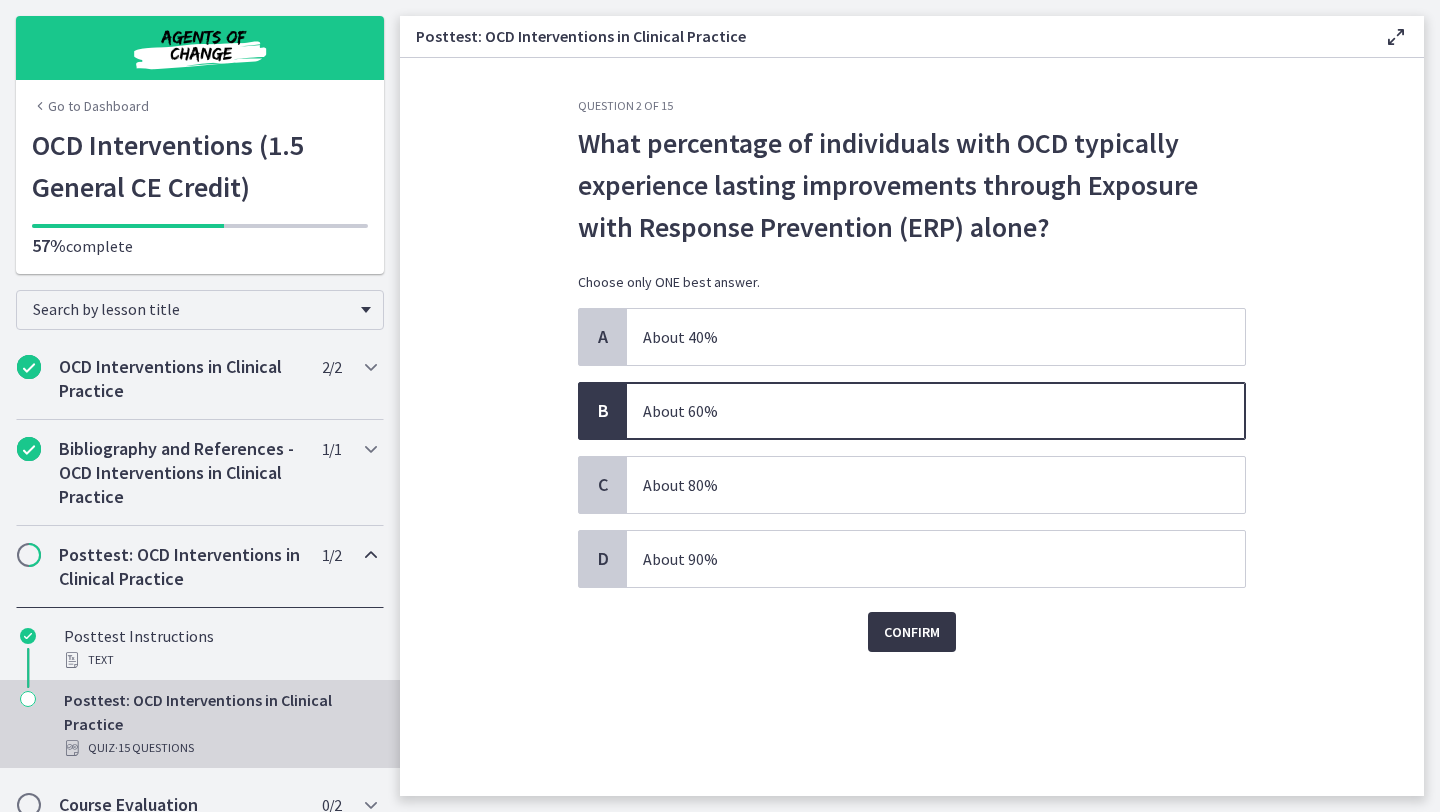 click on "Confirm" at bounding box center [912, 632] 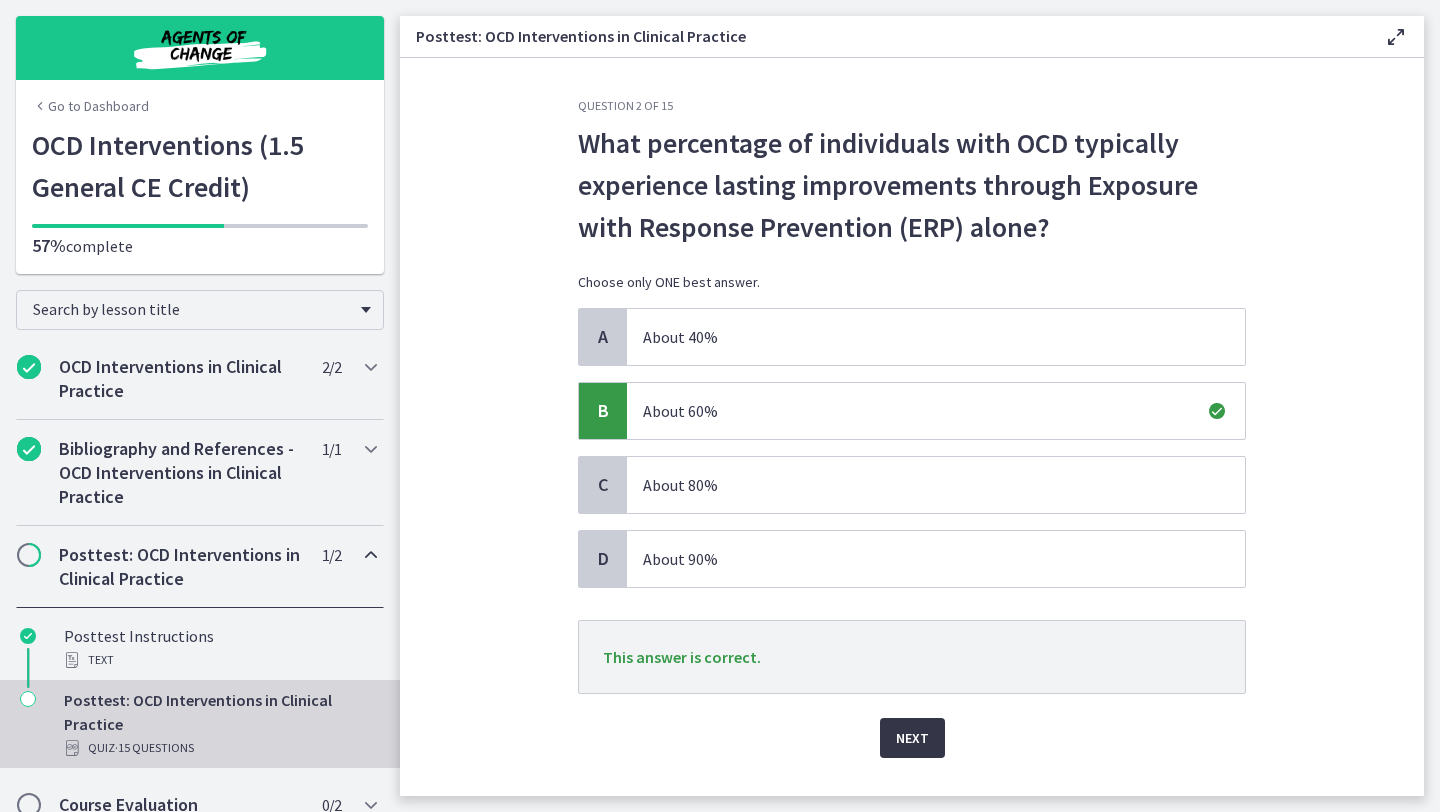 click on "Next" at bounding box center [912, 738] 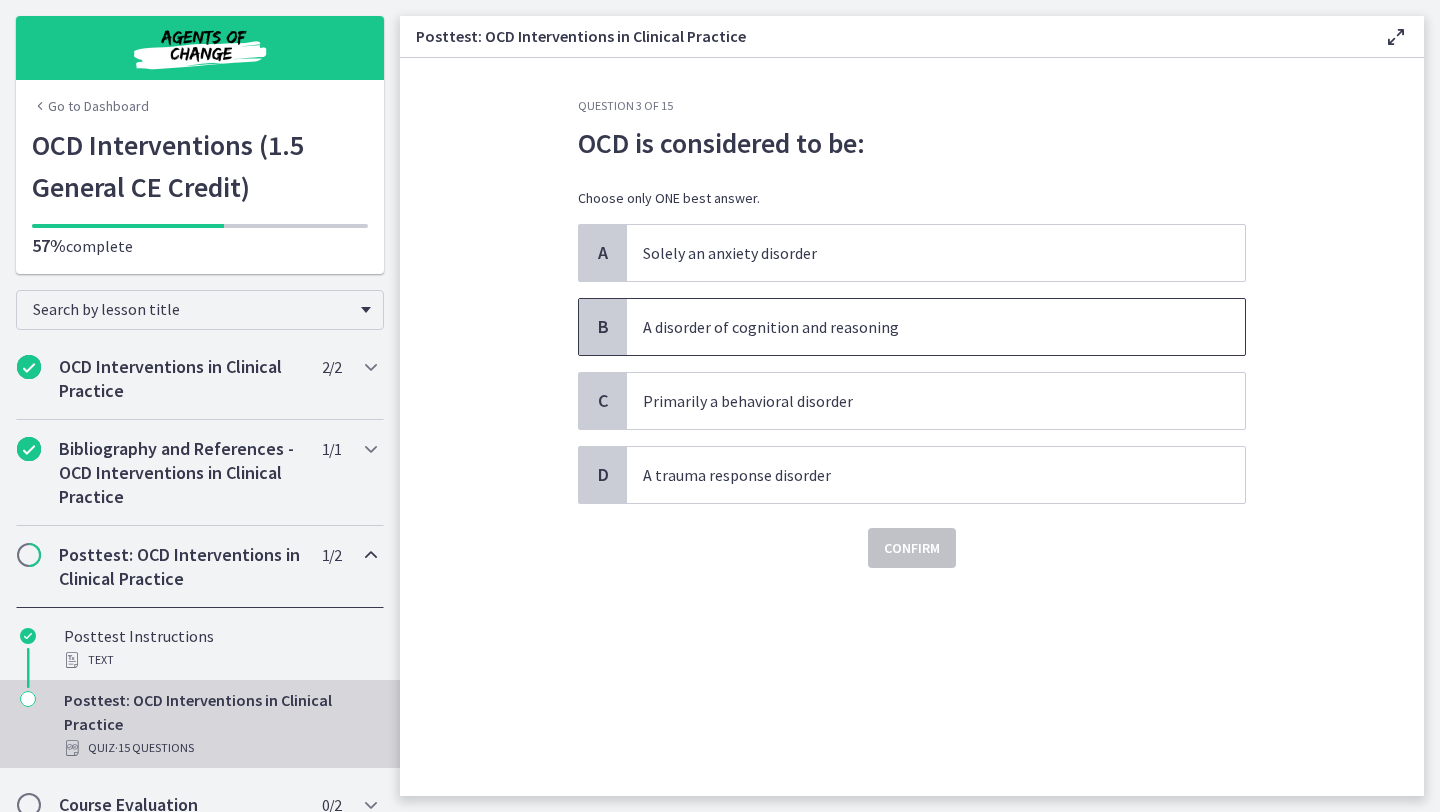 click on "A disorder of cognition and reasoning" at bounding box center [936, 327] 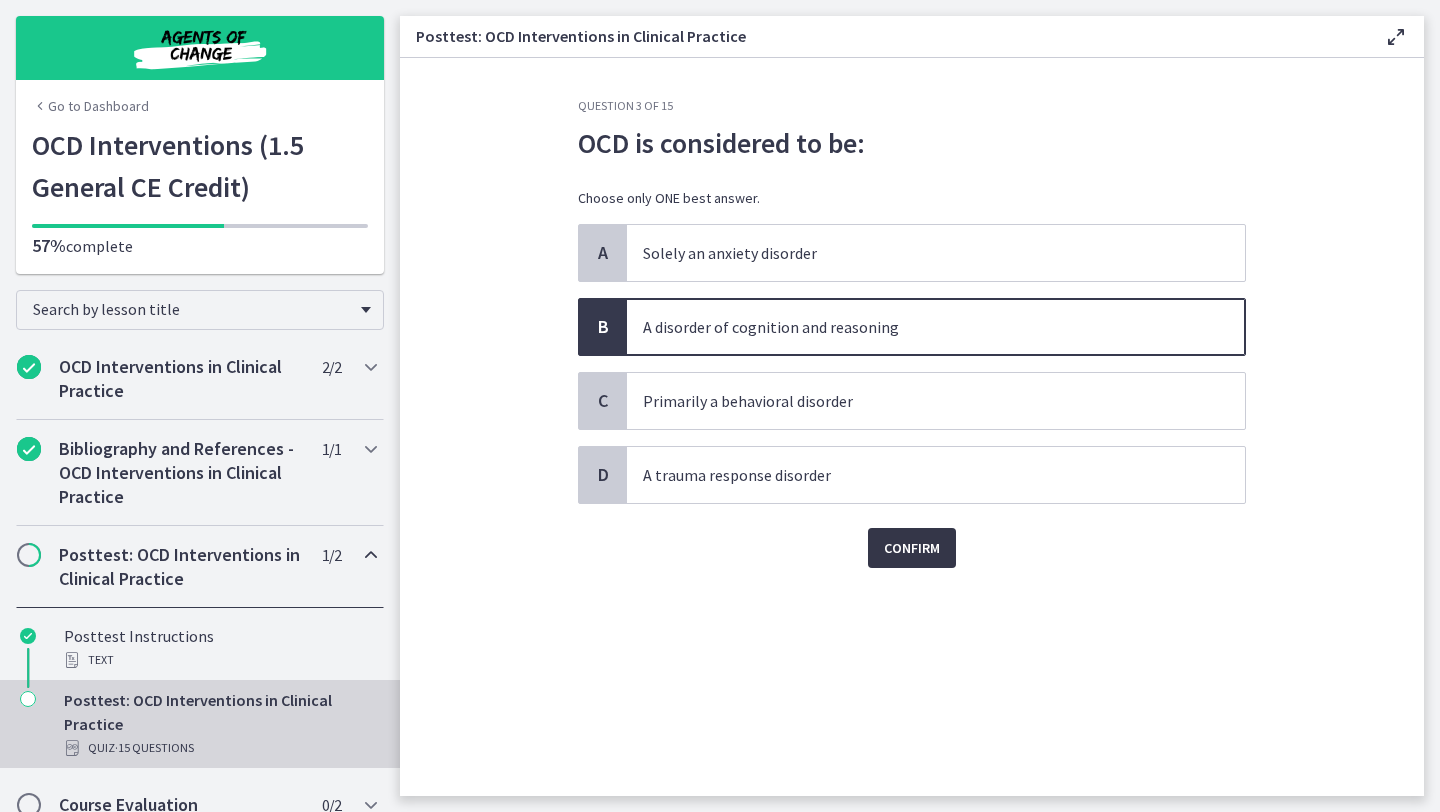 click on "Confirm" at bounding box center [912, 548] 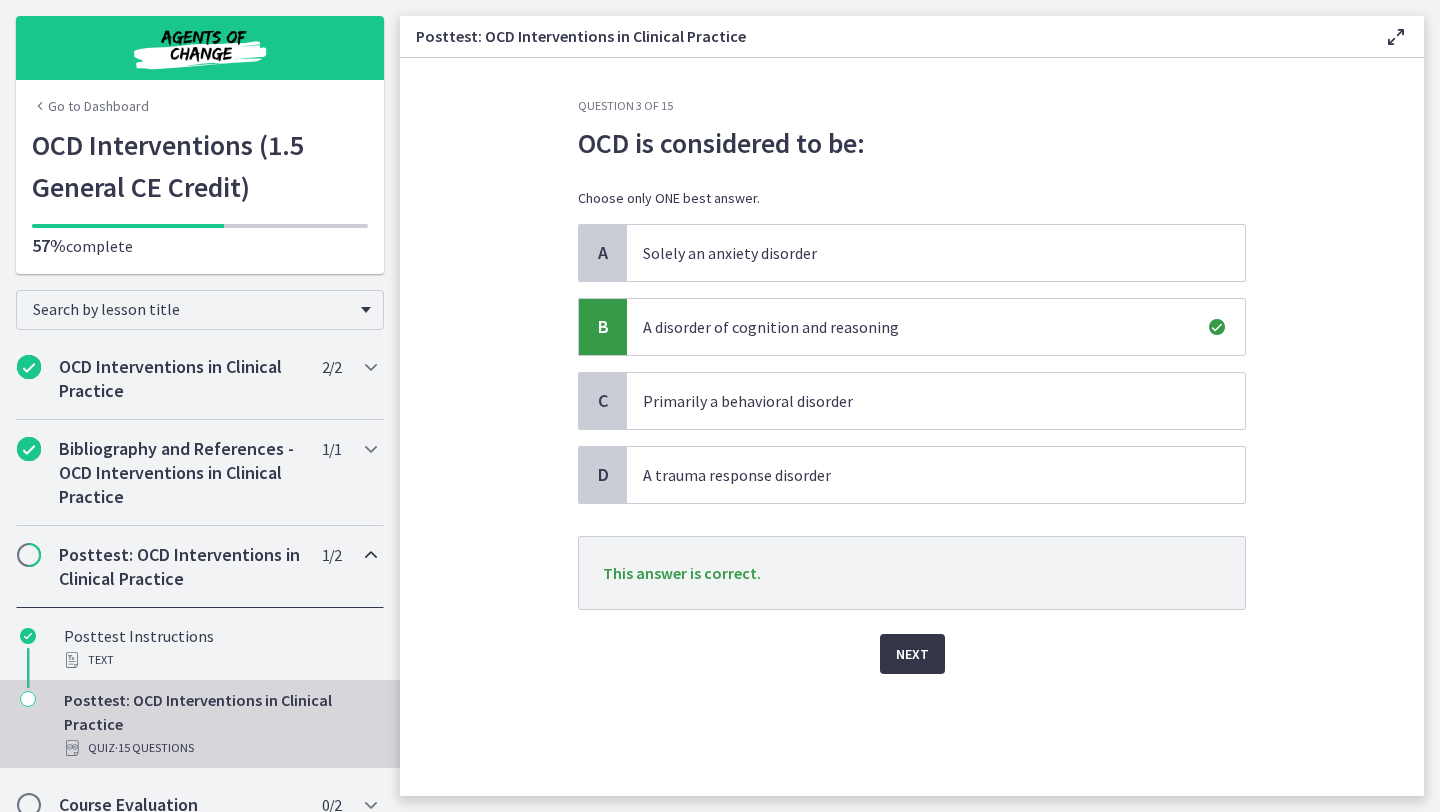 click on "Next" at bounding box center [912, 654] 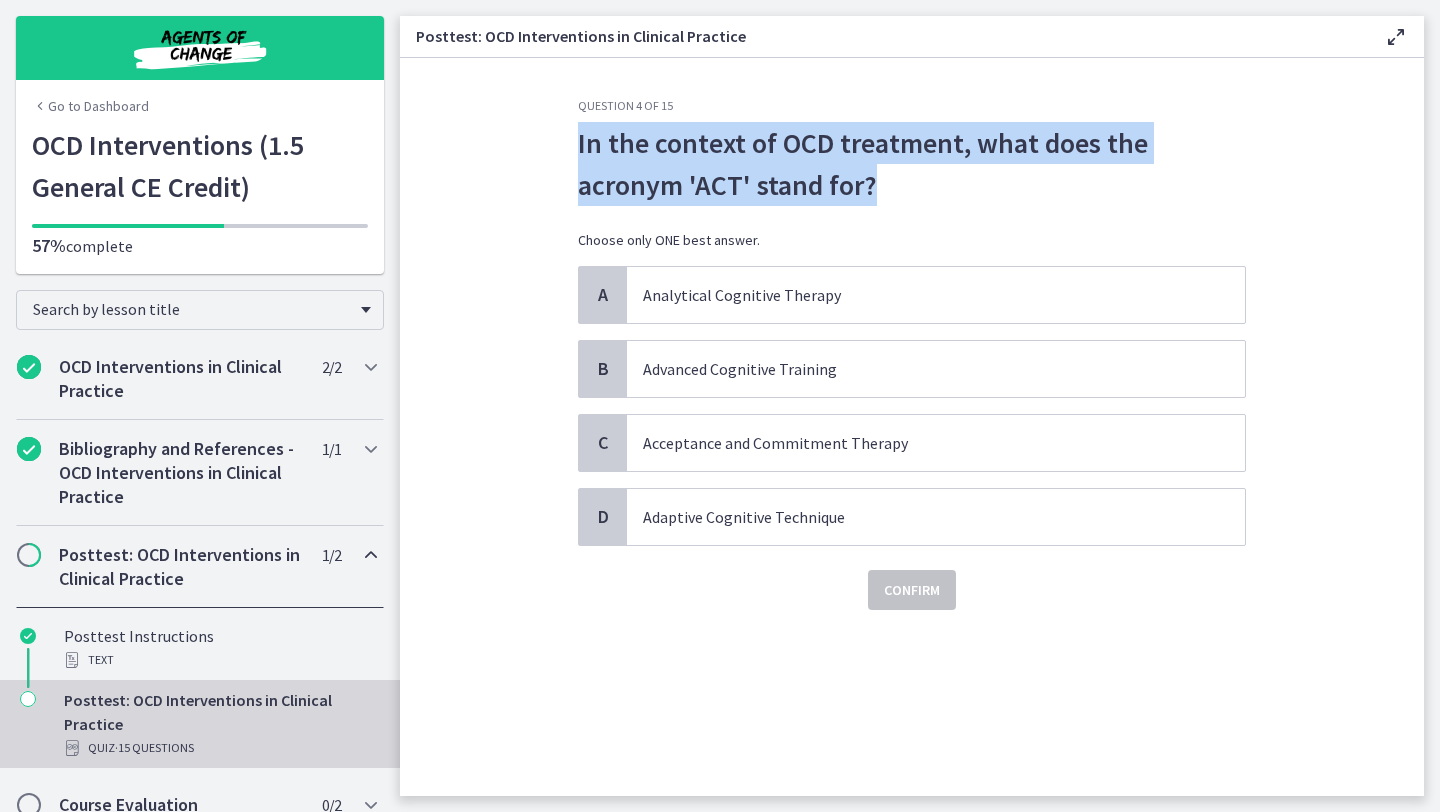 drag, startPoint x: 577, startPoint y: 140, endPoint x: 919, endPoint y: 193, distance: 346.08237 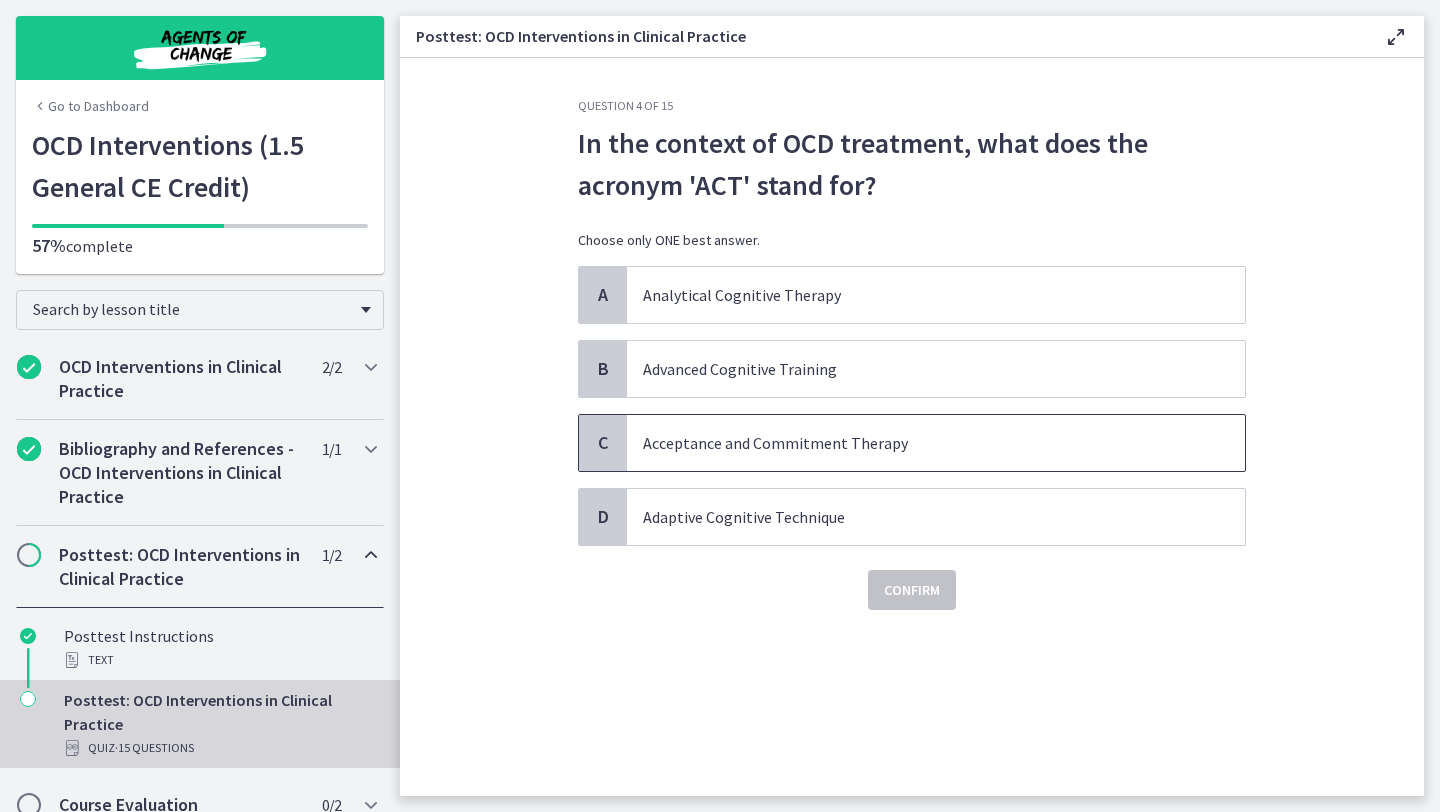 click on "Acceptance and Commitment Therapy" at bounding box center (936, 443) 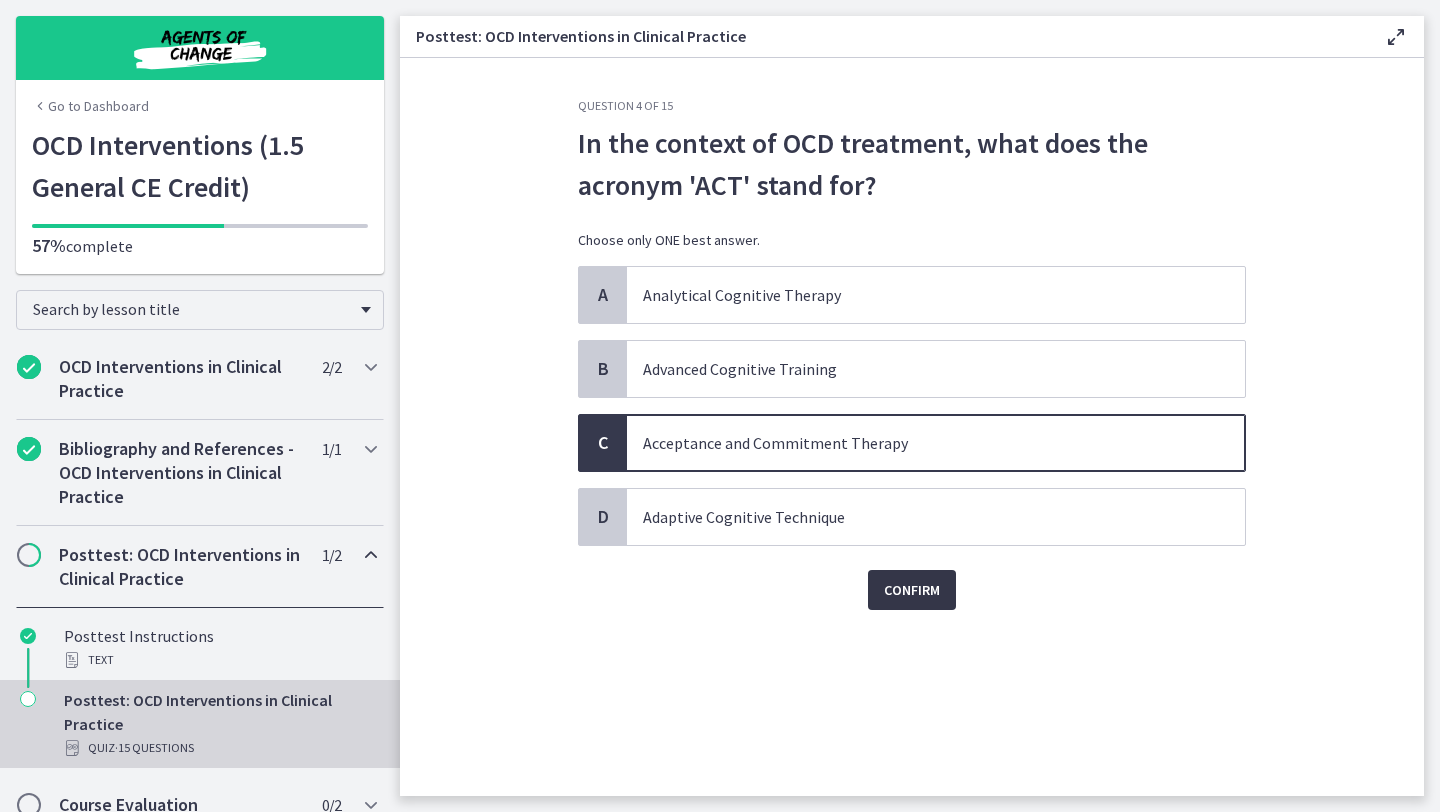 click on "Confirm" at bounding box center [912, 590] 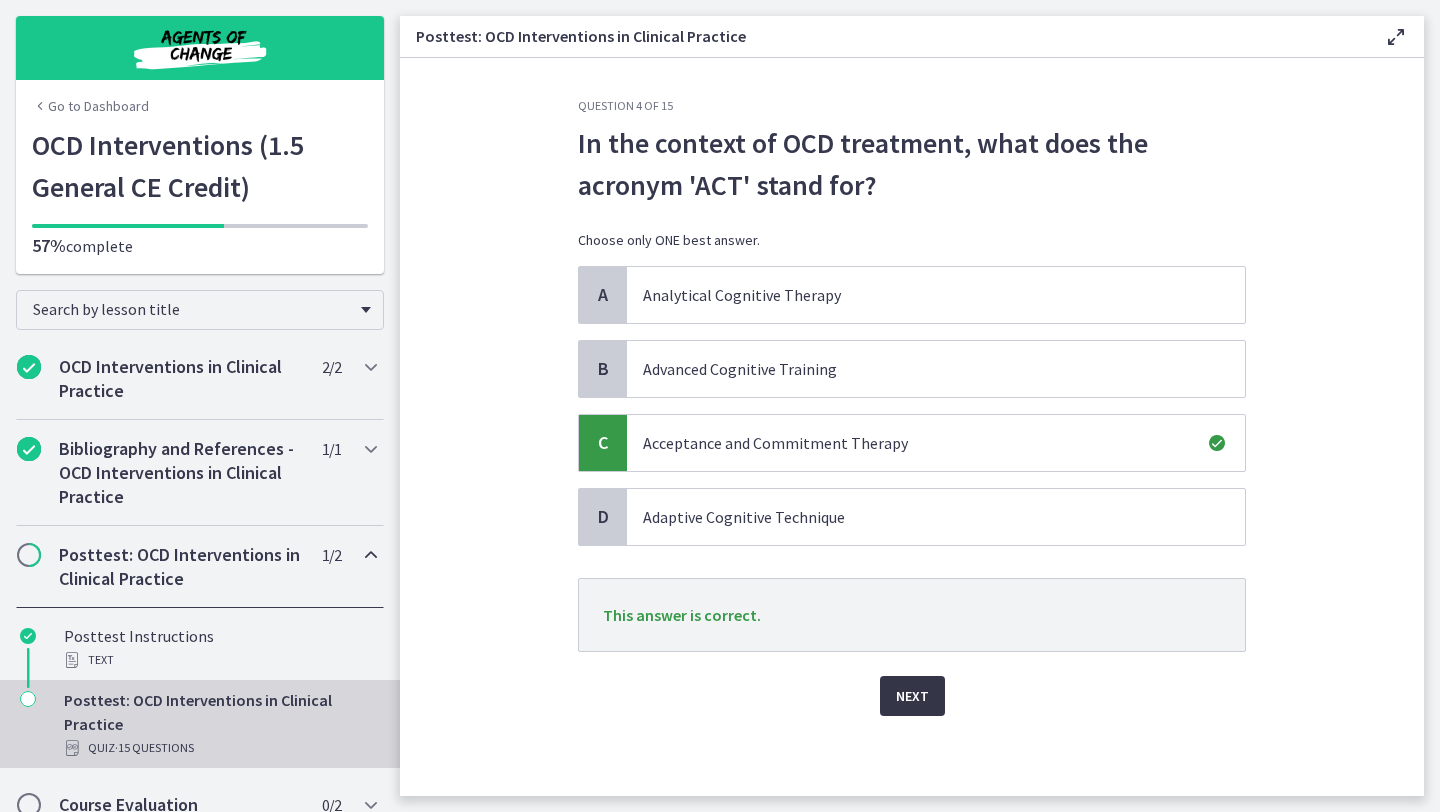 click on "Next" at bounding box center (912, 696) 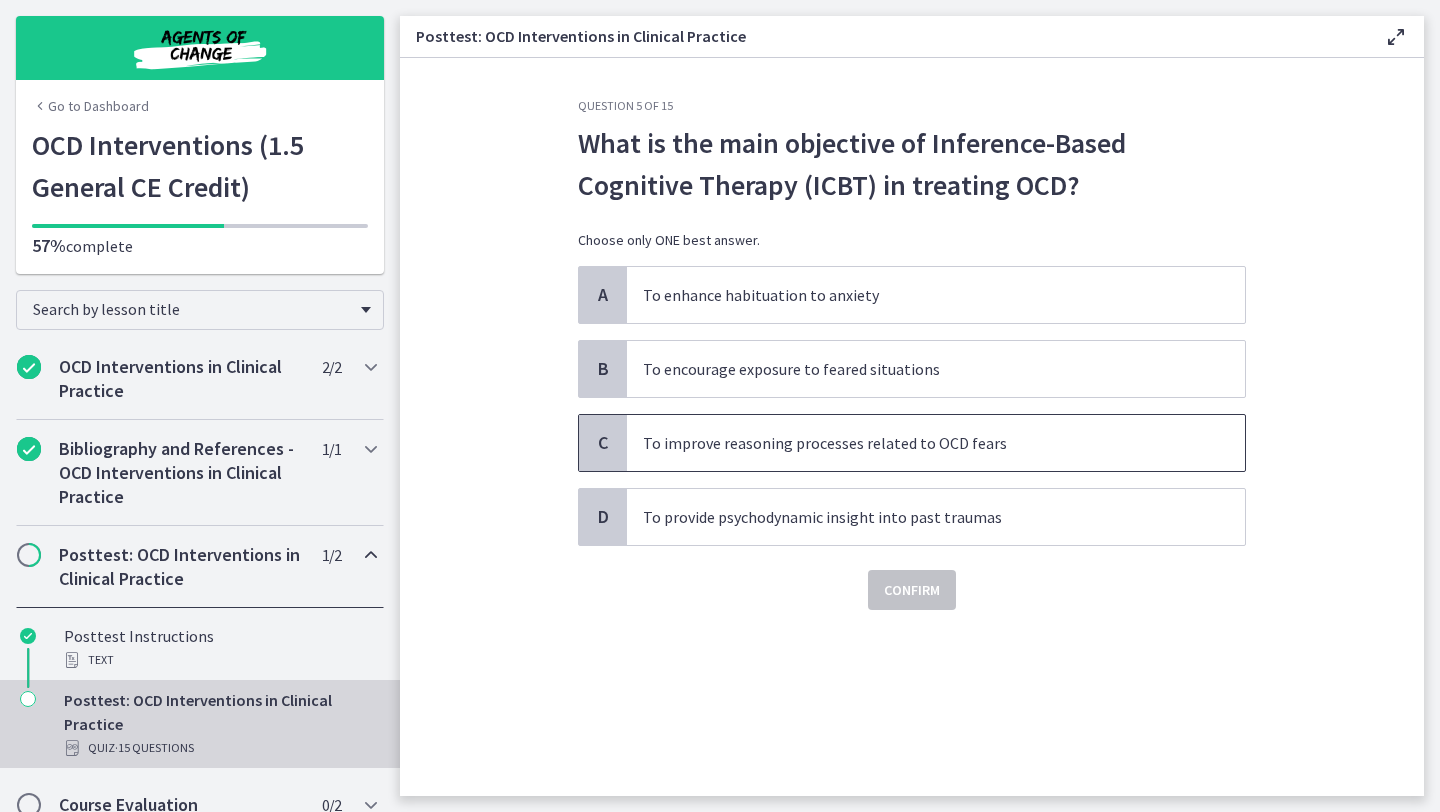 click on "To improve reasoning processes related to OCD fears" at bounding box center [936, 443] 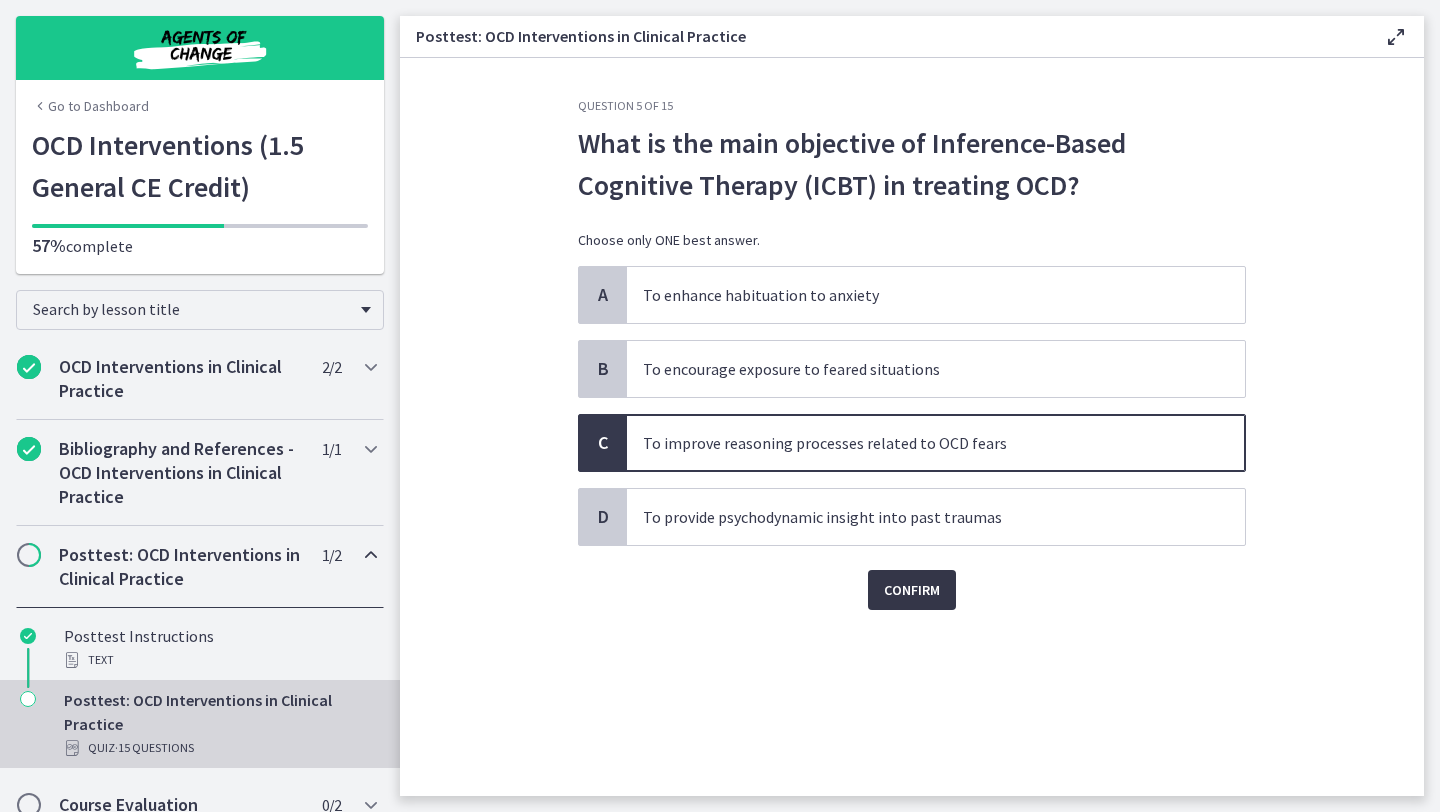 click on "Confirm" at bounding box center (912, 590) 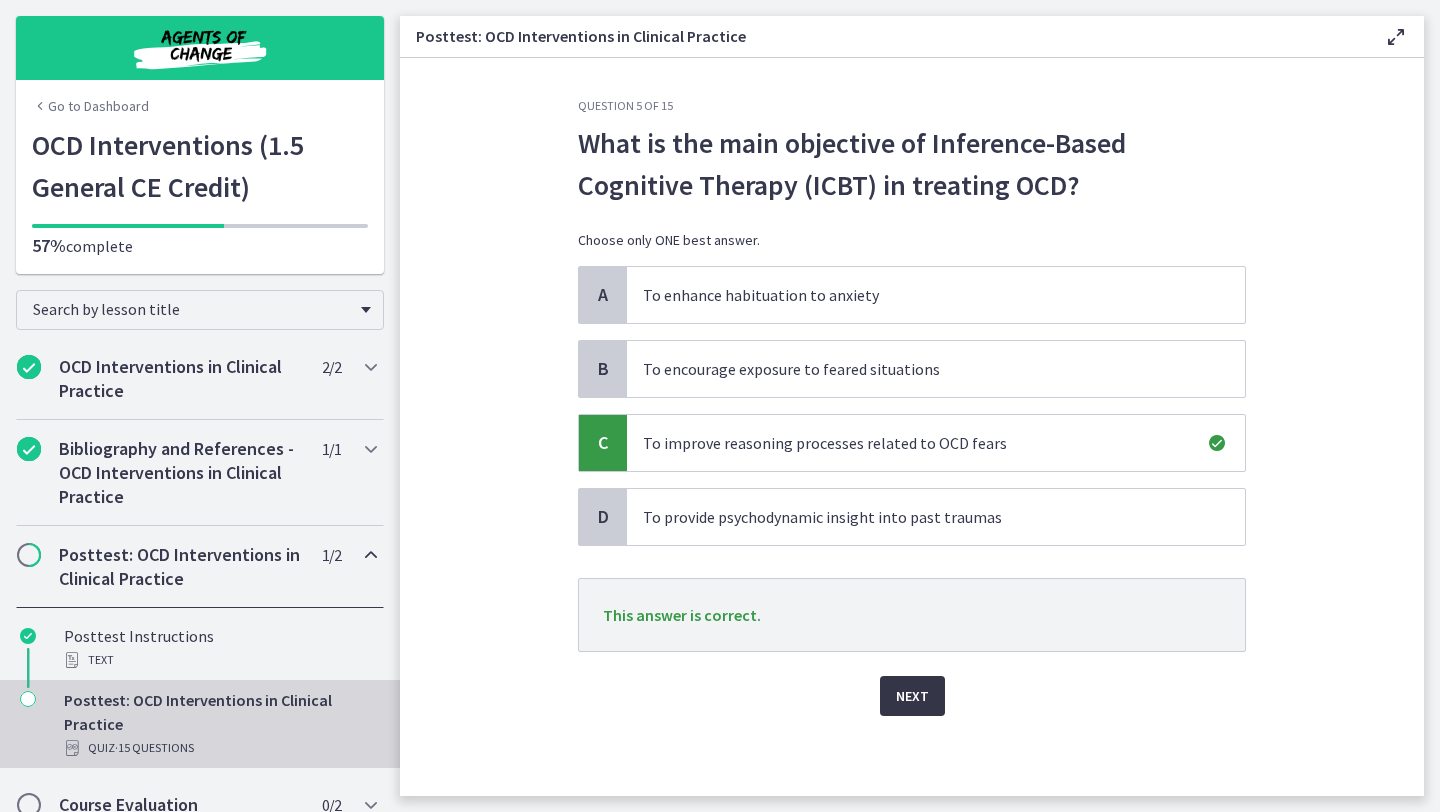 click on "Next" at bounding box center [912, 696] 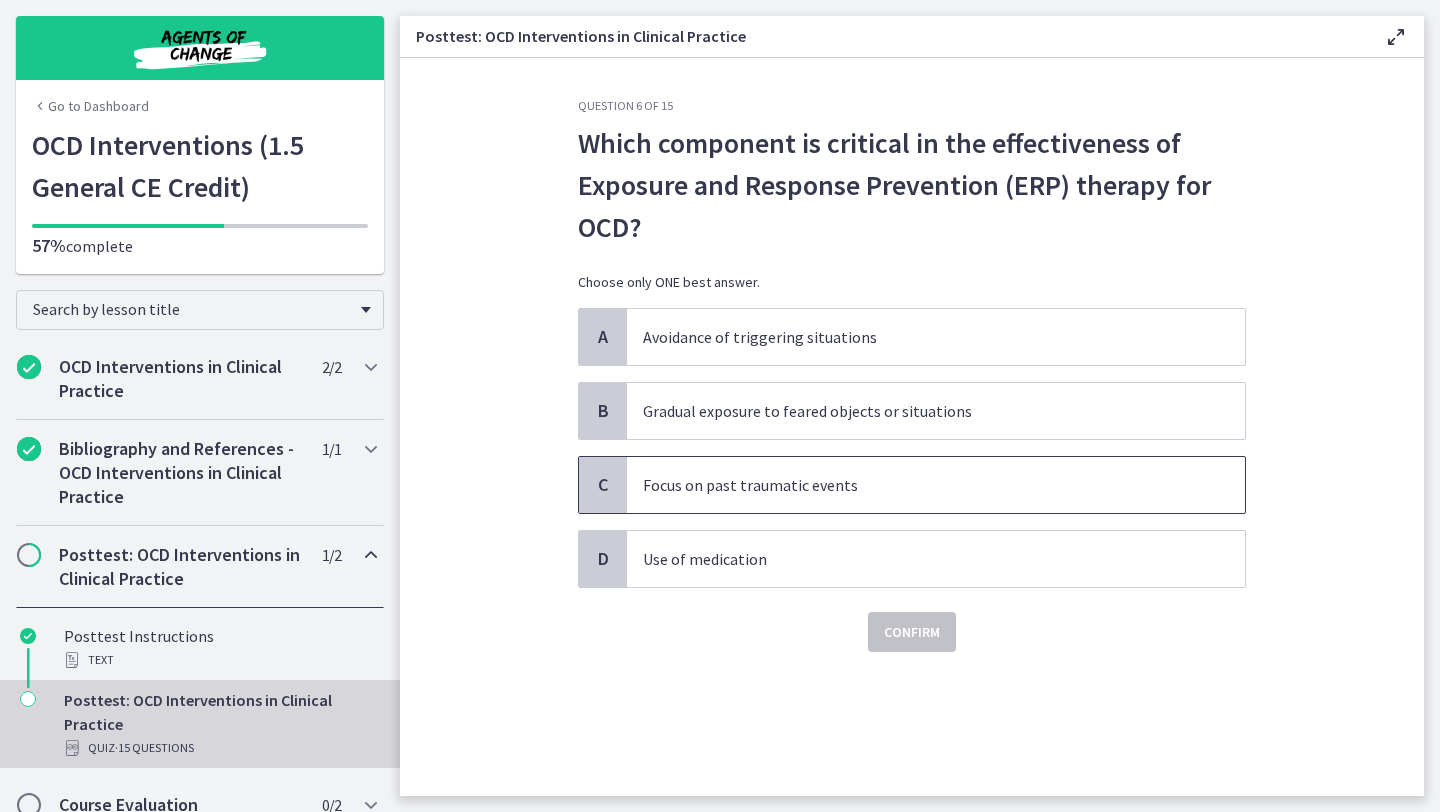 click on "Focus on past traumatic events" at bounding box center (936, 485) 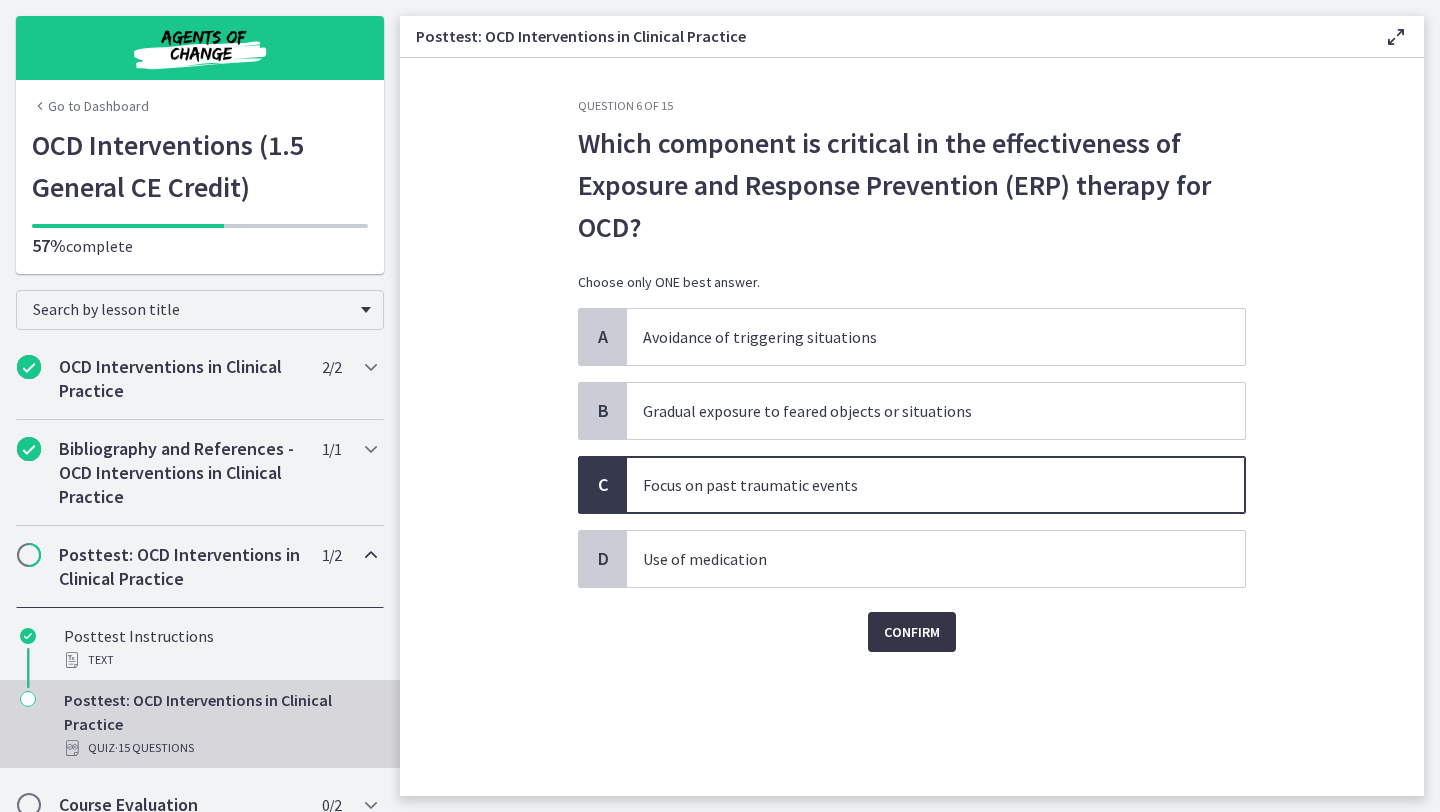 click on "Confirm" at bounding box center [912, 632] 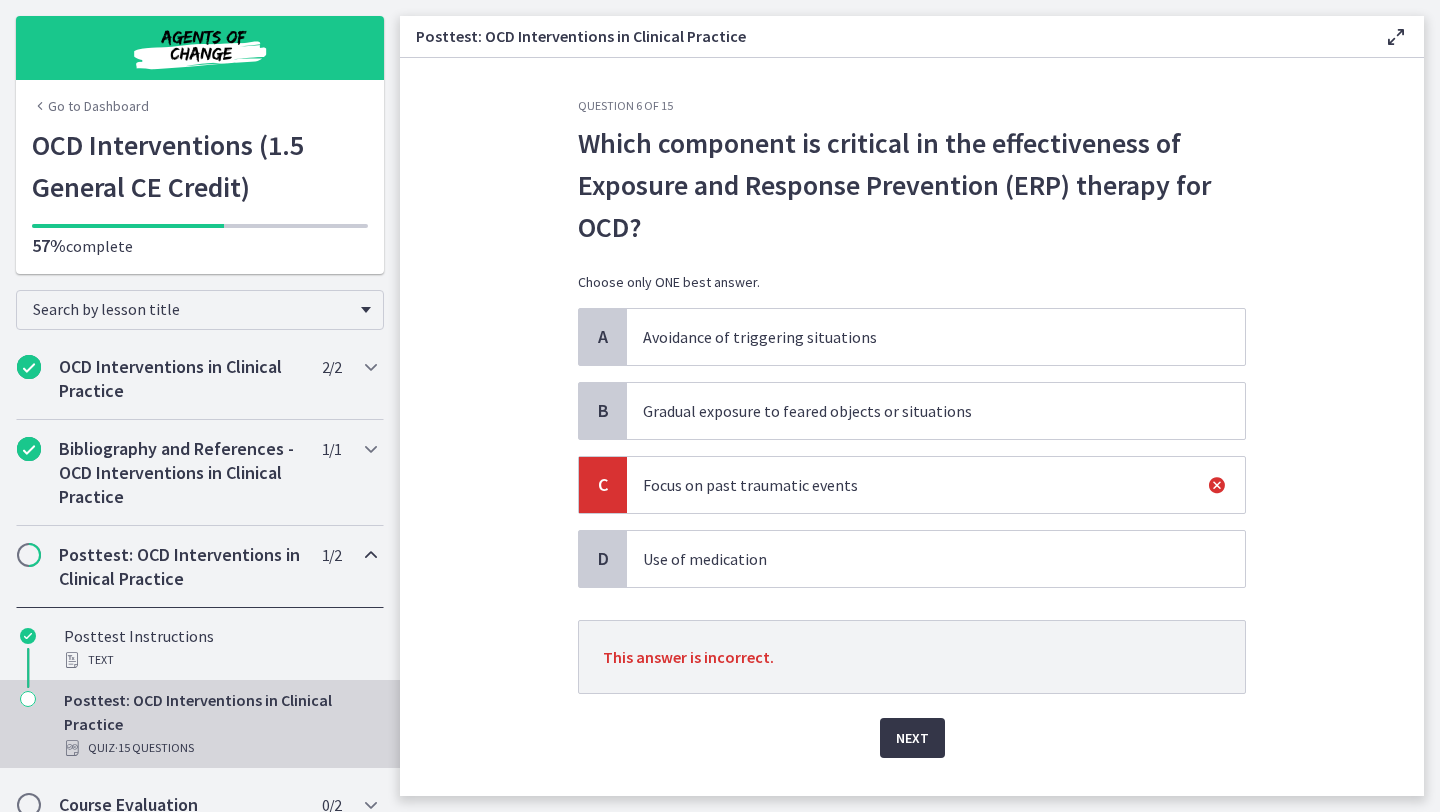 click on "Next" at bounding box center [912, 738] 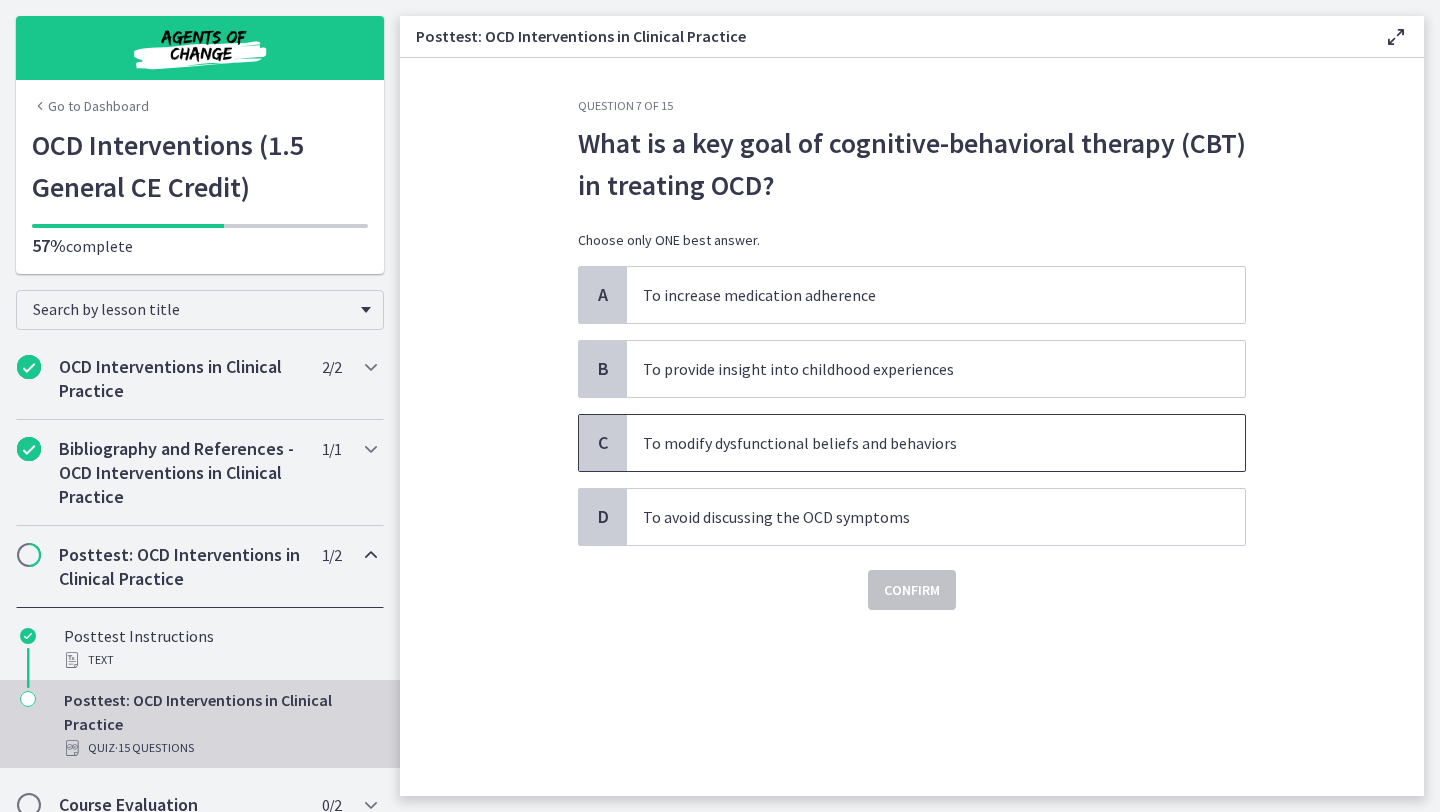 click on "To modify dysfunctional beliefs and behaviors" at bounding box center (936, 443) 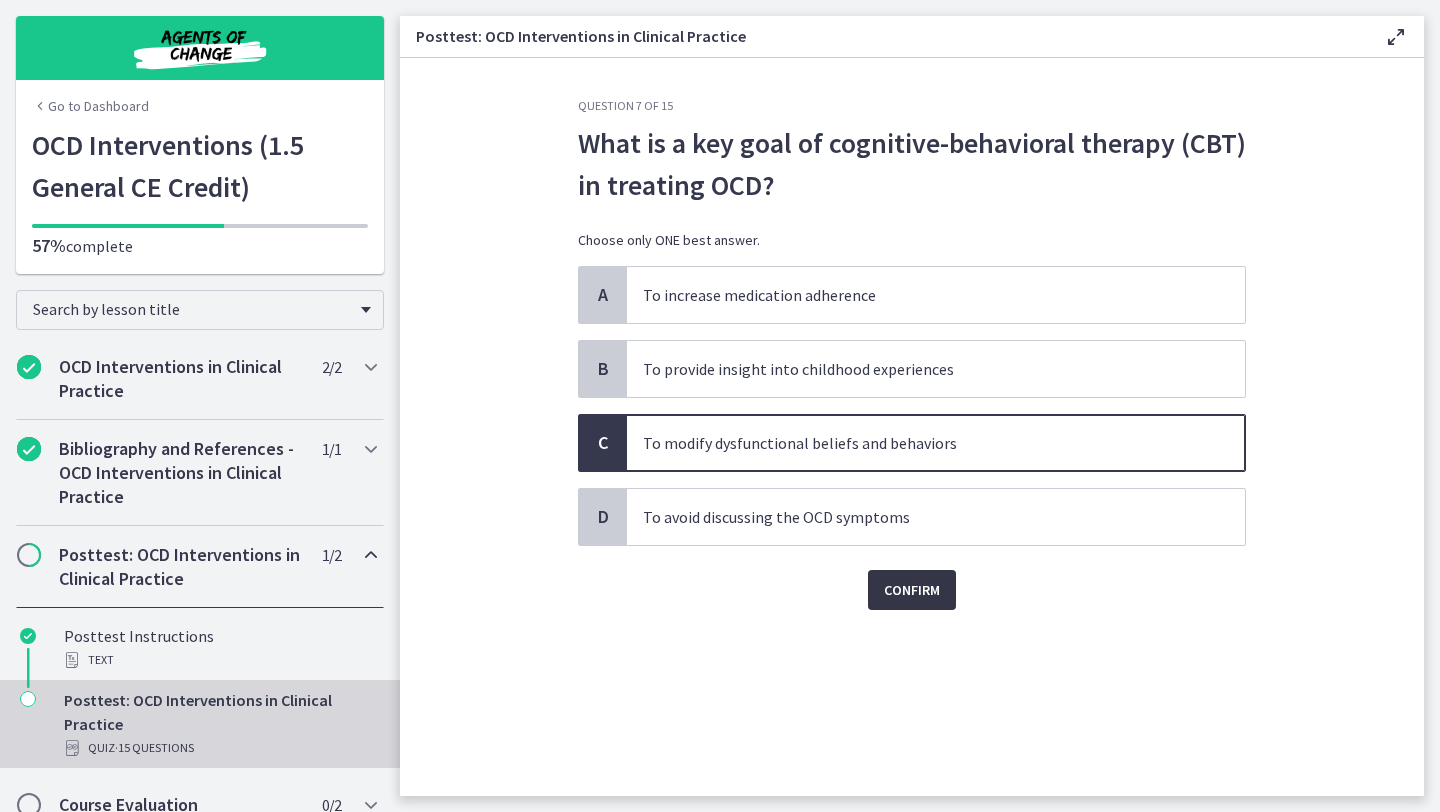 click on "Confirm" at bounding box center [912, 590] 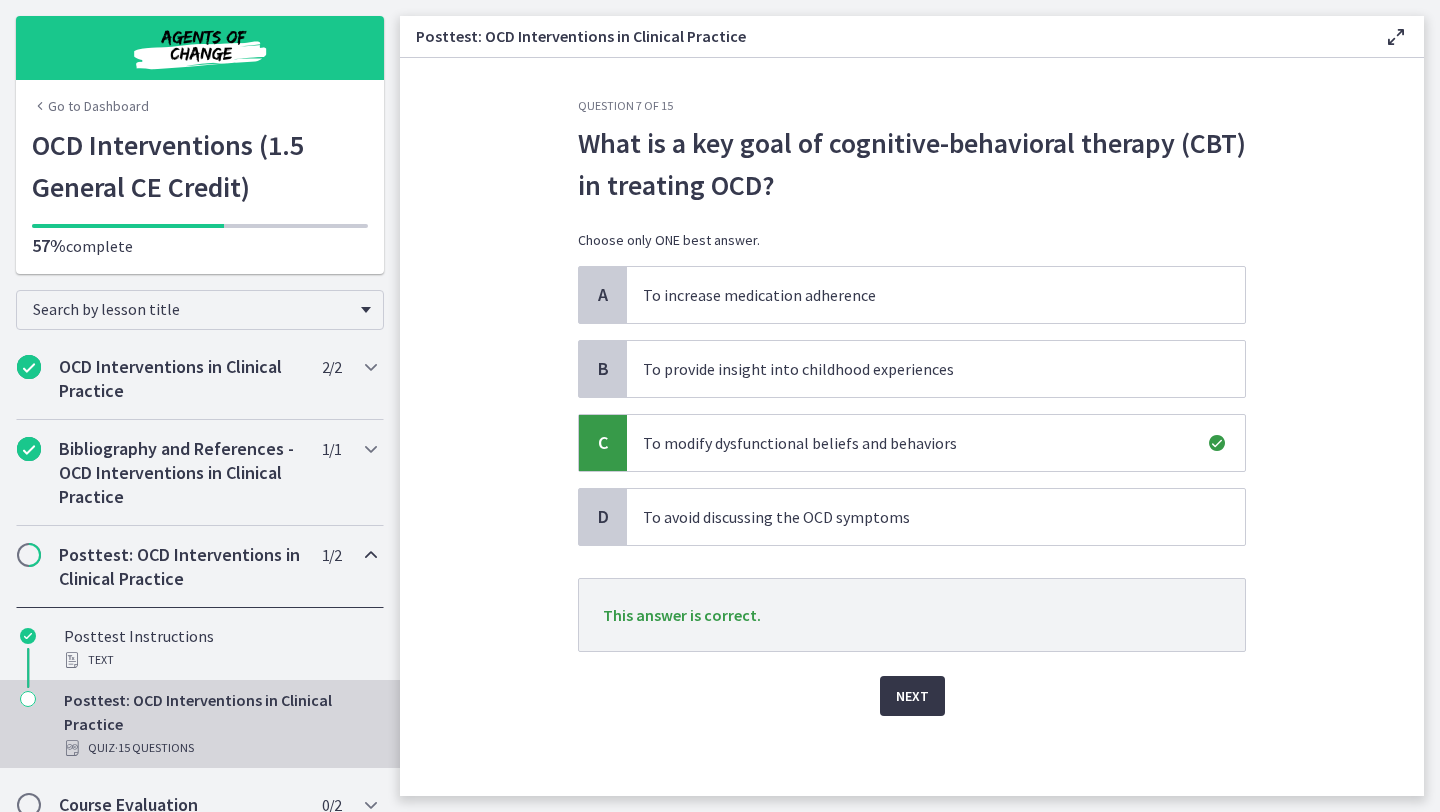 click on "Next" at bounding box center (912, 696) 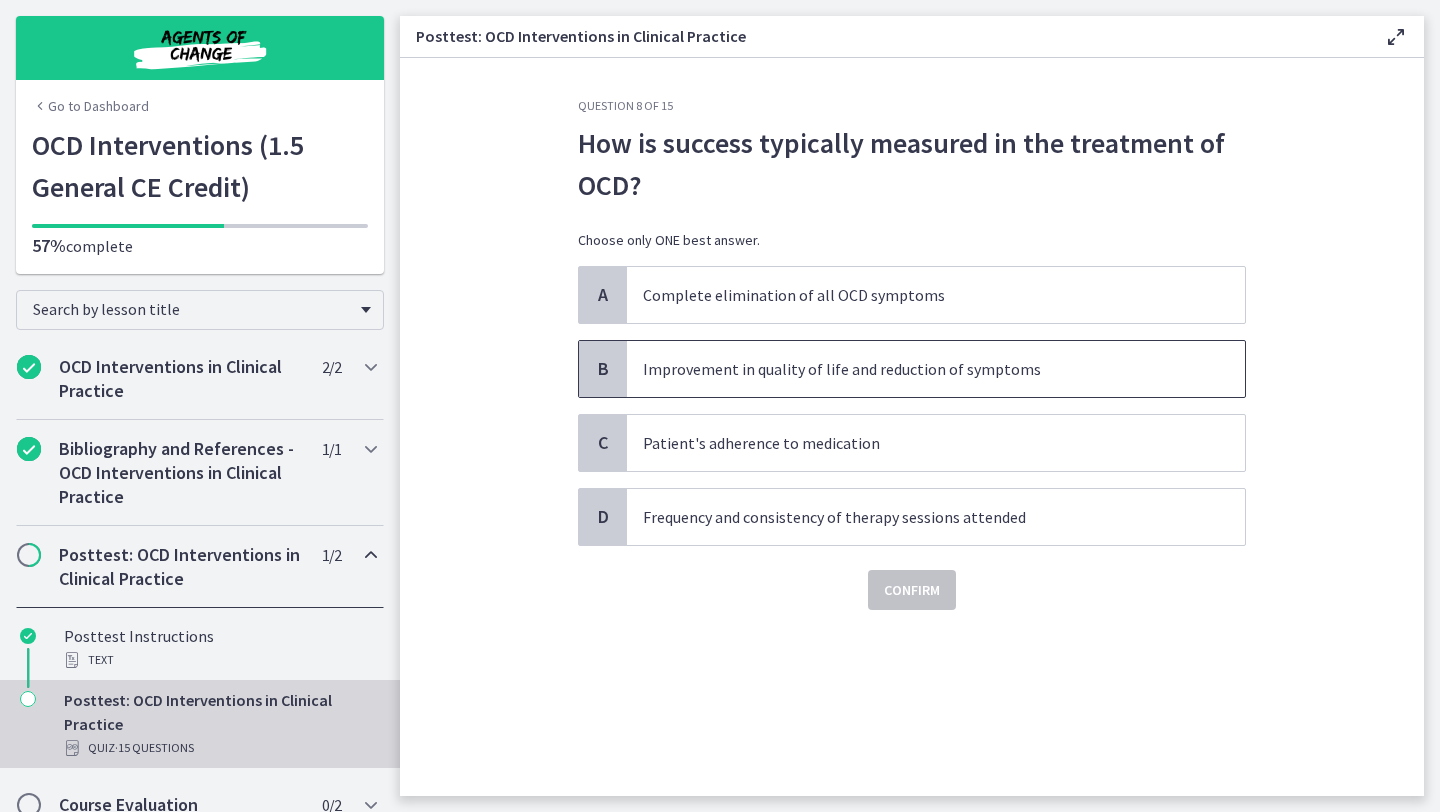 click on "Improvement in quality of life and reduction of symptoms" at bounding box center (936, 369) 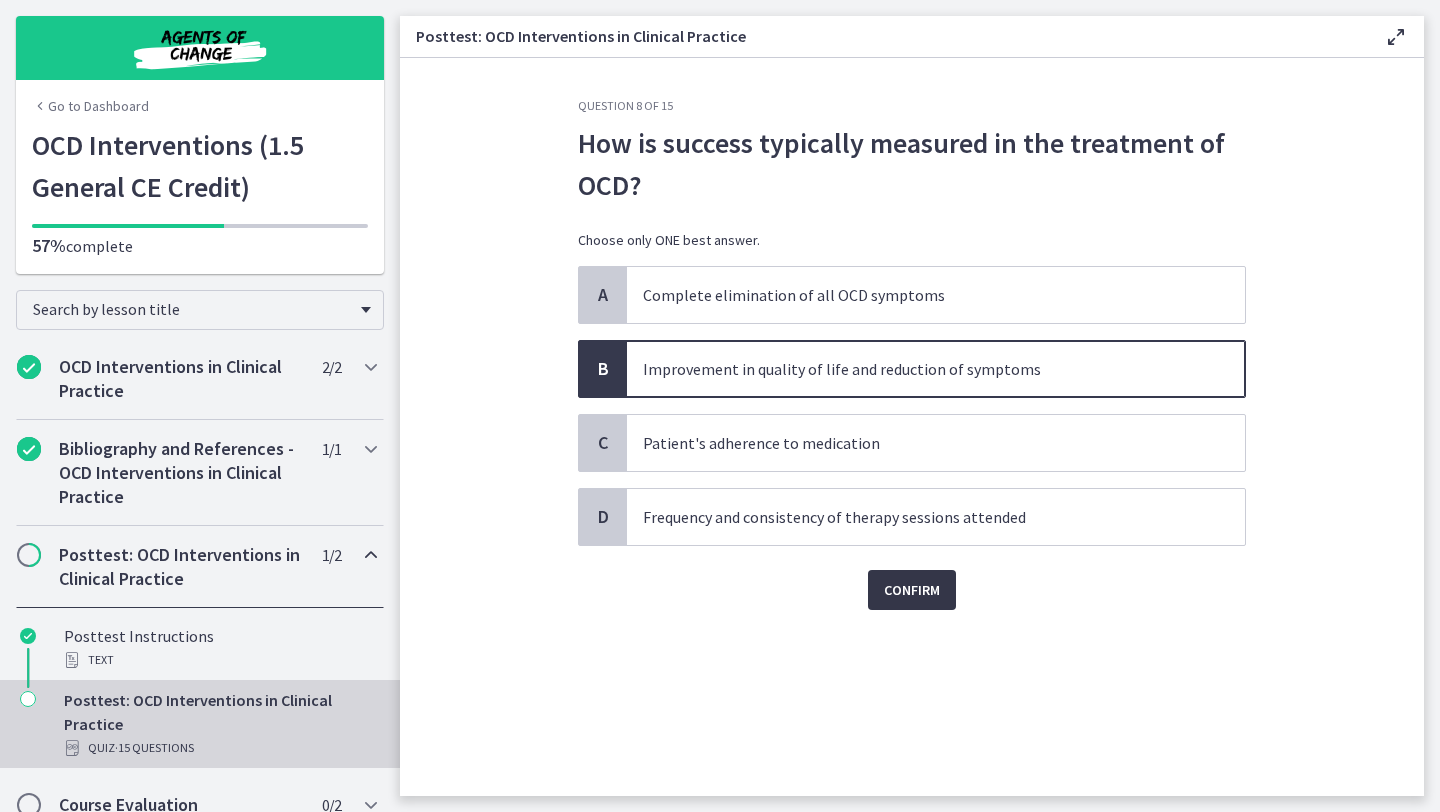 click on "Confirm" at bounding box center [912, 590] 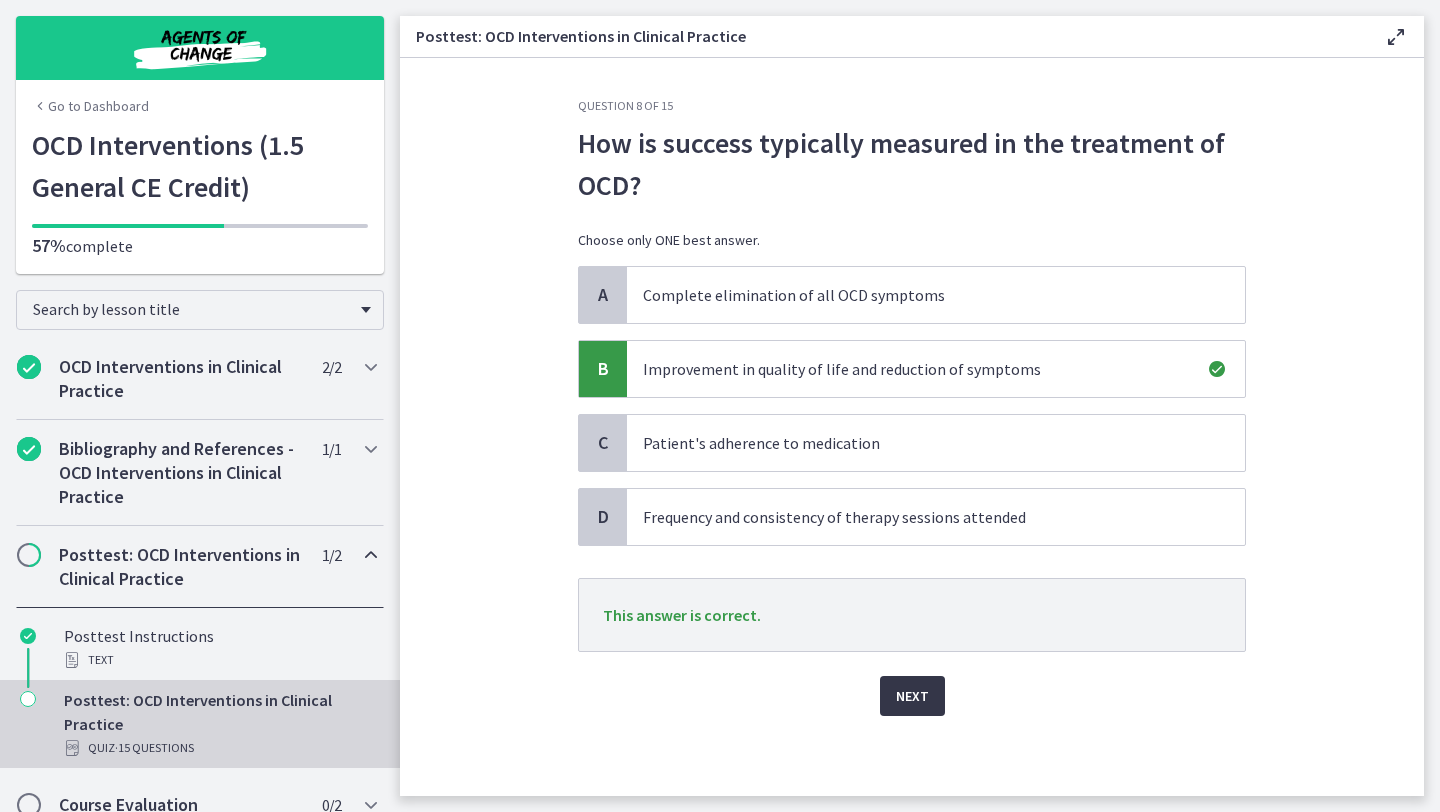 click on "Next" at bounding box center [912, 696] 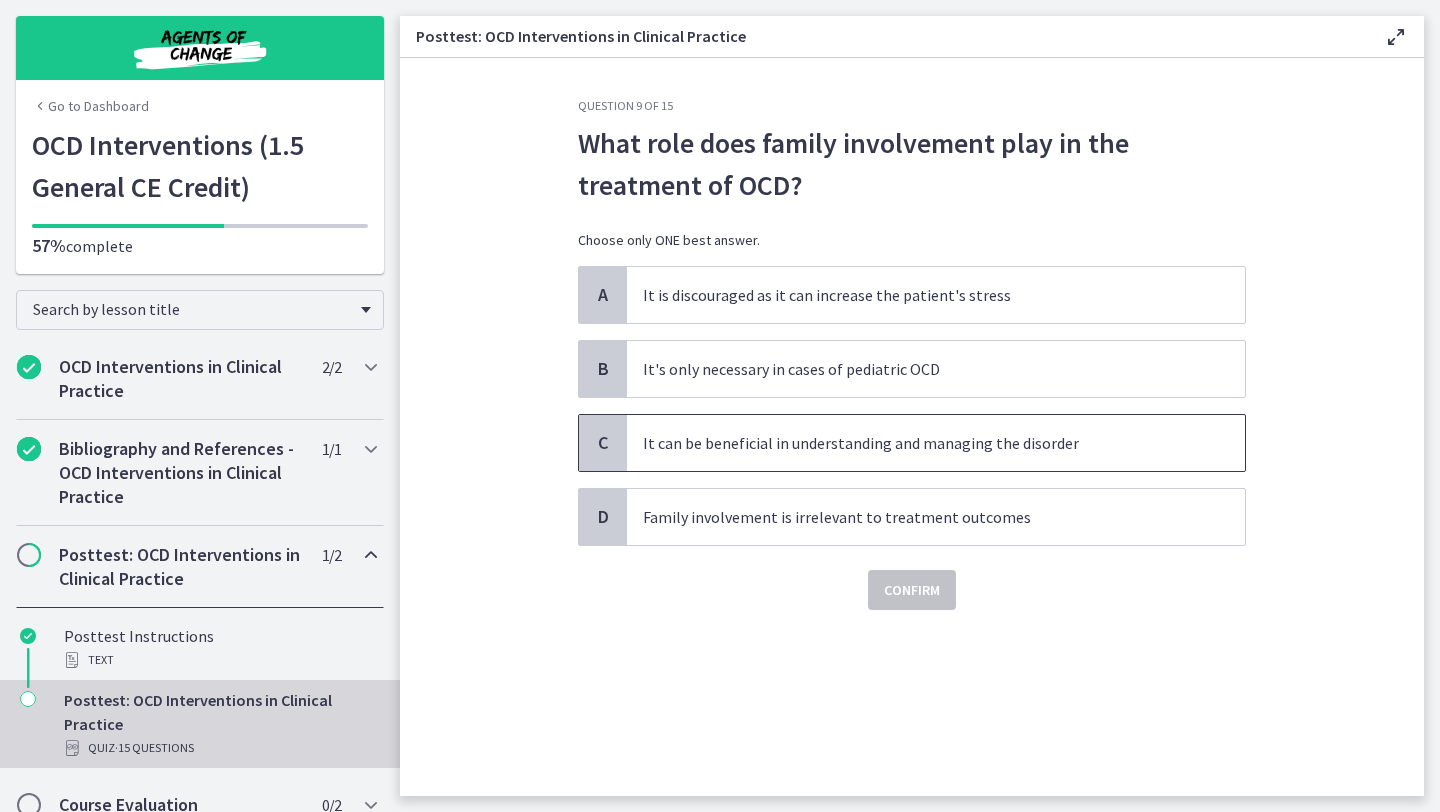 click on "It can be beneficial in understanding and managing the disorder" at bounding box center (936, 443) 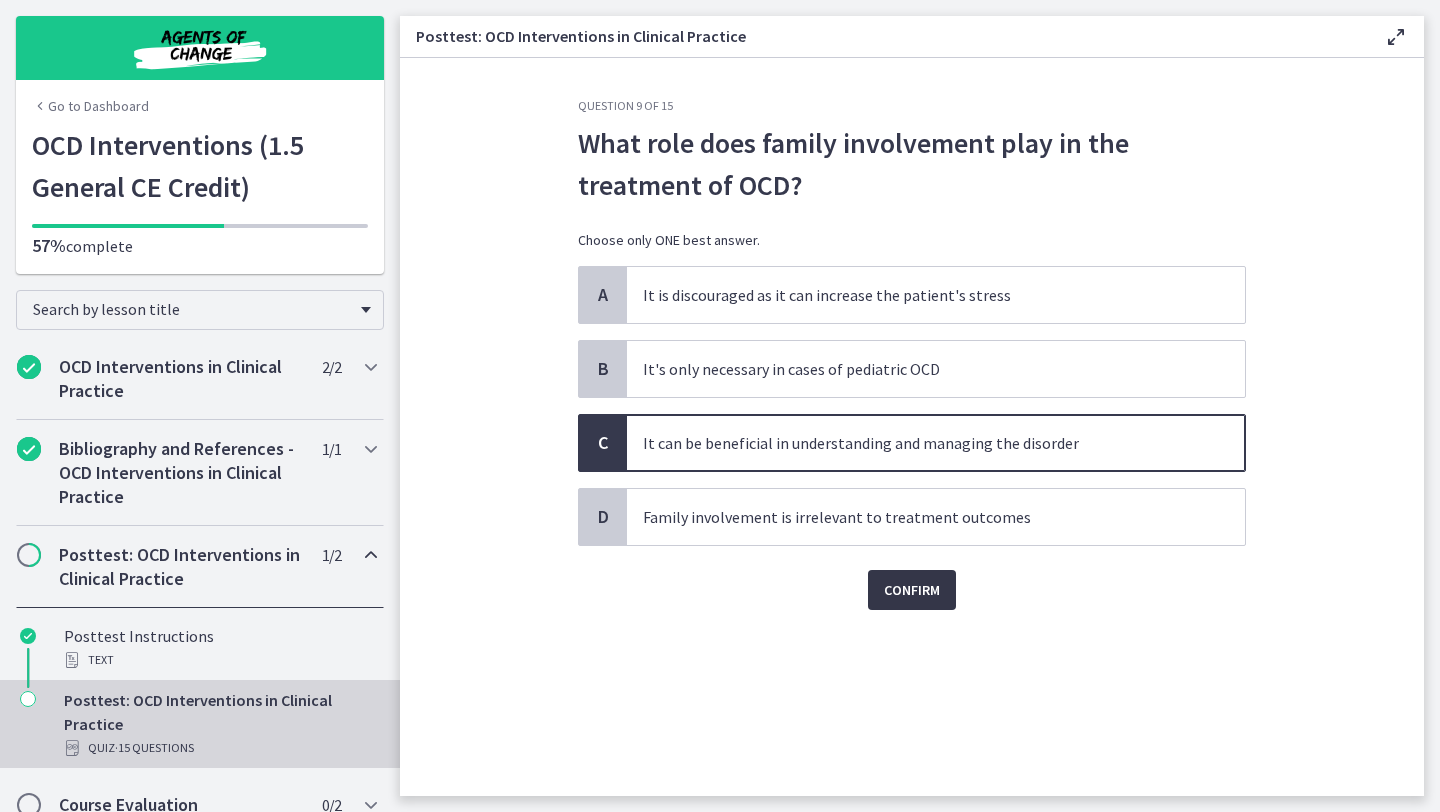 click on "Confirm" at bounding box center [912, 590] 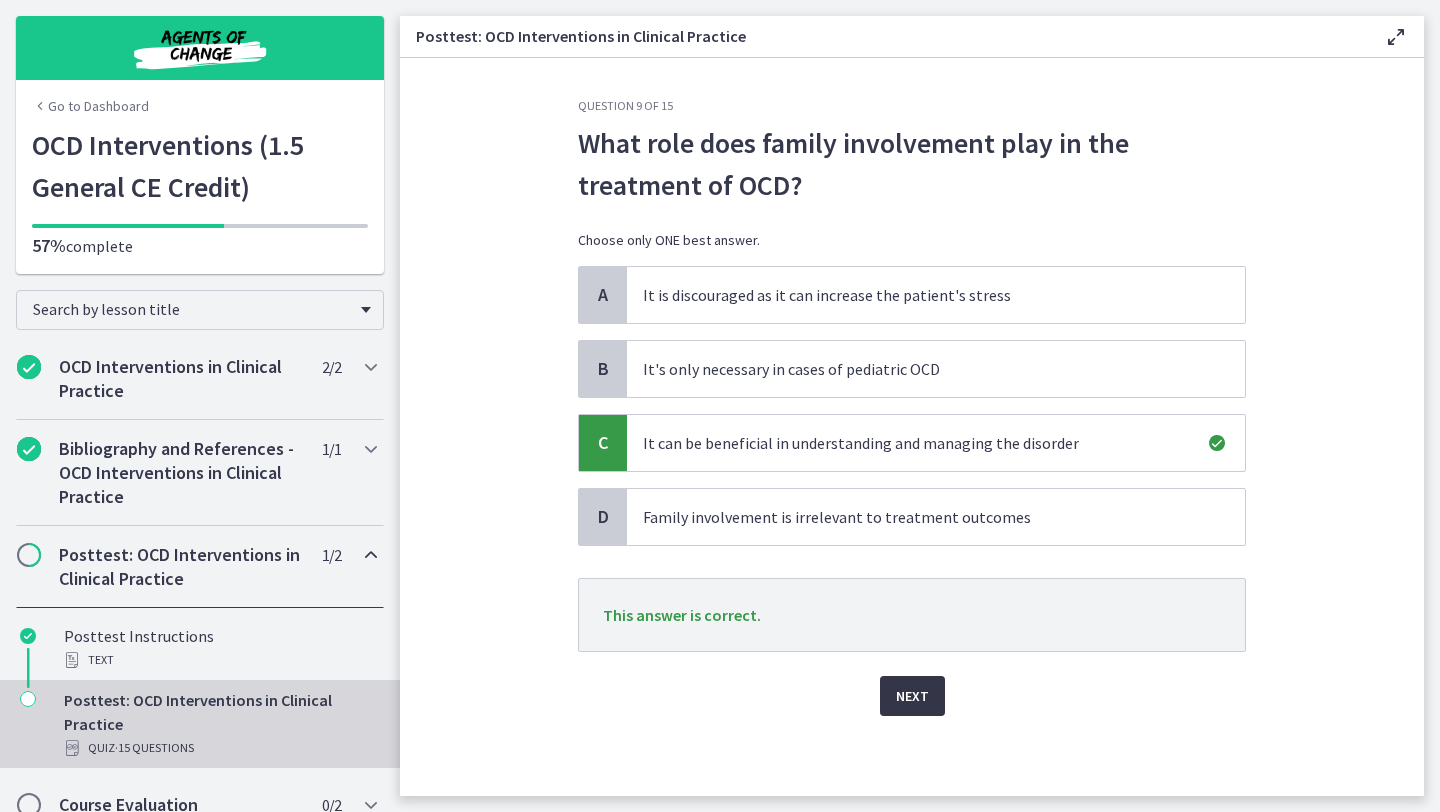 click on "Next" at bounding box center [912, 696] 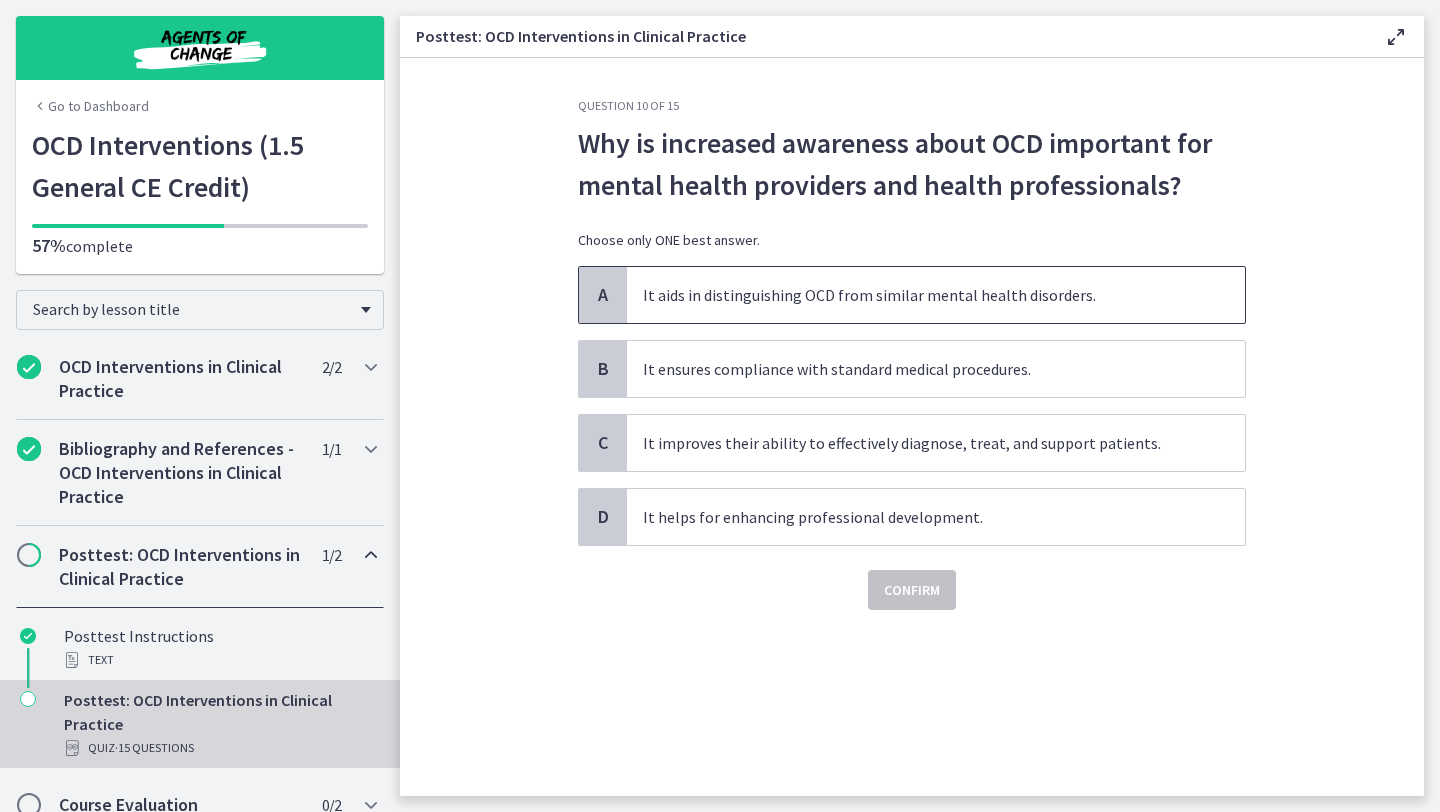 click on "It aids in distinguishing OCD from similar mental health disorders." at bounding box center [936, 295] 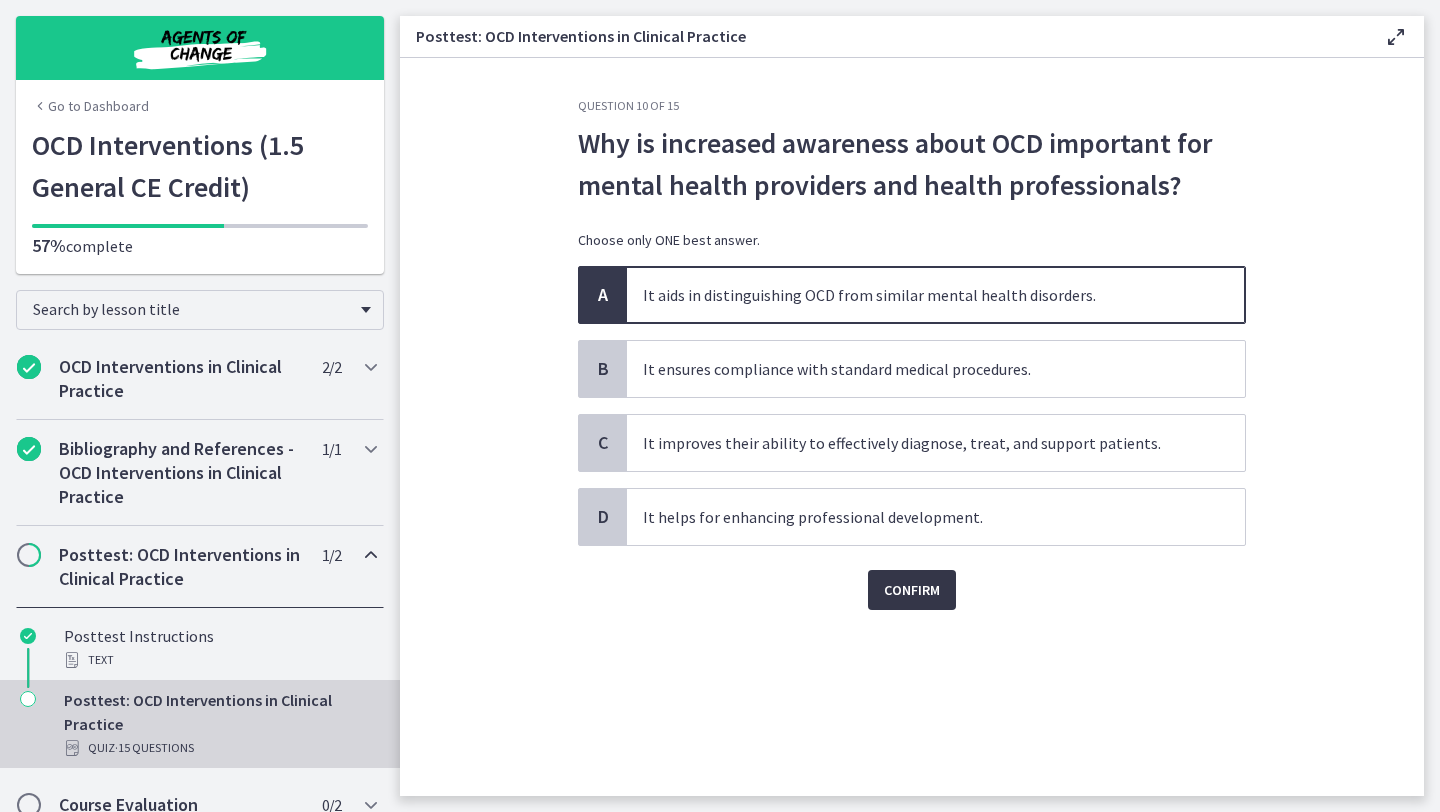 click on "Confirm" at bounding box center [912, 590] 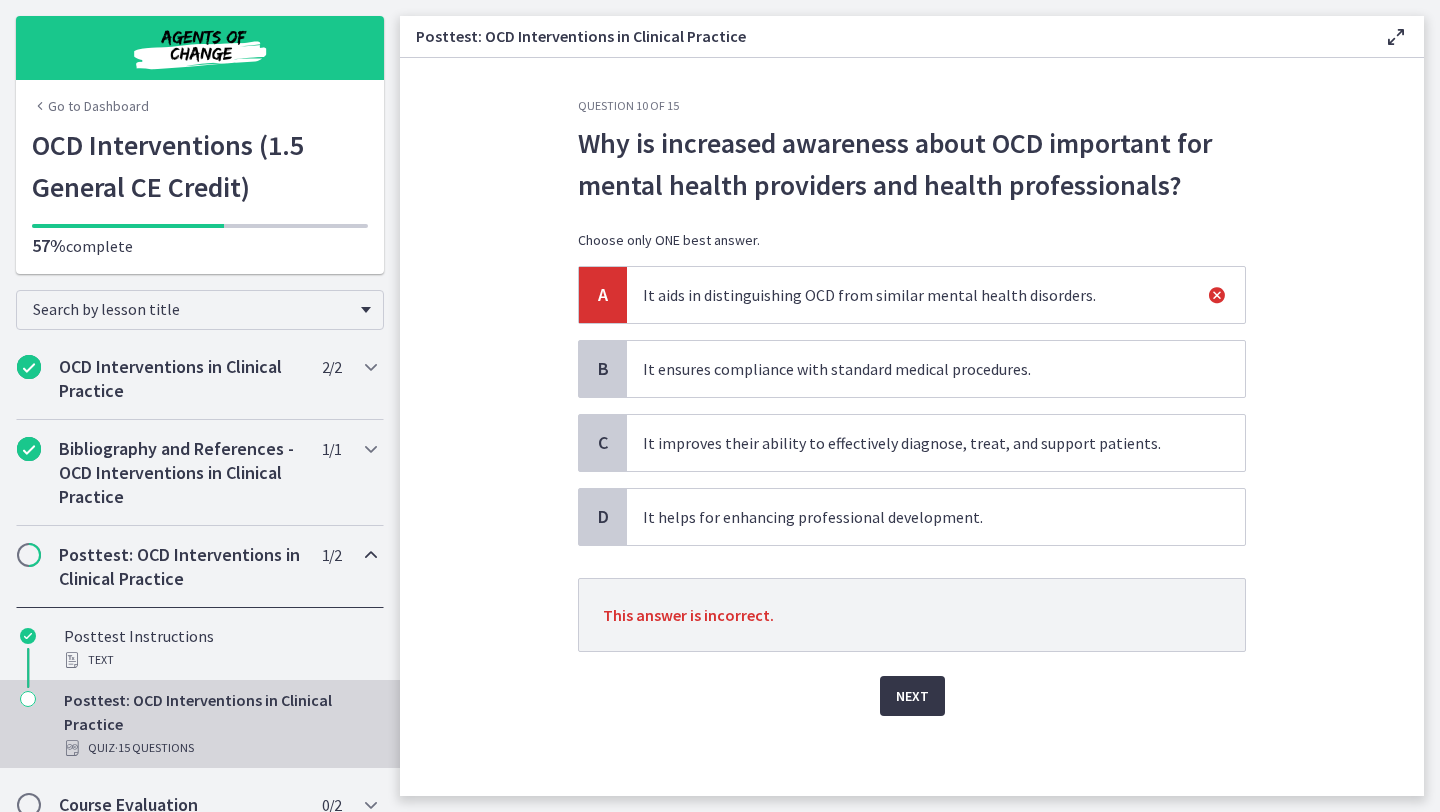 click on "Next" at bounding box center [912, 696] 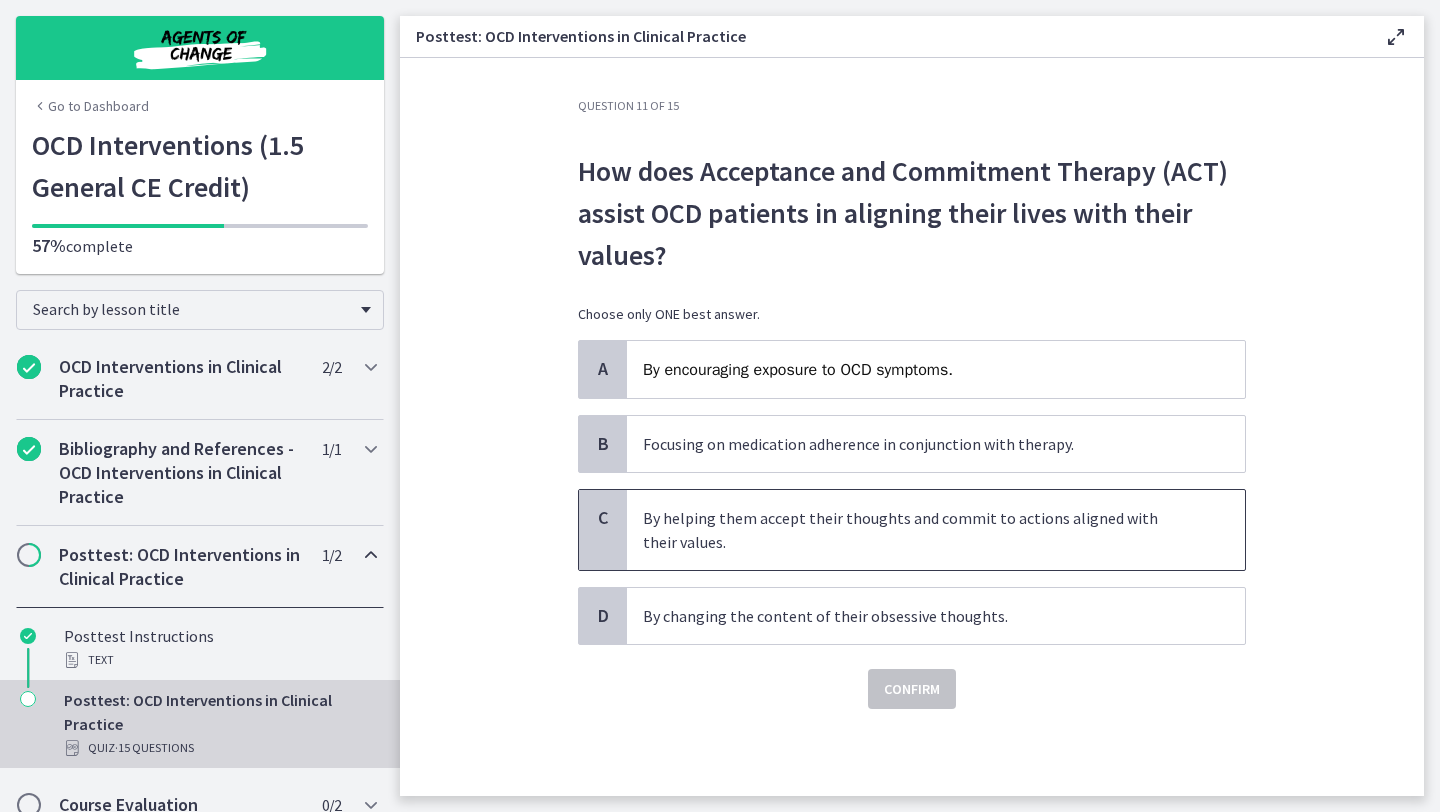 click on "By helping them accept their thoughts and commit to actions aligned with their values." at bounding box center (916, 530) 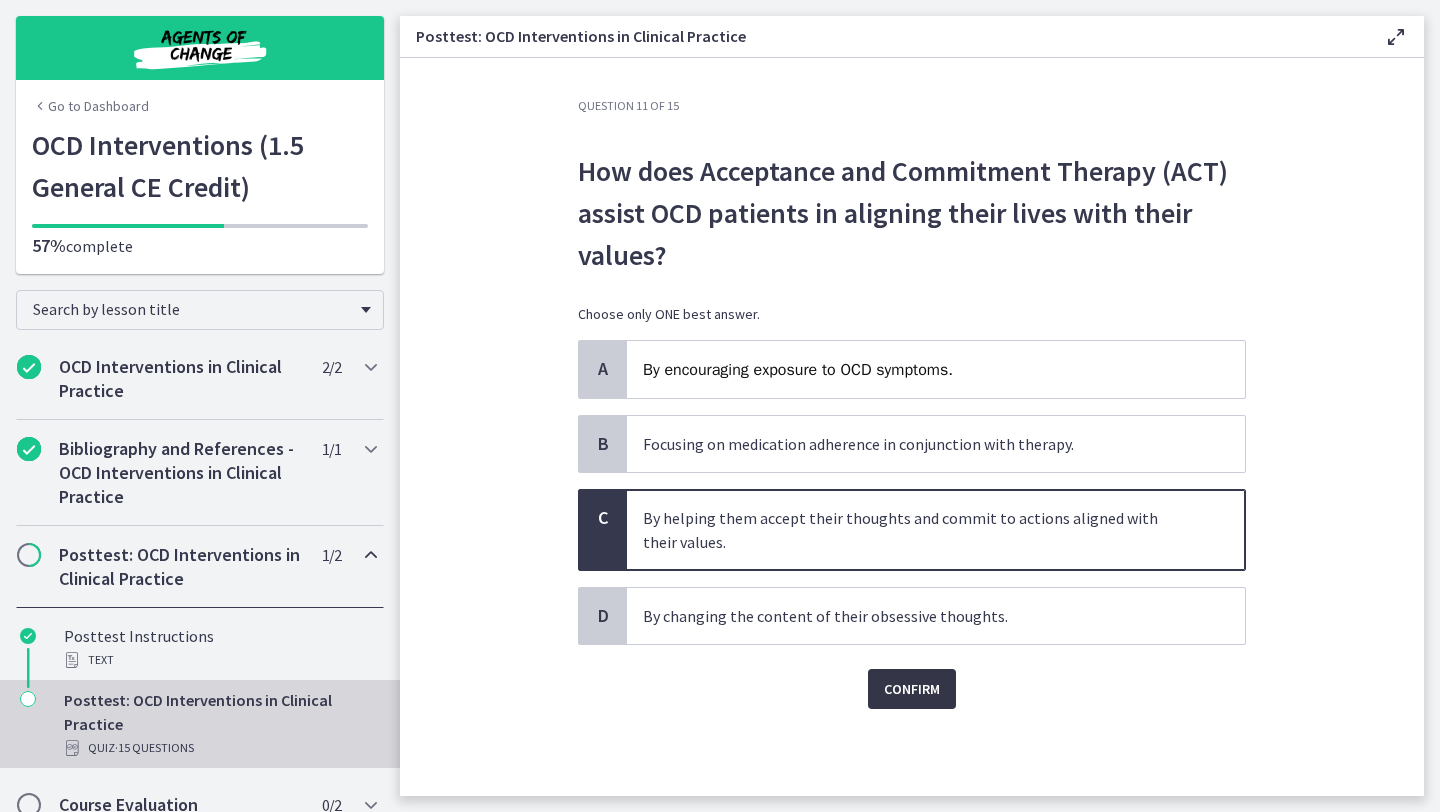click on "Confirm" at bounding box center [912, 689] 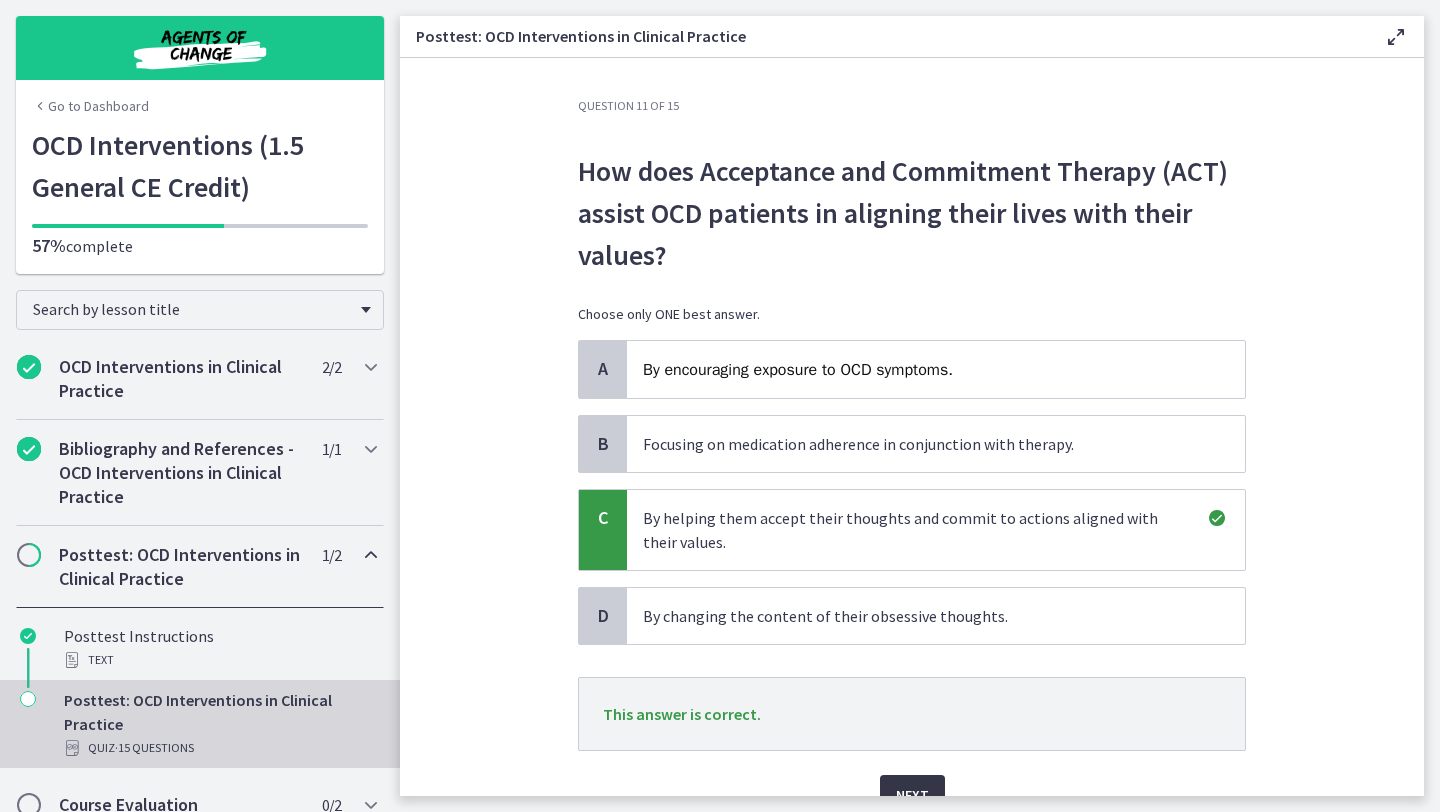 click on "Next" at bounding box center [912, 795] 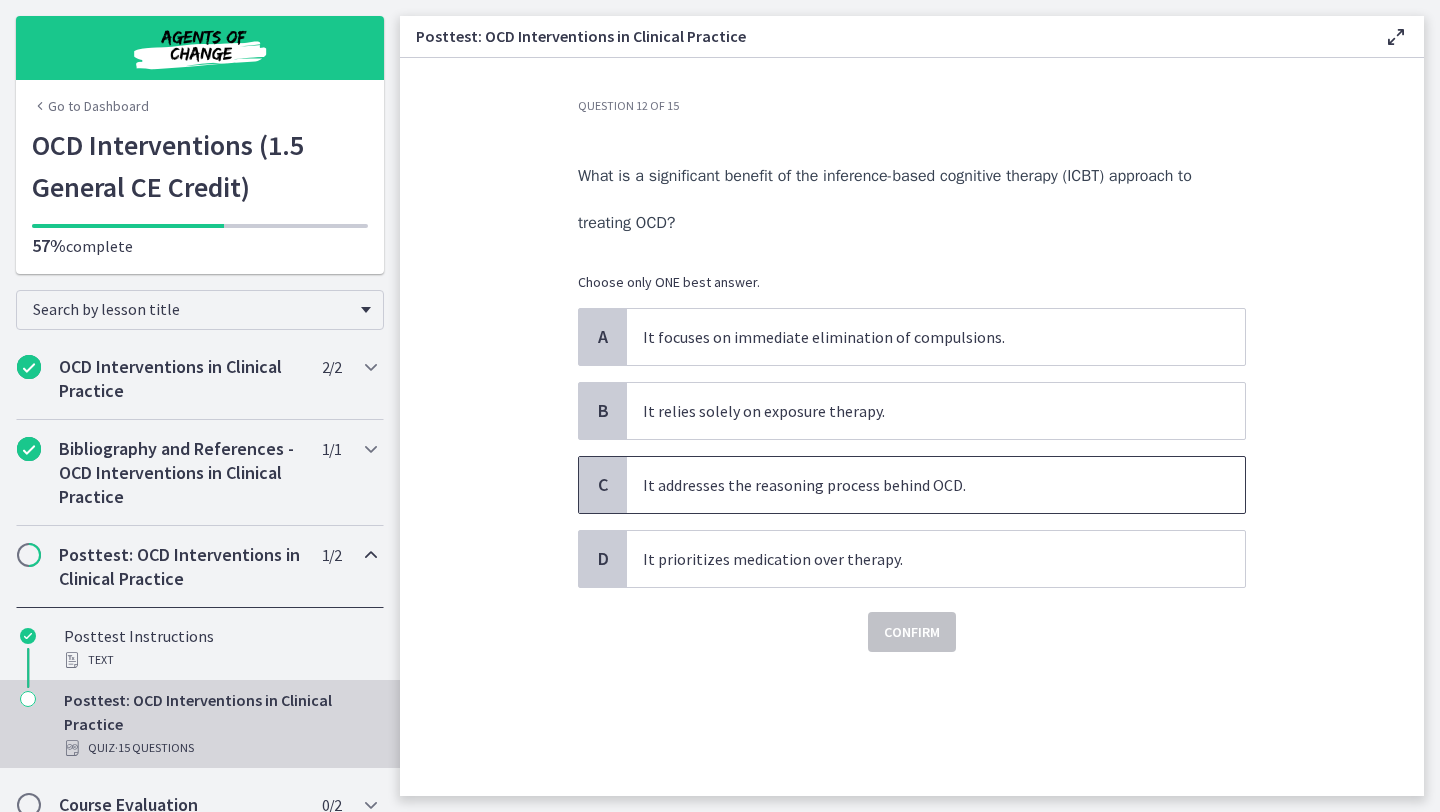 click on "It addresses the reasoning process behind OCD." at bounding box center (916, 485) 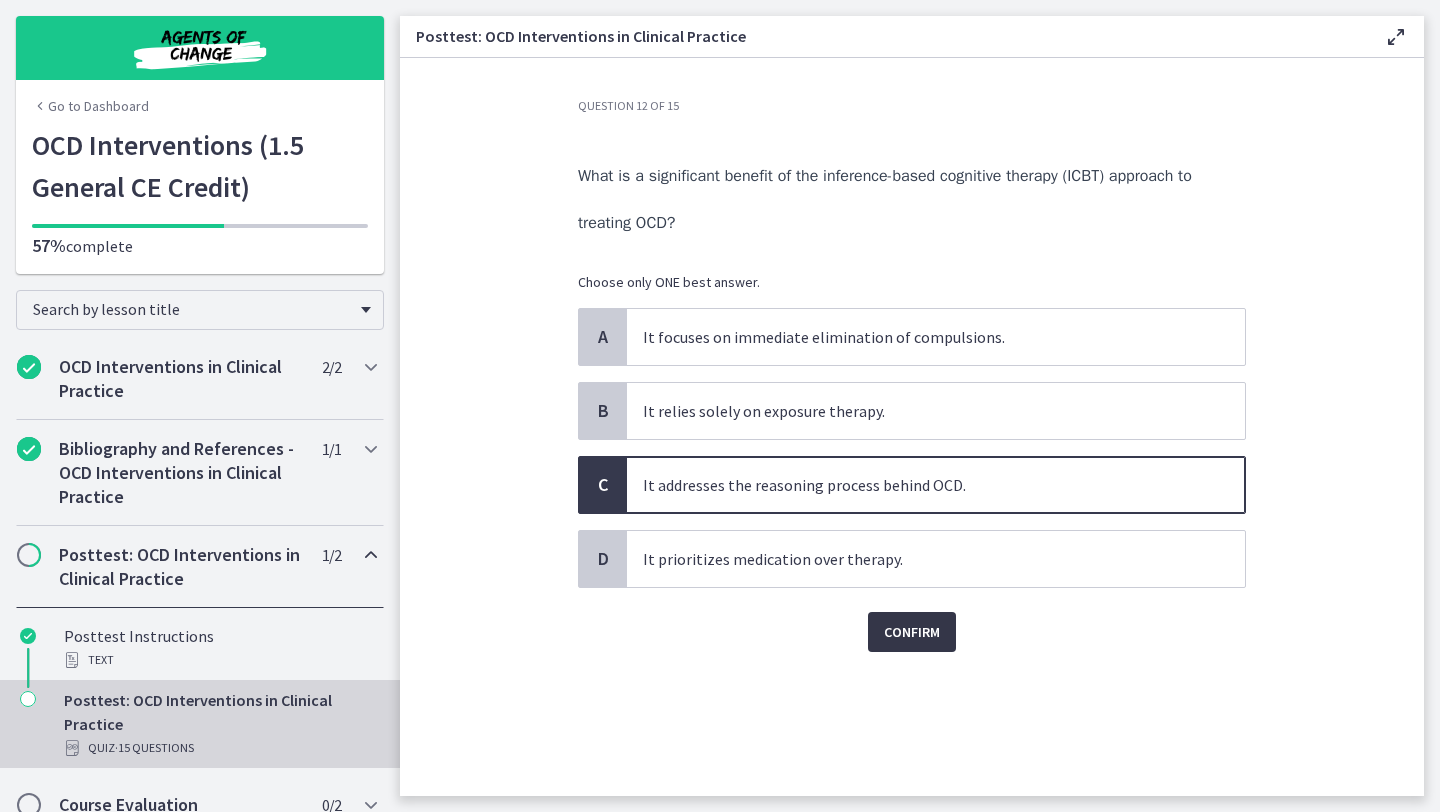 click on "Confirm" at bounding box center [912, 632] 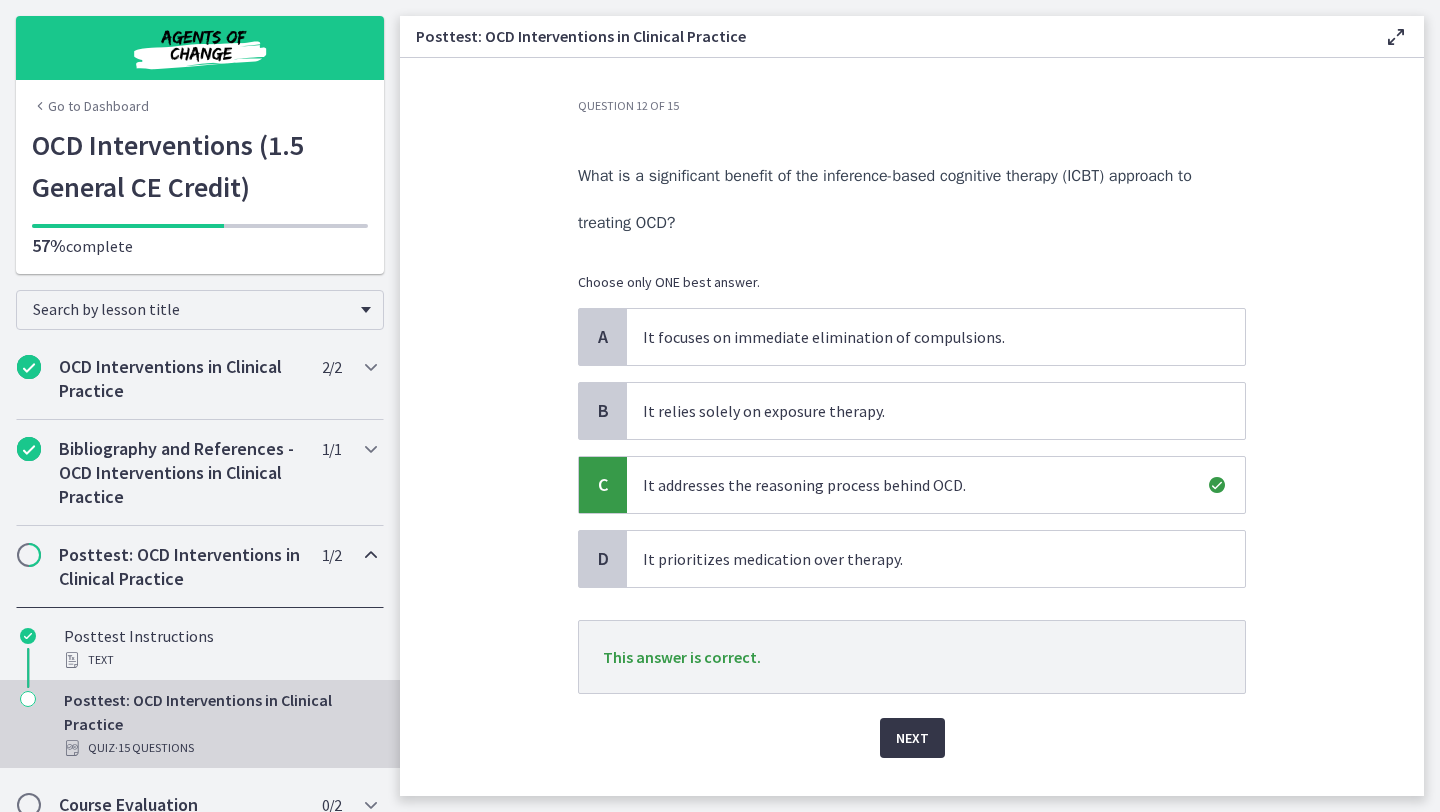 click on "Next" at bounding box center (912, 738) 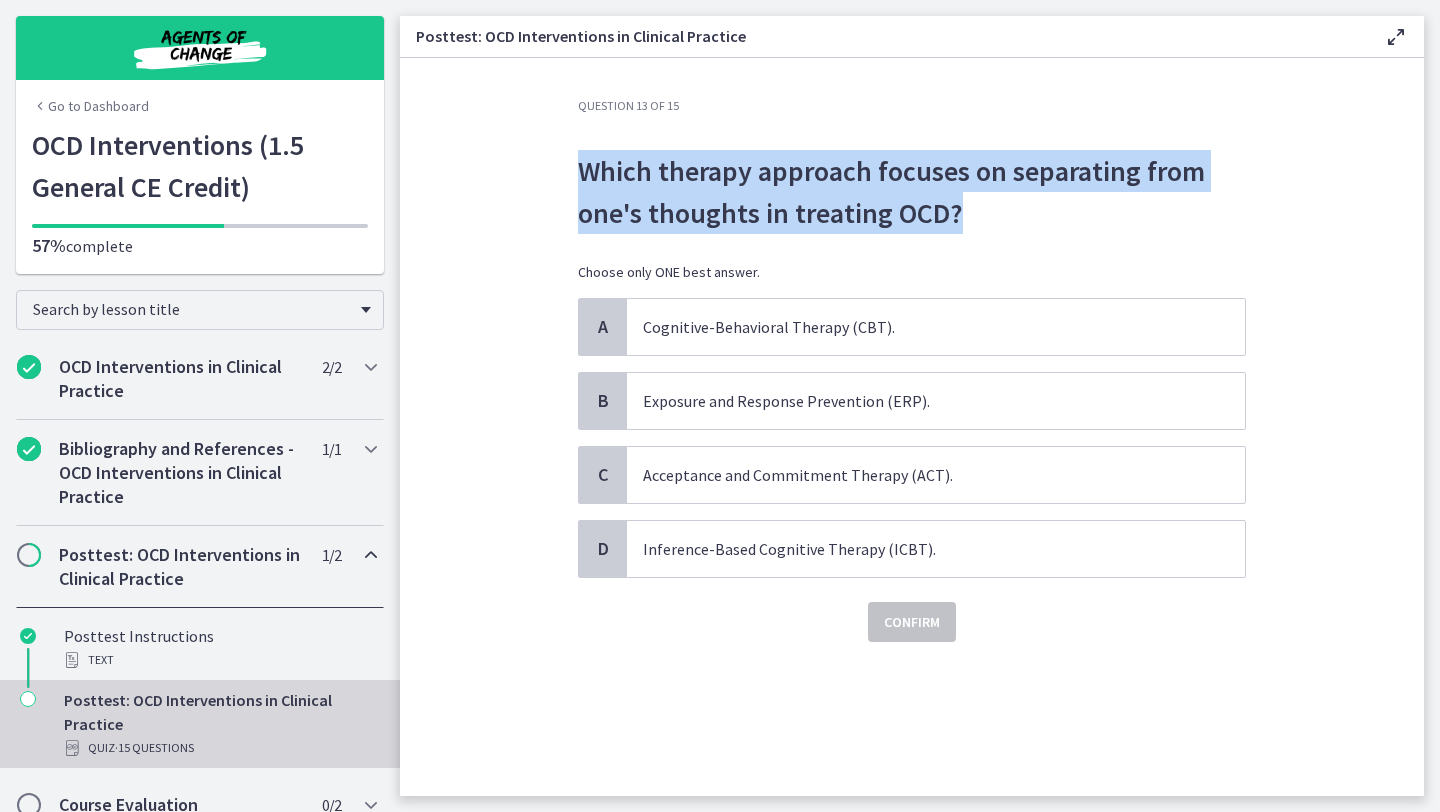 drag, startPoint x: 583, startPoint y: 164, endPoint x: 959, endPoint y: 213, distance: 379.17938 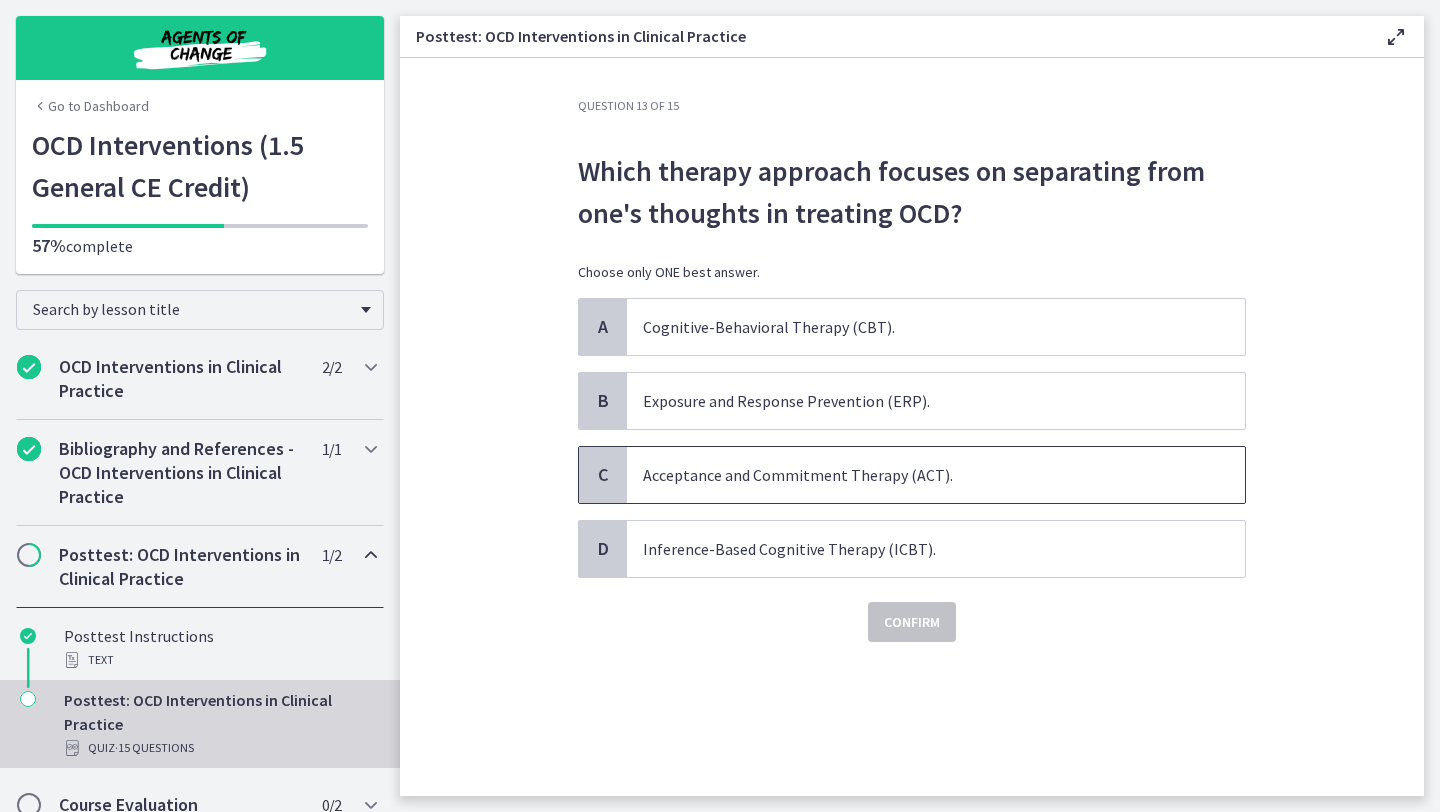 click on "Acceptance and Commitment Therapy (ACT)." at bounding box center [916, 475] 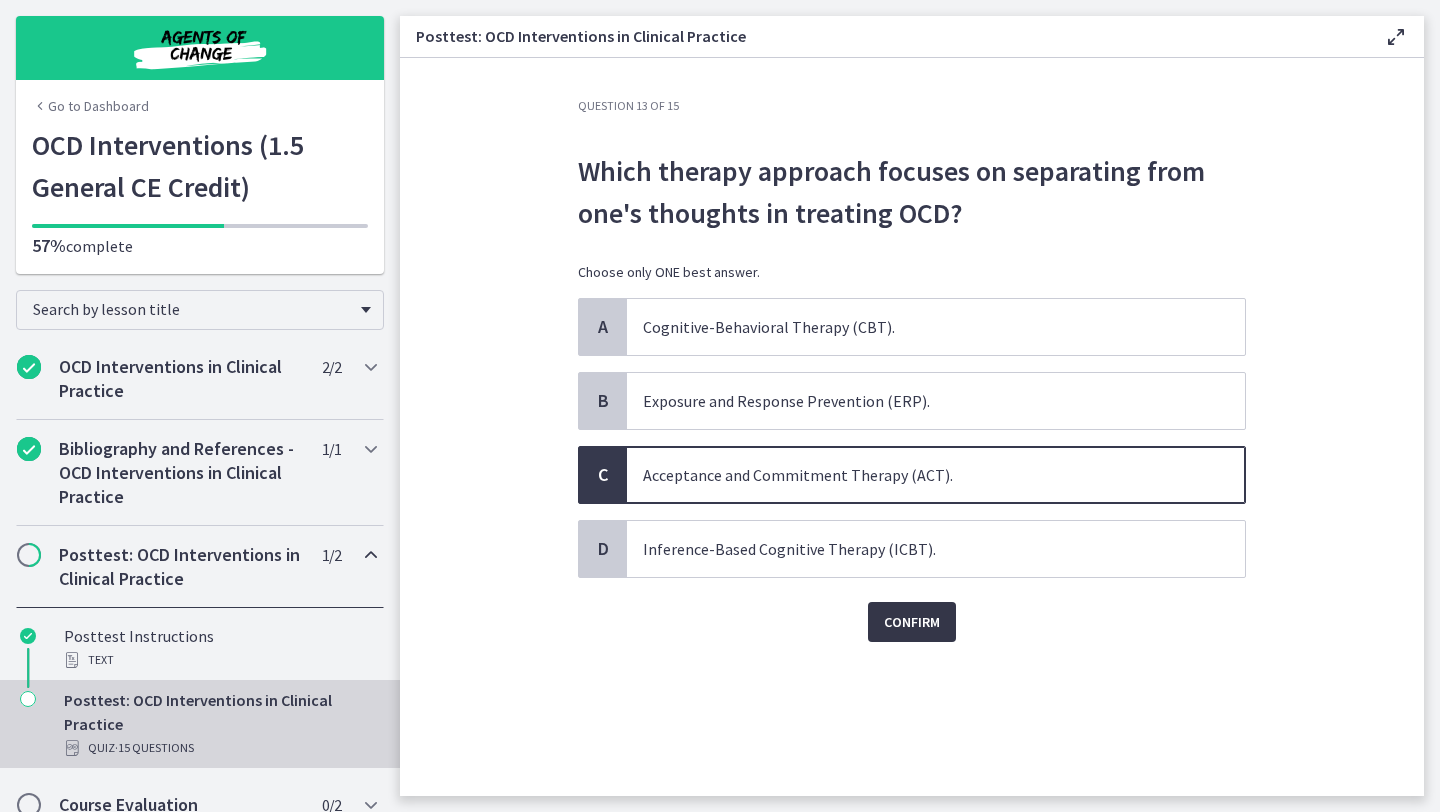 click on "Confirm" at bounding box center (912, 622) 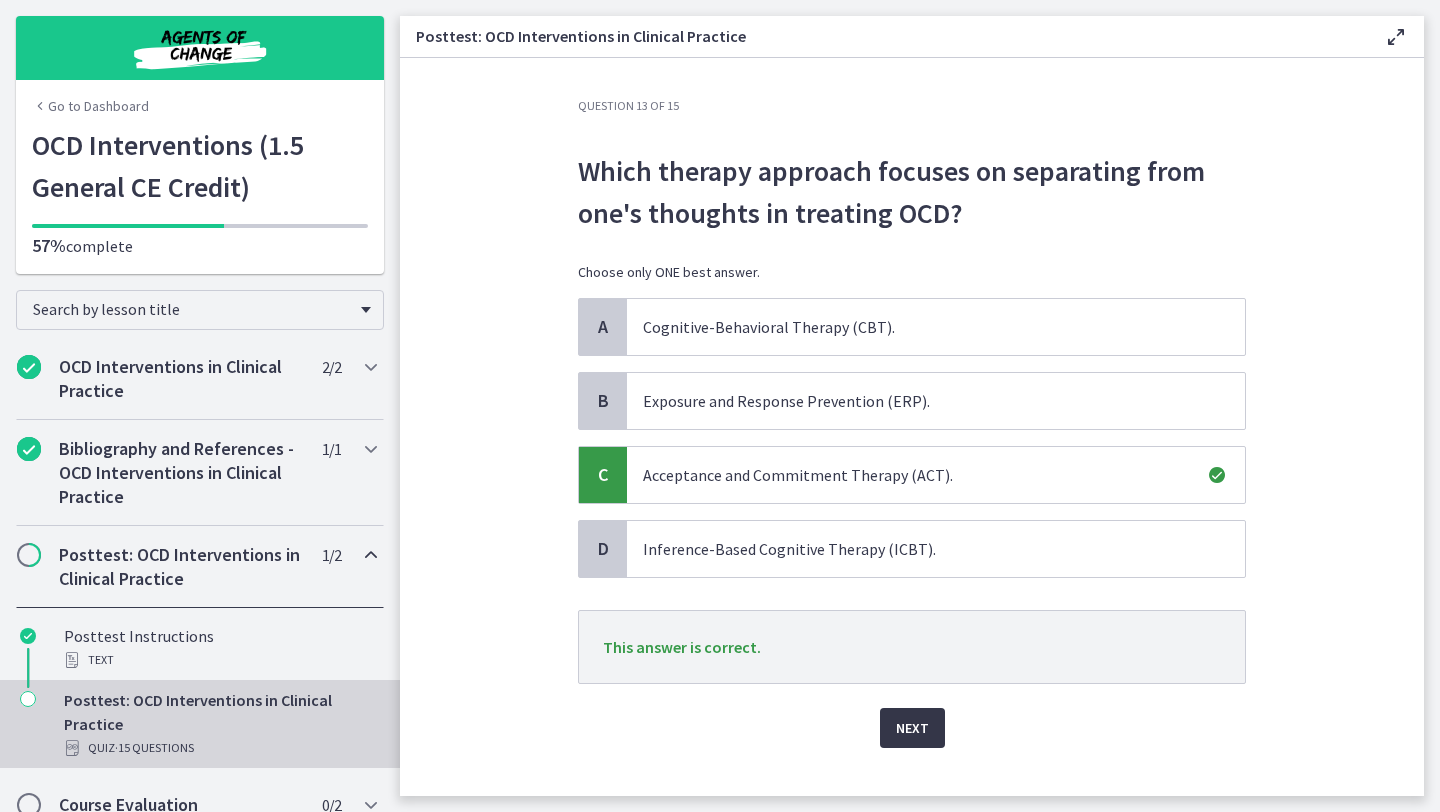 click on "Next" at bounding box center (912, 728) 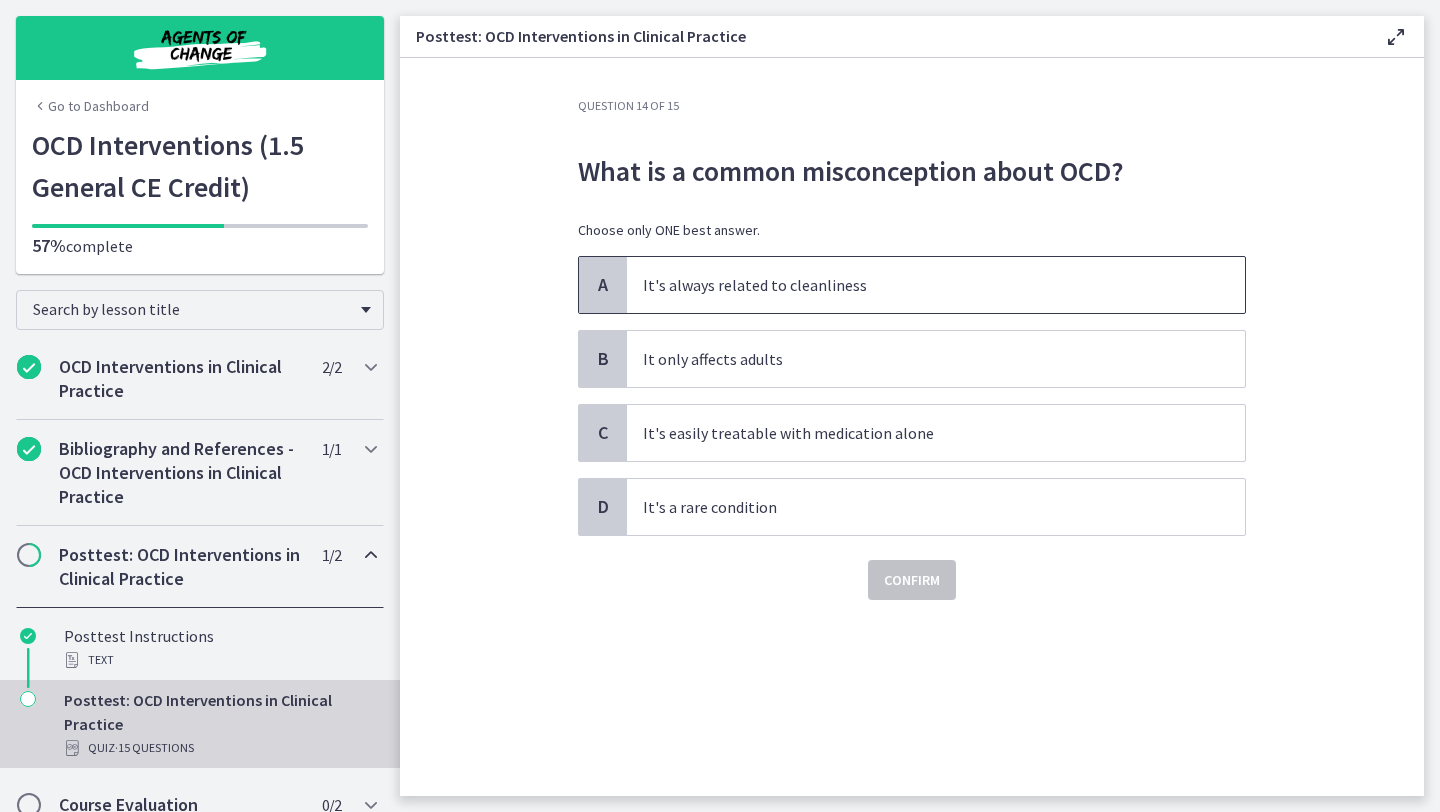 click on "It's always related to cleanliness" at bounding box center (936, 285) 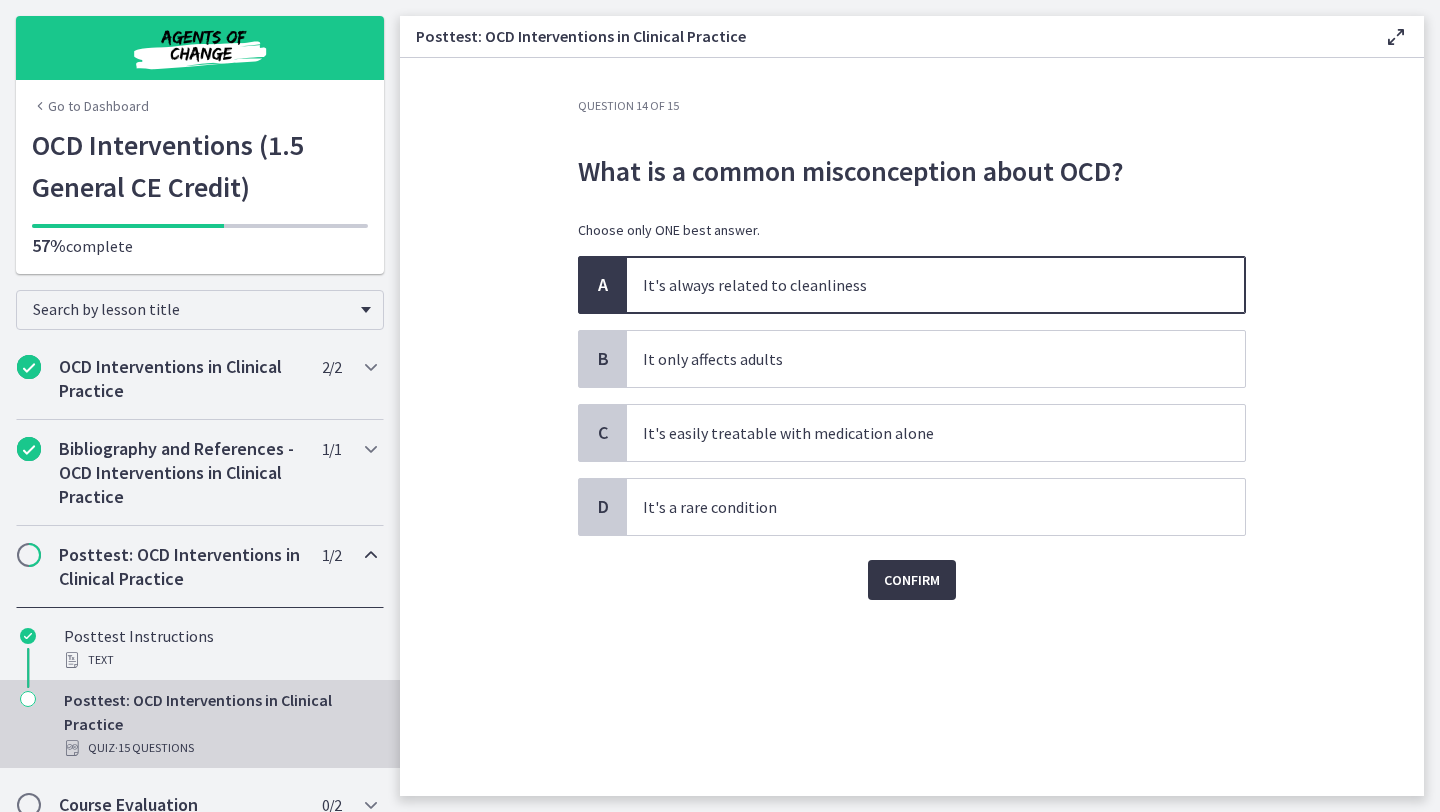 click on "Confirm" at bounding box center [912, 580] 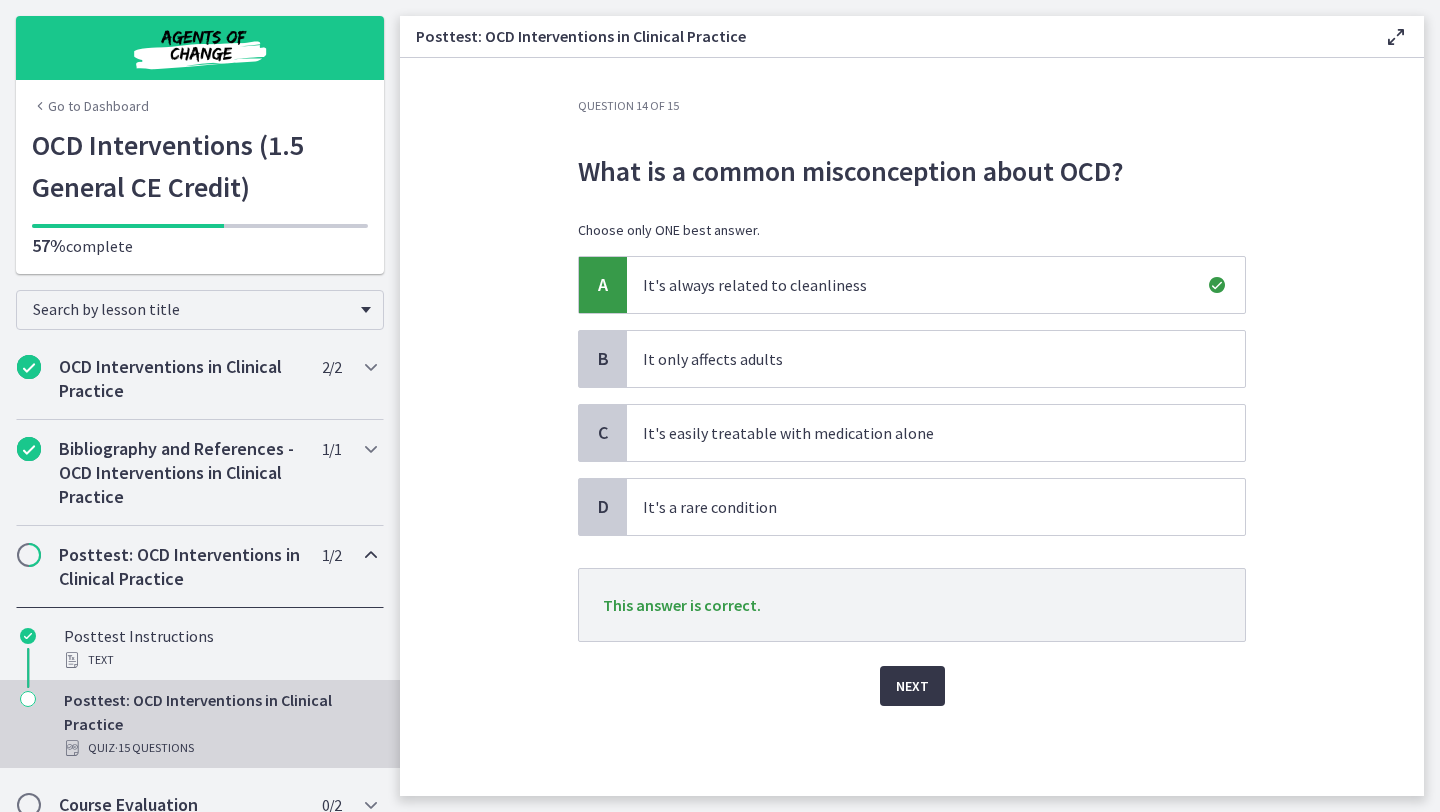 click on "Next" at bounding box center [912, 686] 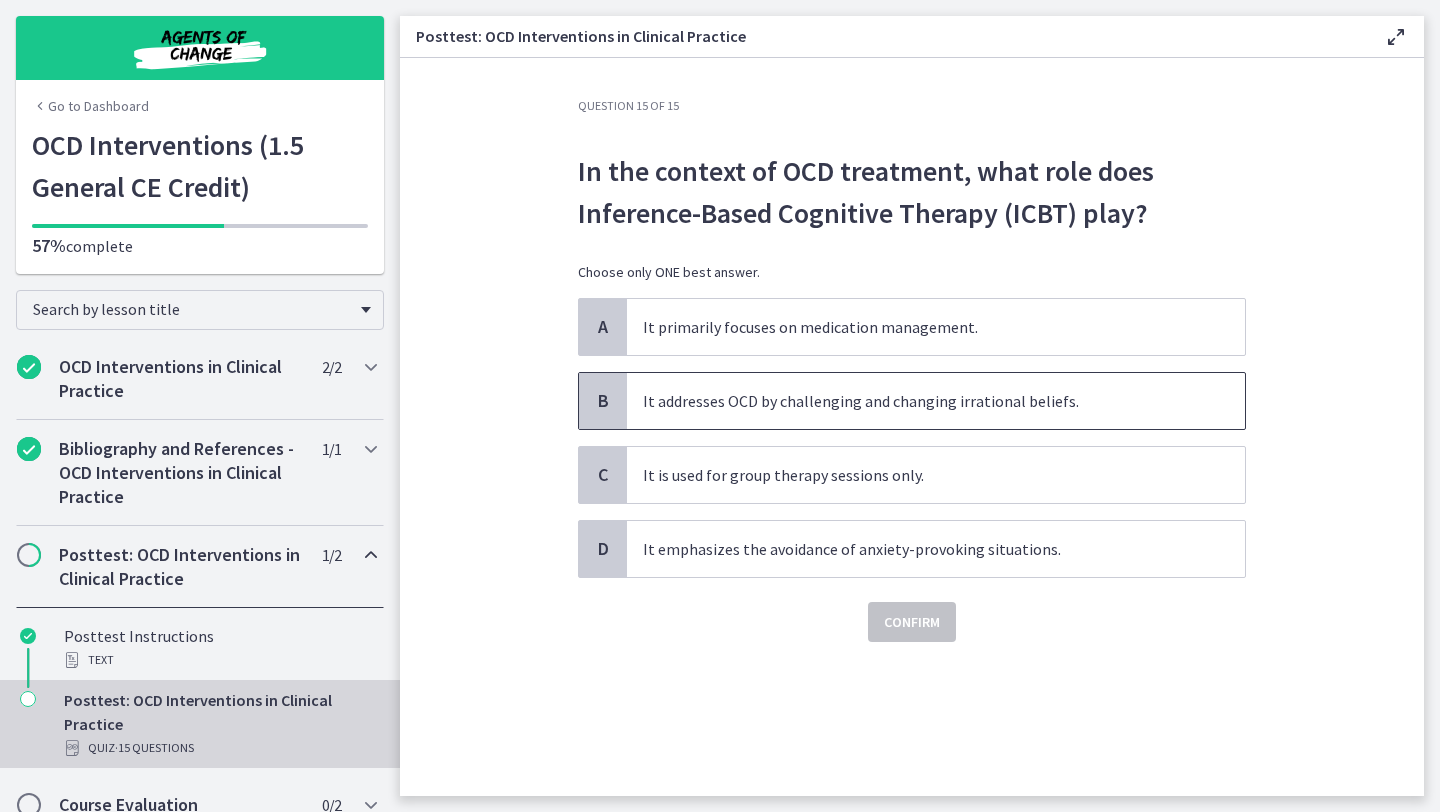 click on "It addresses OCD by challenging and changing irrational beliefs." at bounding box center [916, 401] 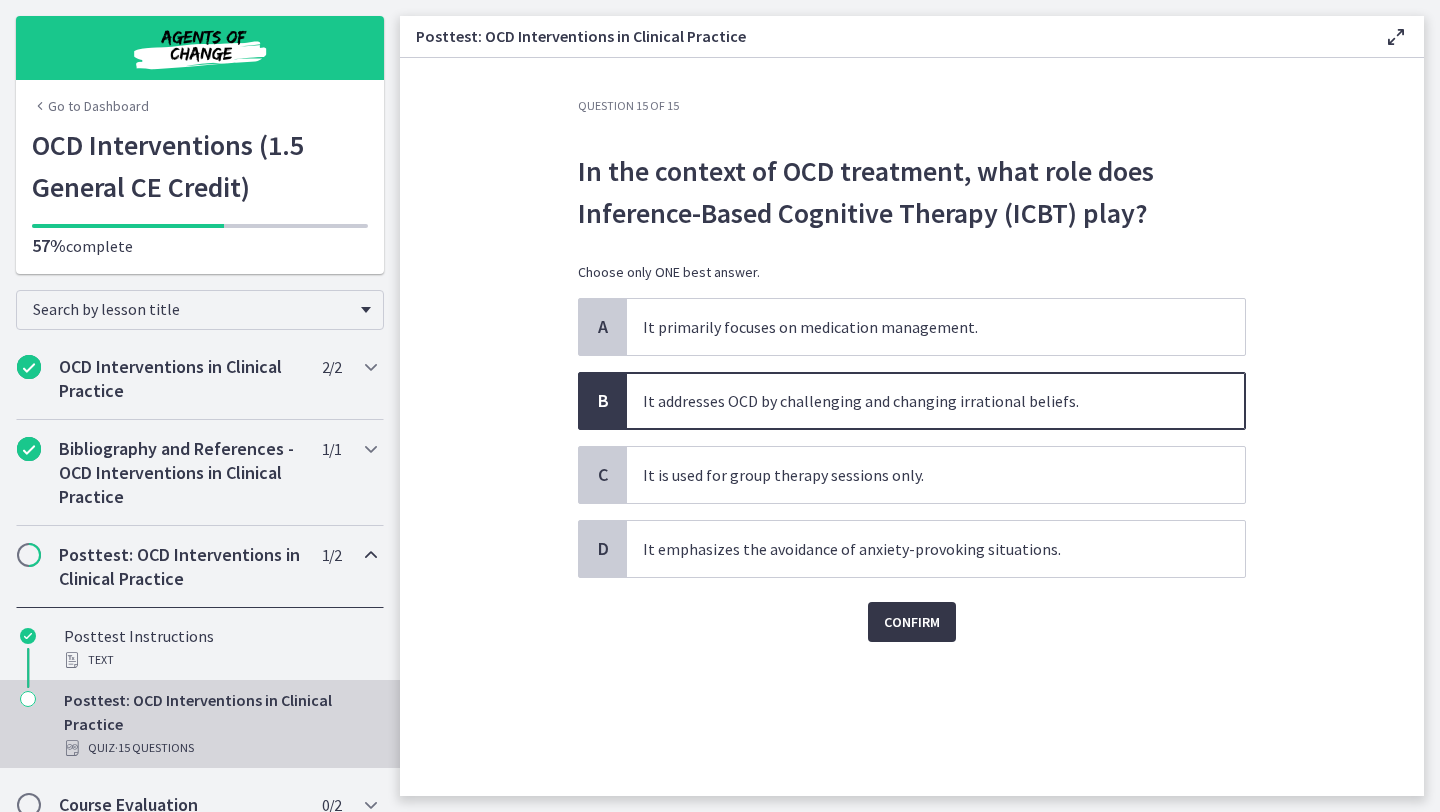 click on "Confirm" at bounding box center (912, 622) 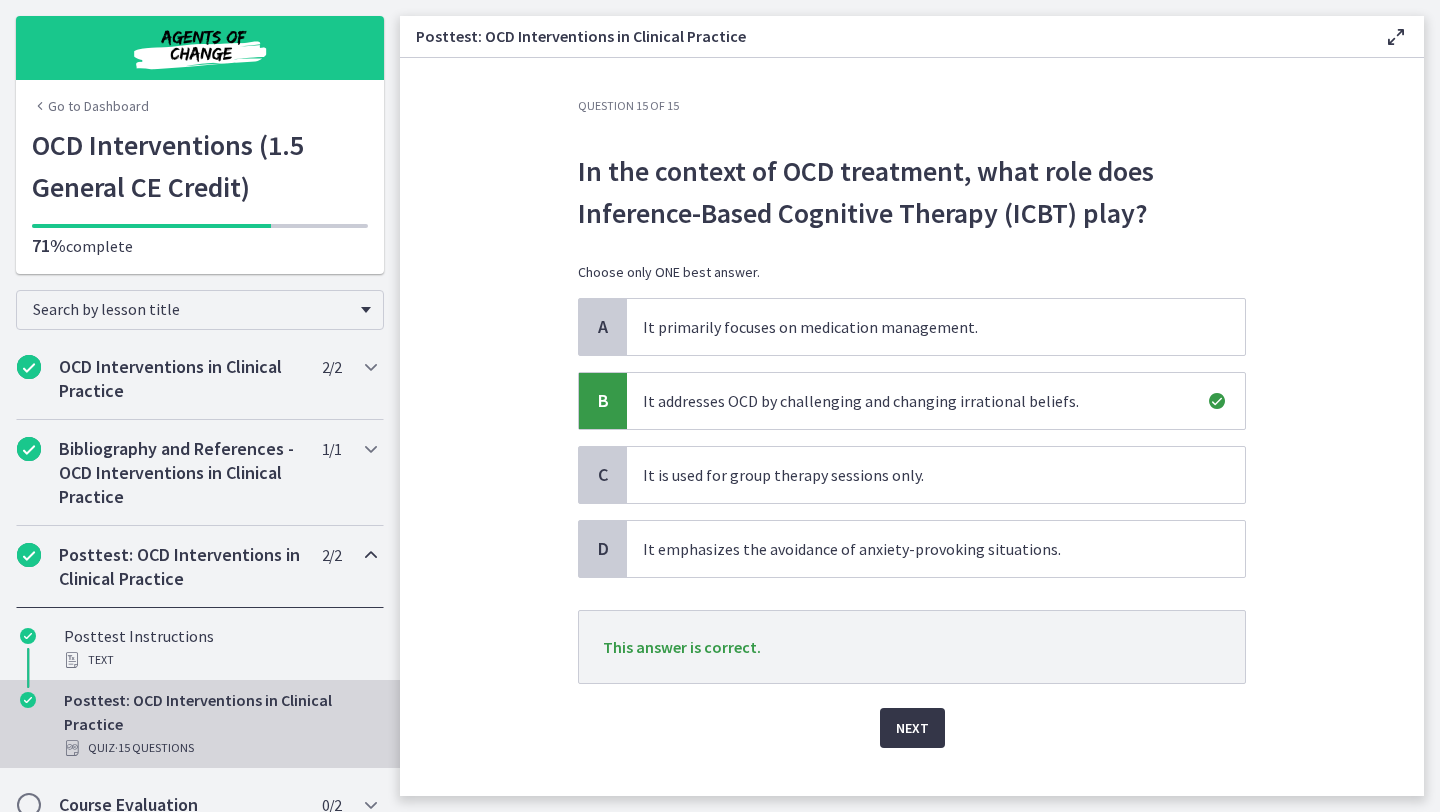 click on "Next" at bounding box center [912, 728] 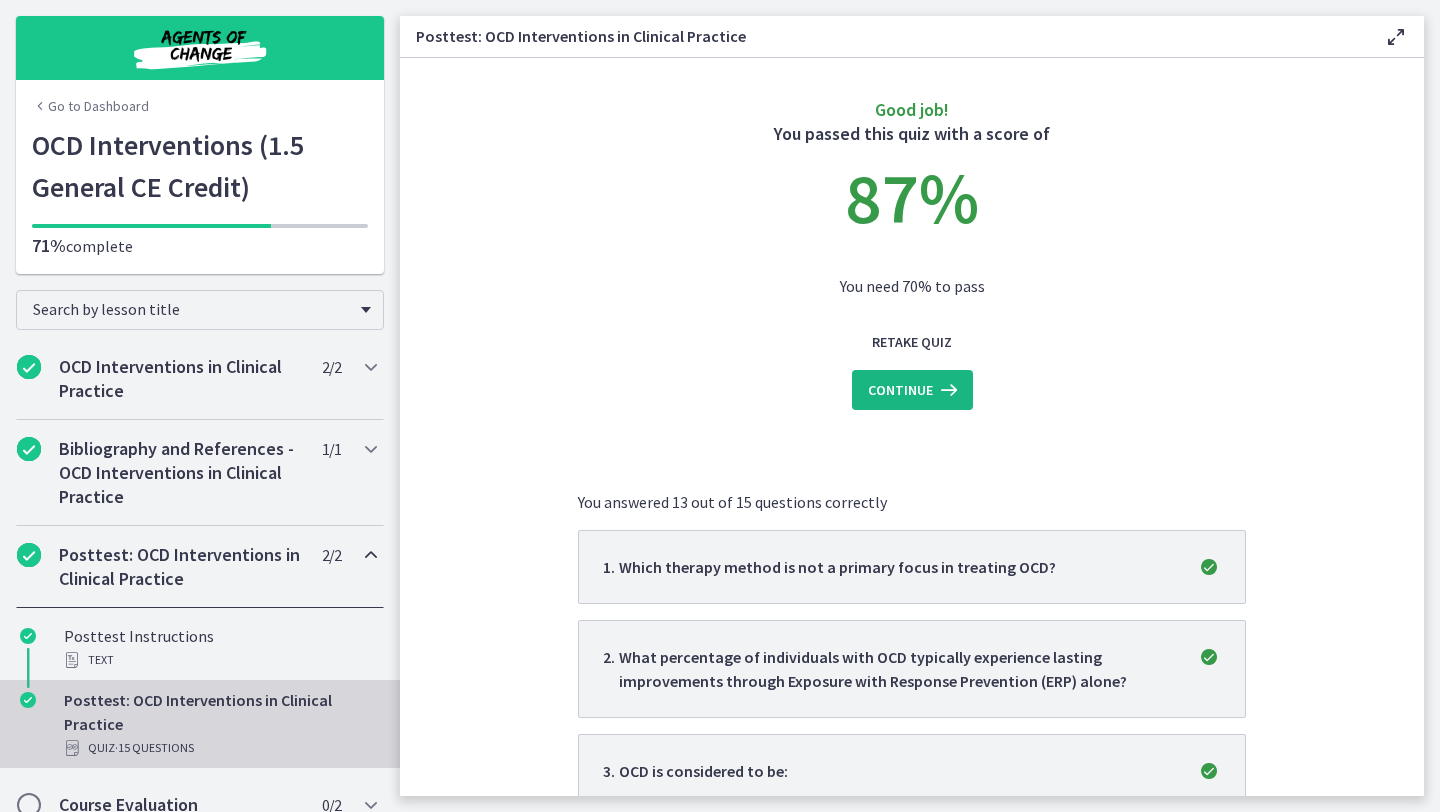click on "Continue" at bounding box center [900, 390] 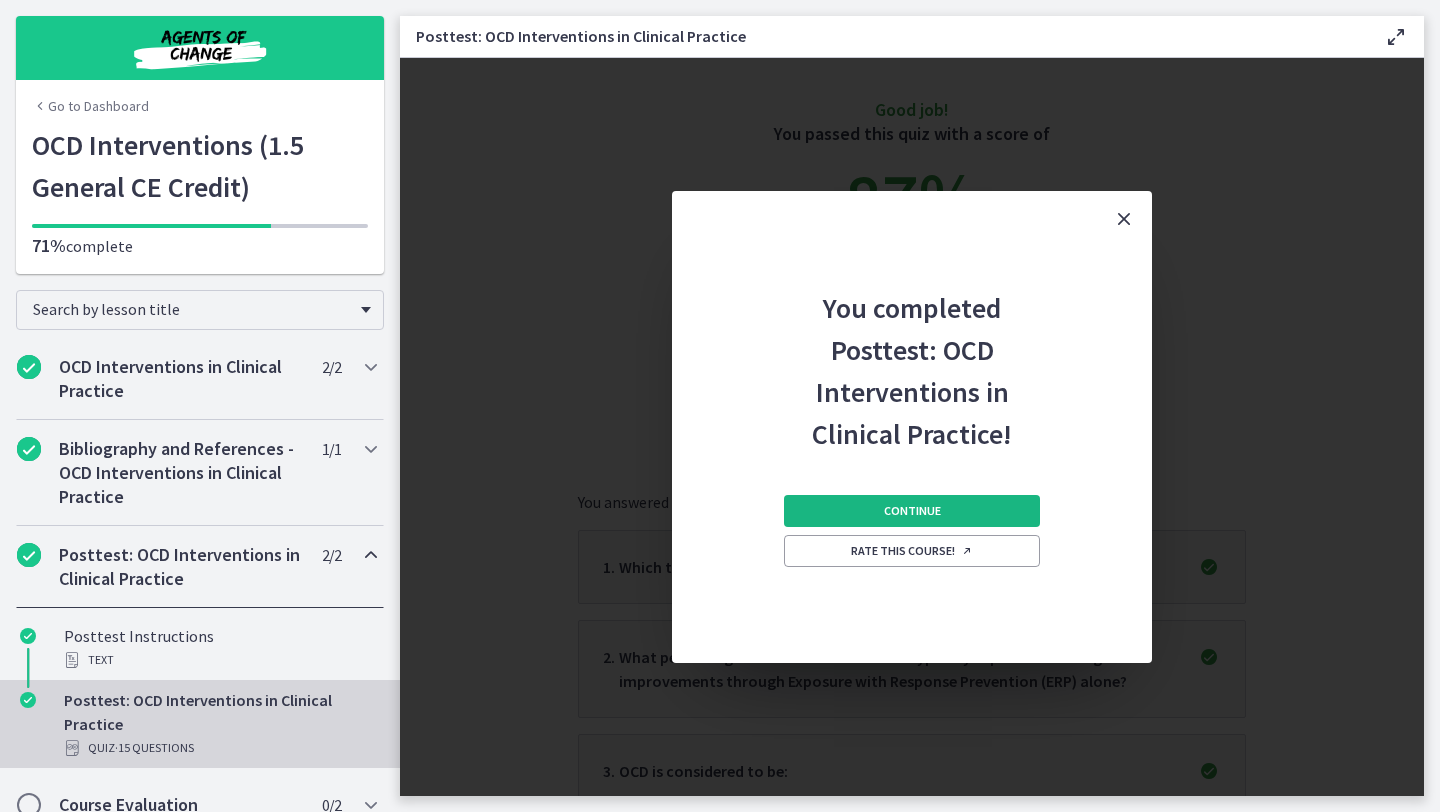 click on "Continue" at bounding box center (912, 511) 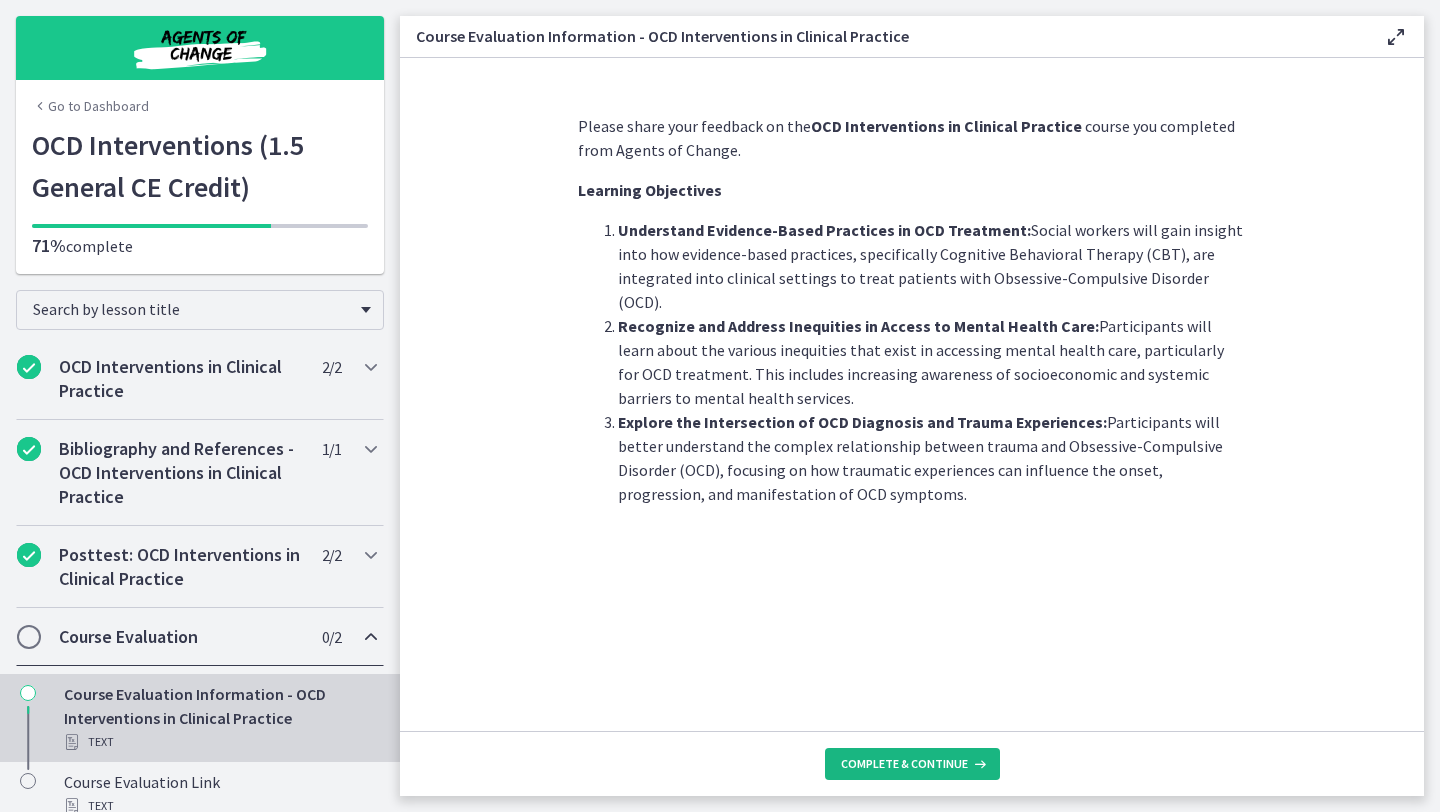 click on "Complete & continue" at bounding box center [904, 764] 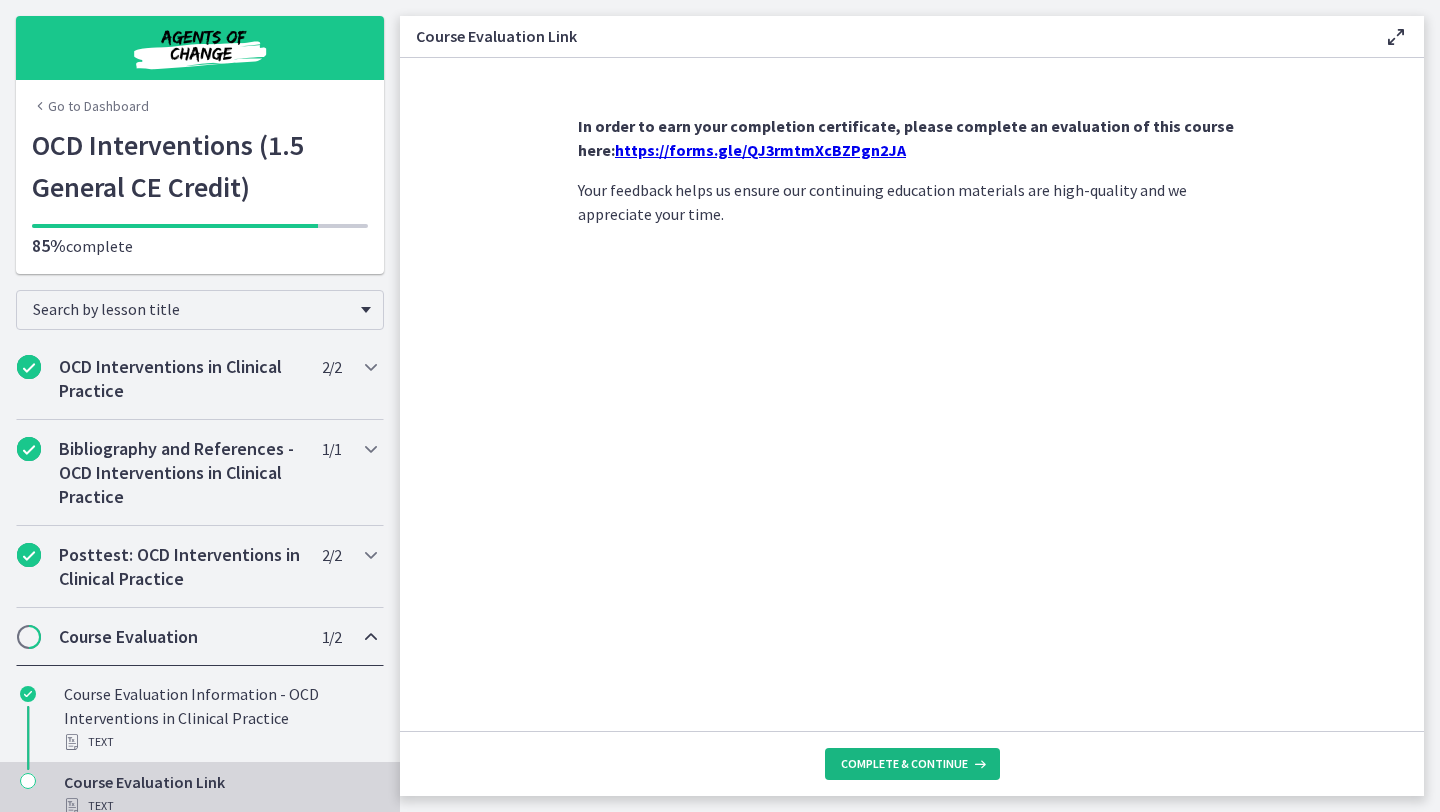 click on "Complete & continue" at bounding box center (912, 764) 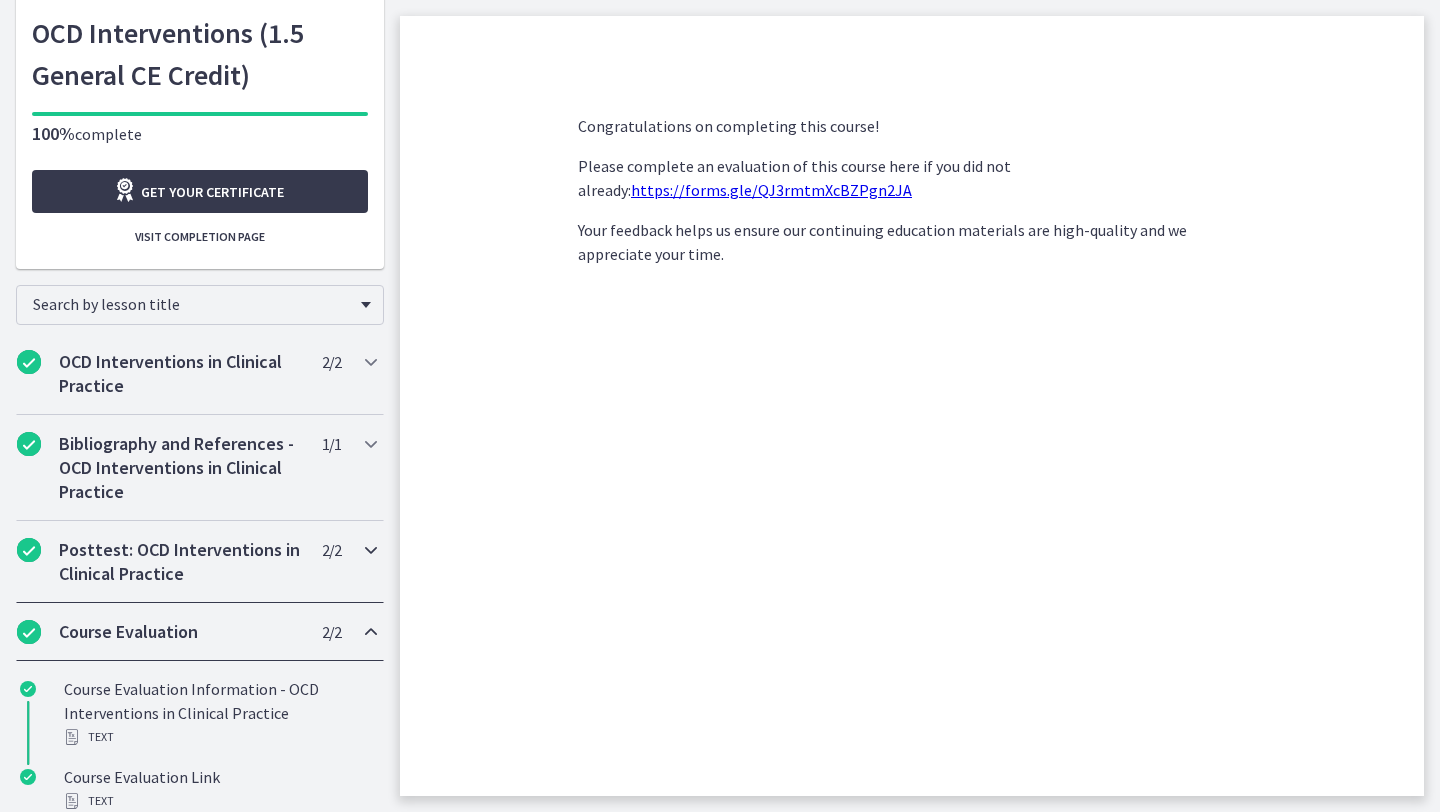 scroll, scrollTop: 130, scrollLeft: 0, axis: vertical 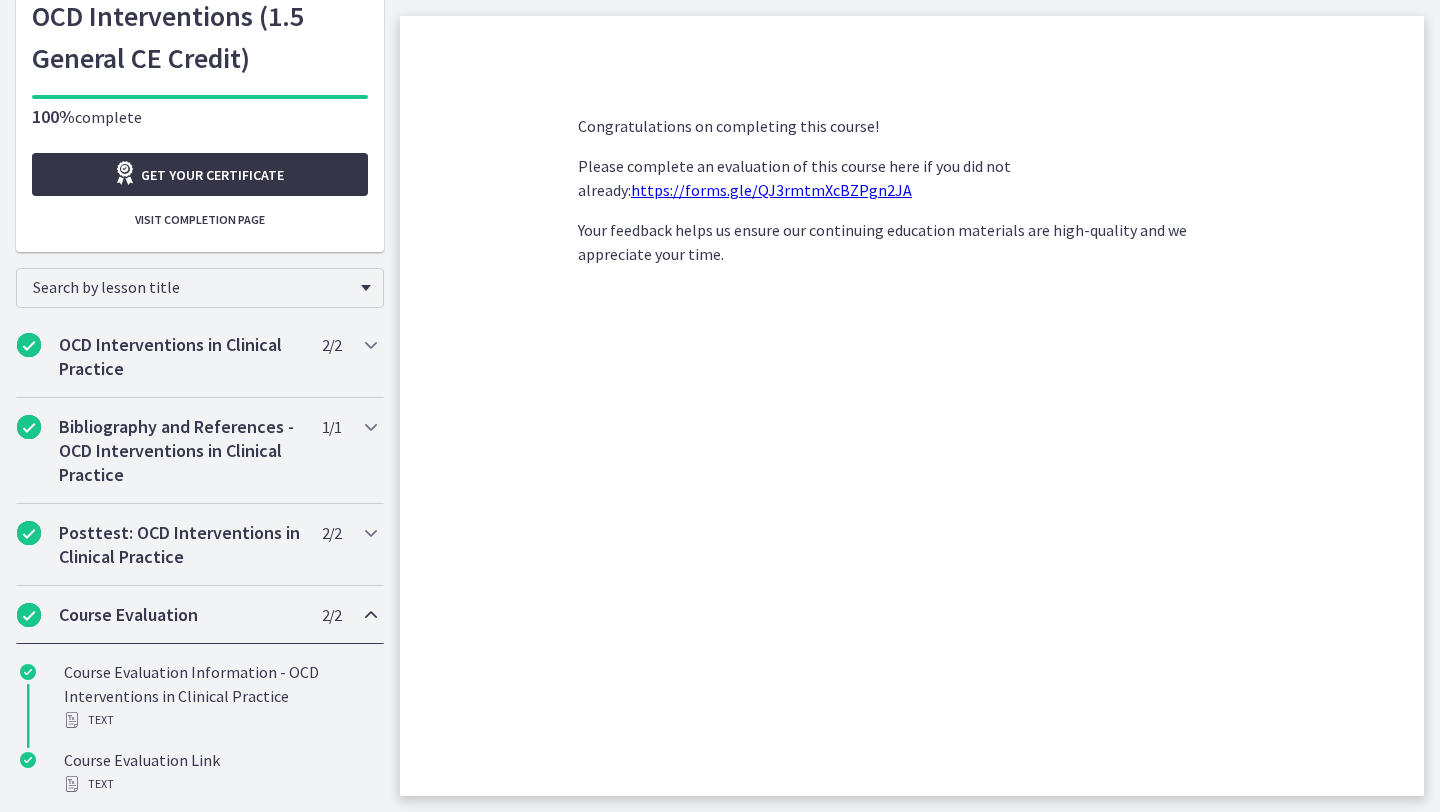 click on "Get your certificate" at bounding box center [200, 174] 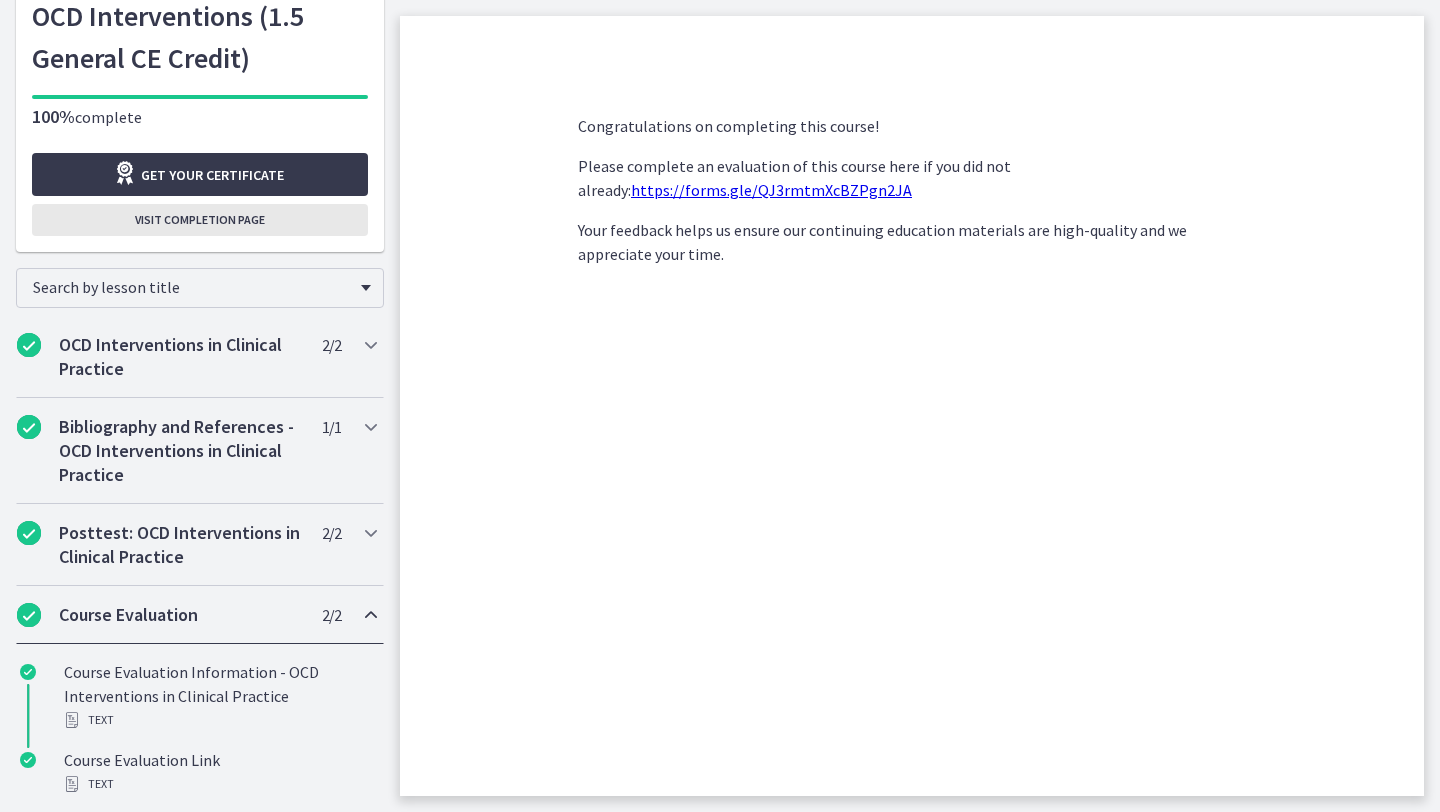 click on "Visit completion page" at bounding box center [200, 220] 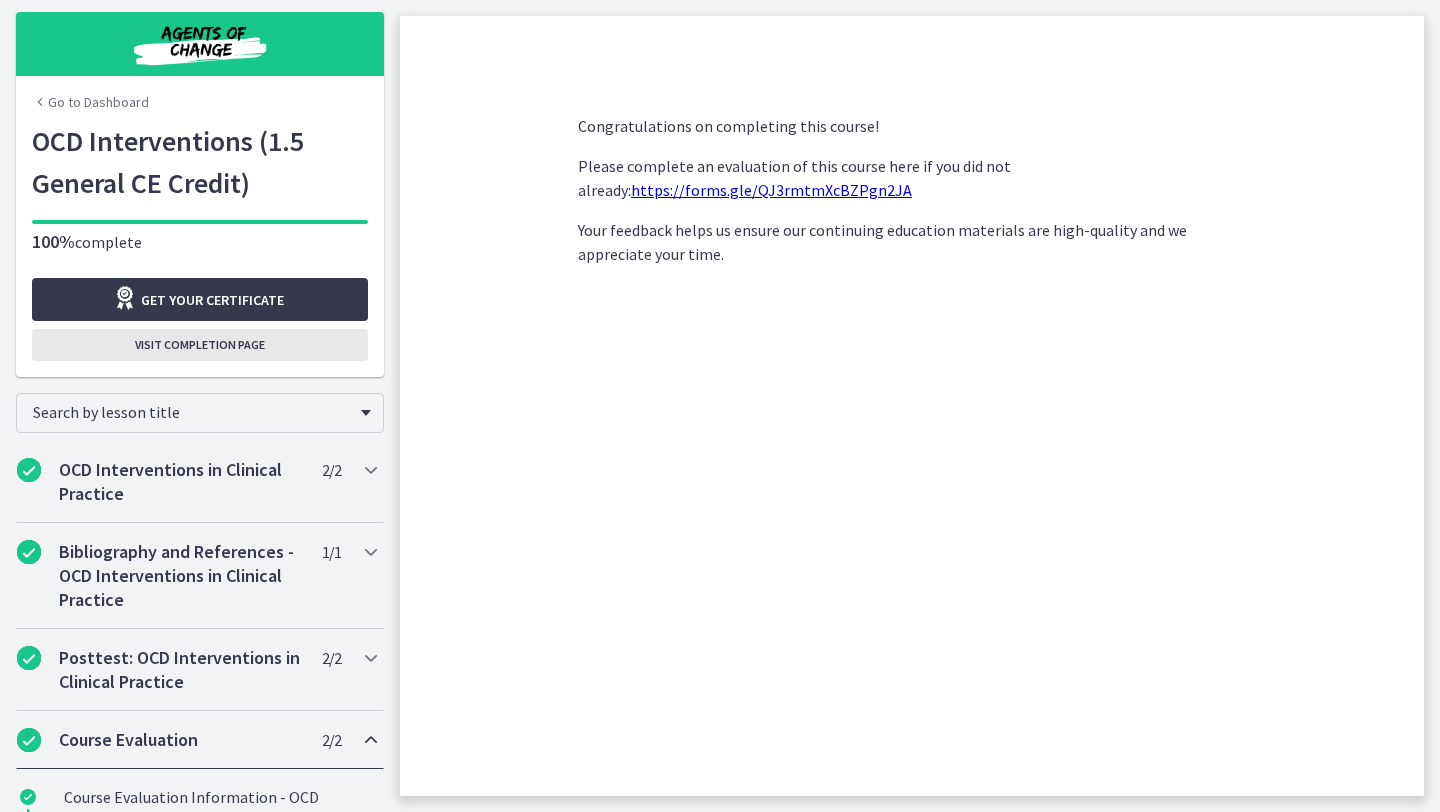 scroll, scrollTop: 0, scrollLeft: 0, axis: both 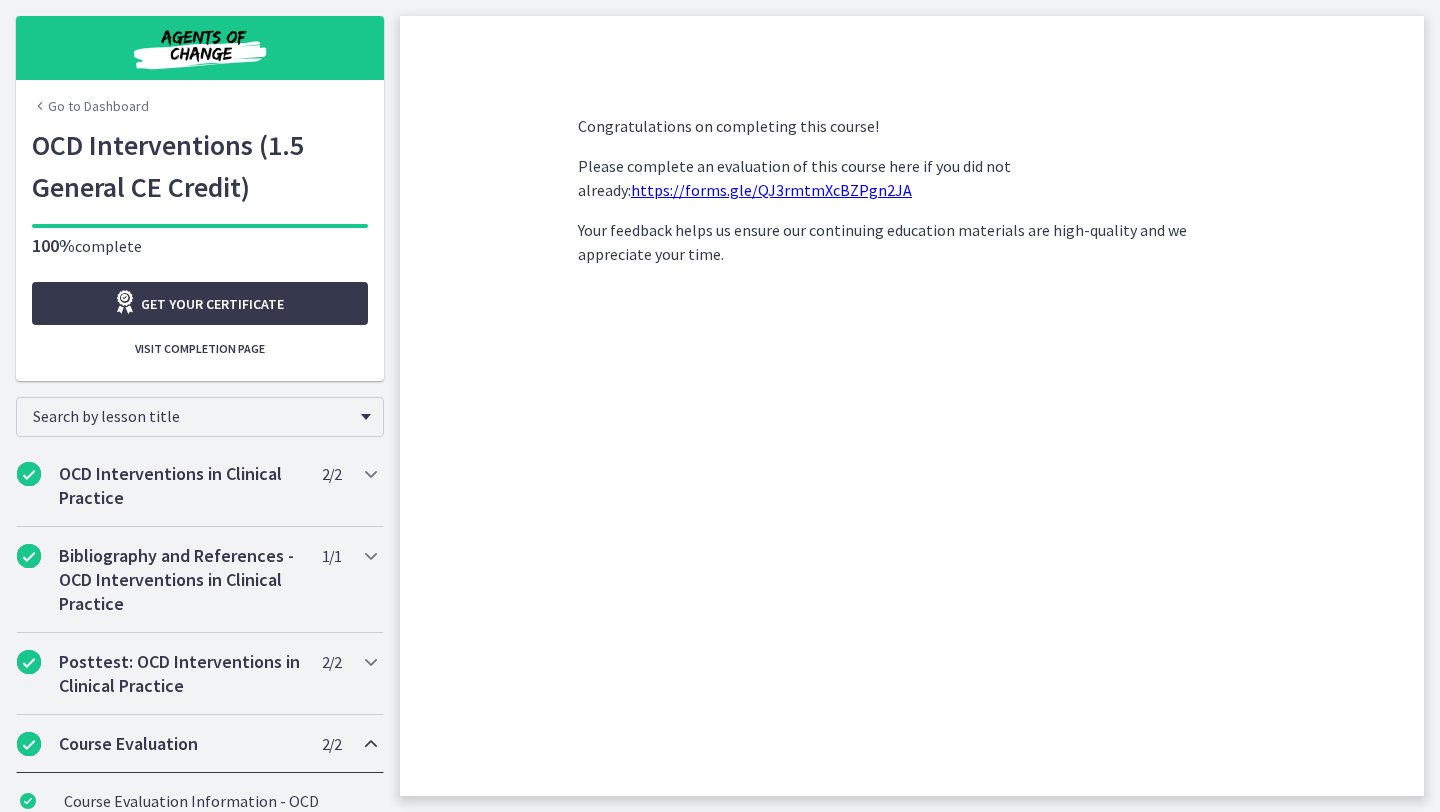 click at bounding box center (200, 48) 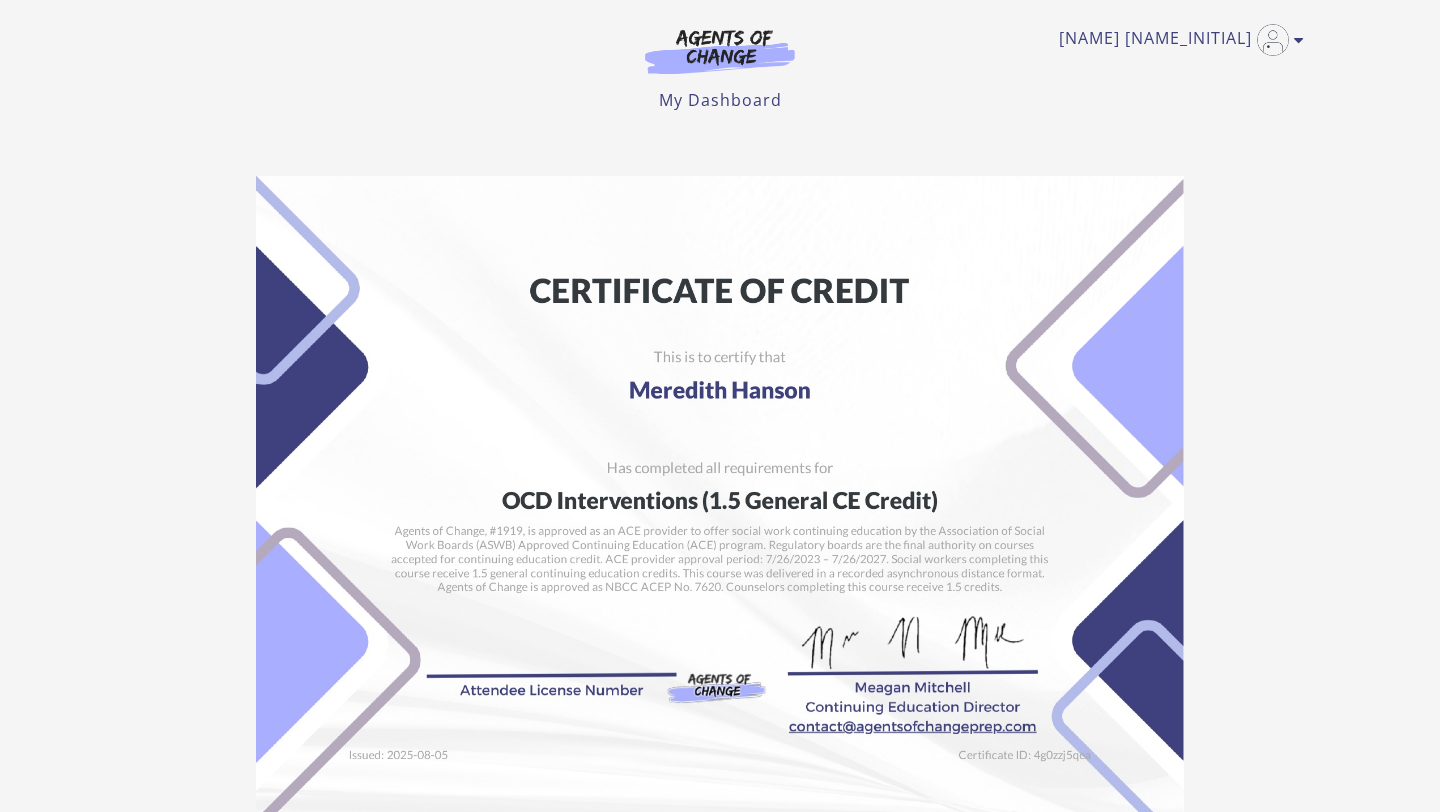 scroll, scrollTop: 0, scrollLeft: 0, axis: both 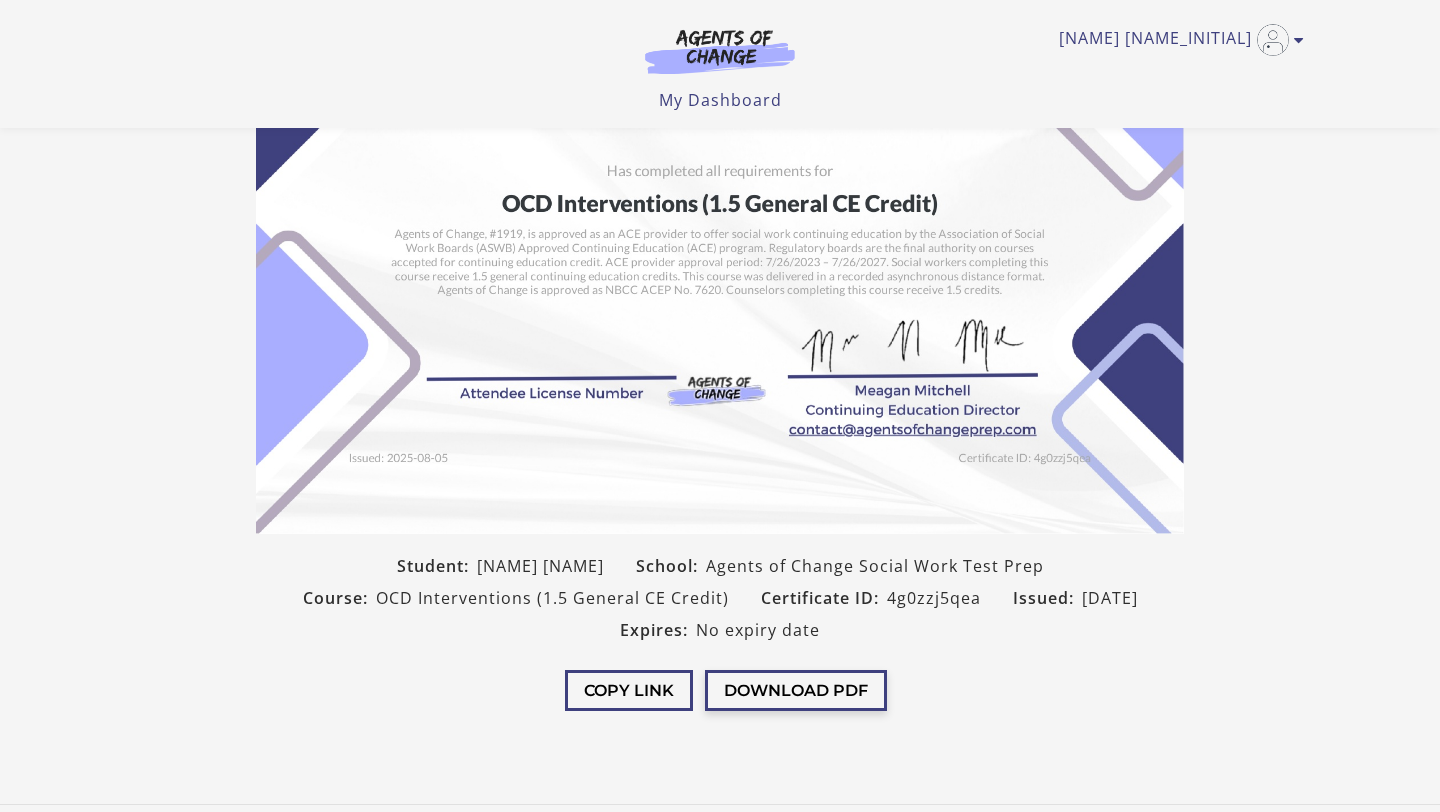 click on "Download PDF" at bounding box center [796, 690] 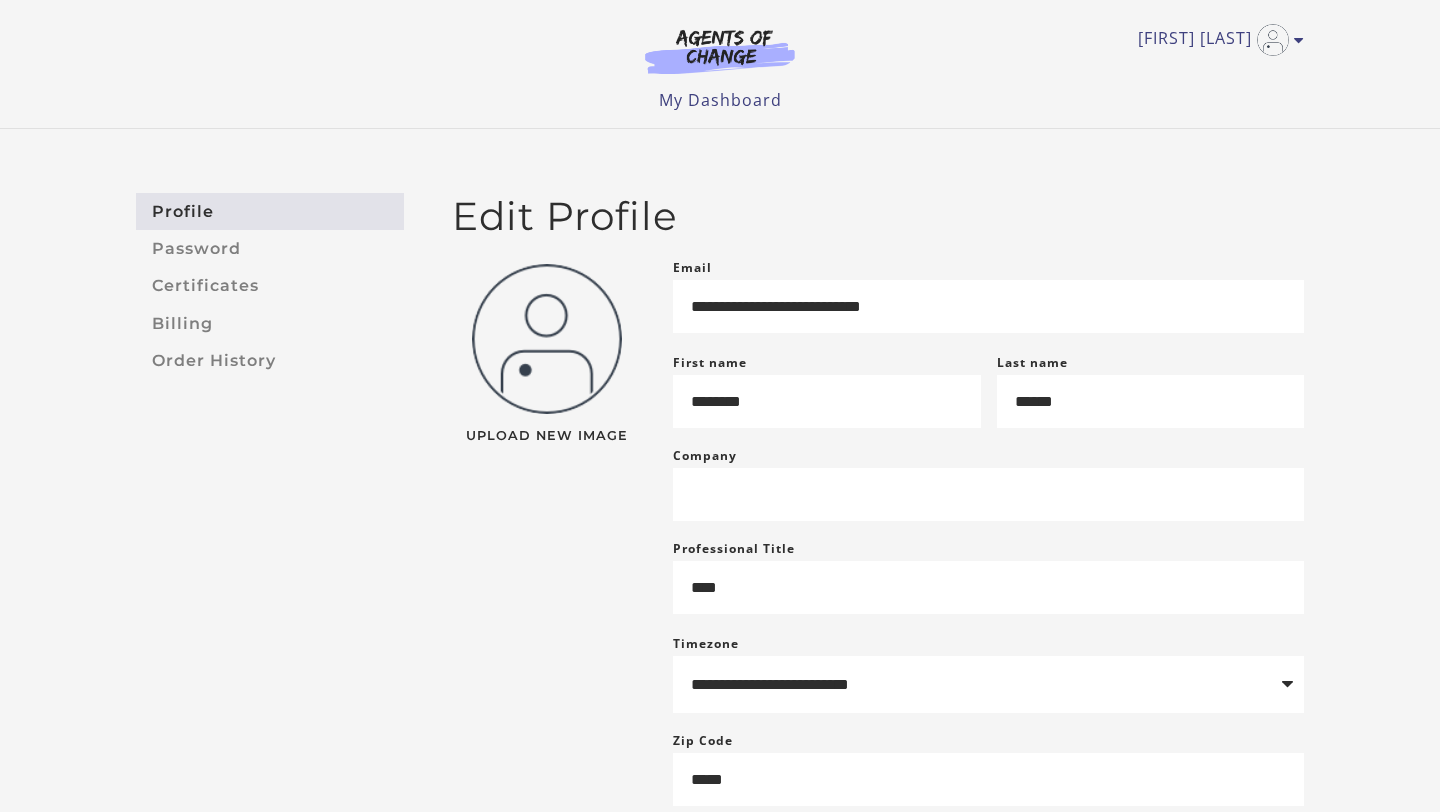 scroll, scrollTop: 0, scrollLeft: 0, axis: both 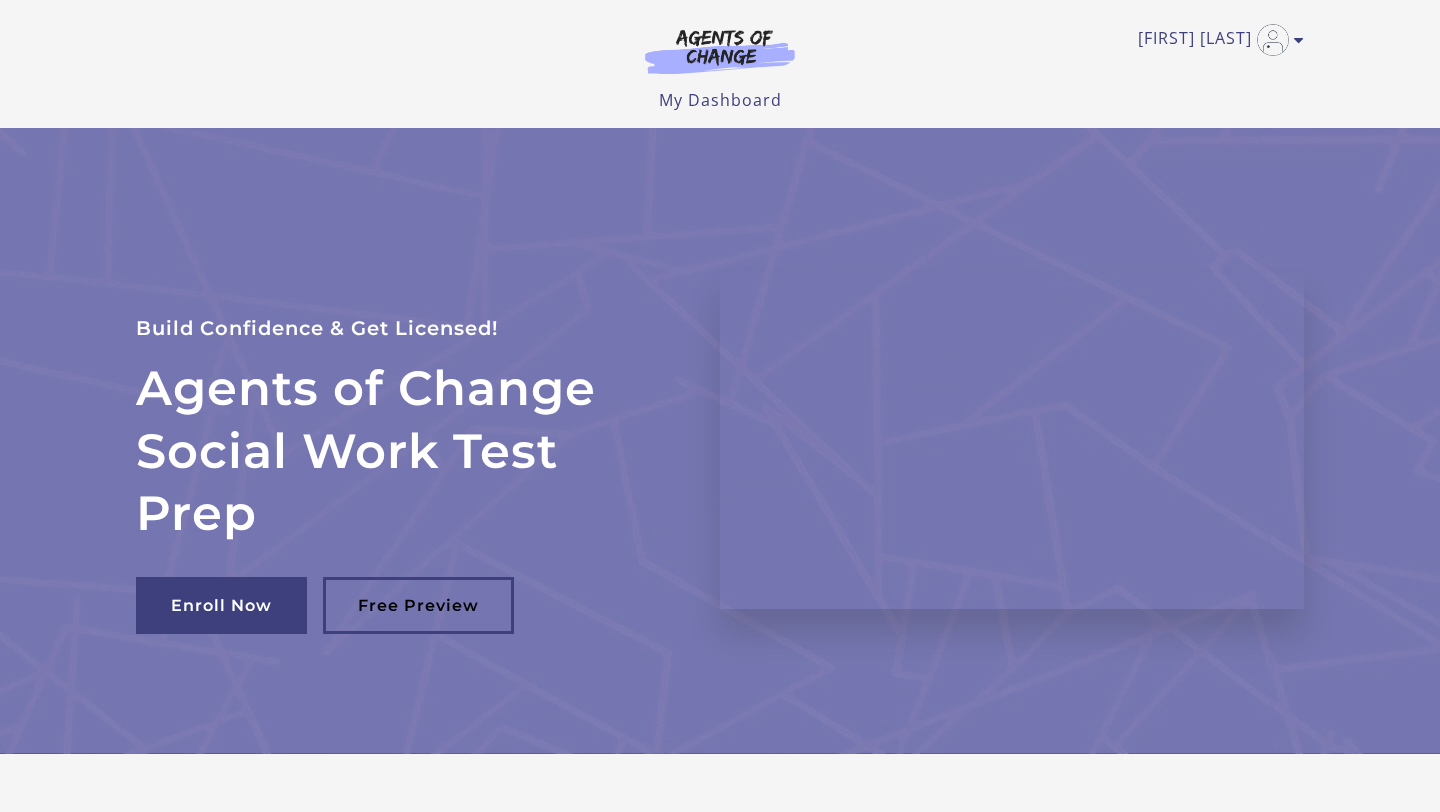 click on "My Dashboard" at bounding box center (720, 100) 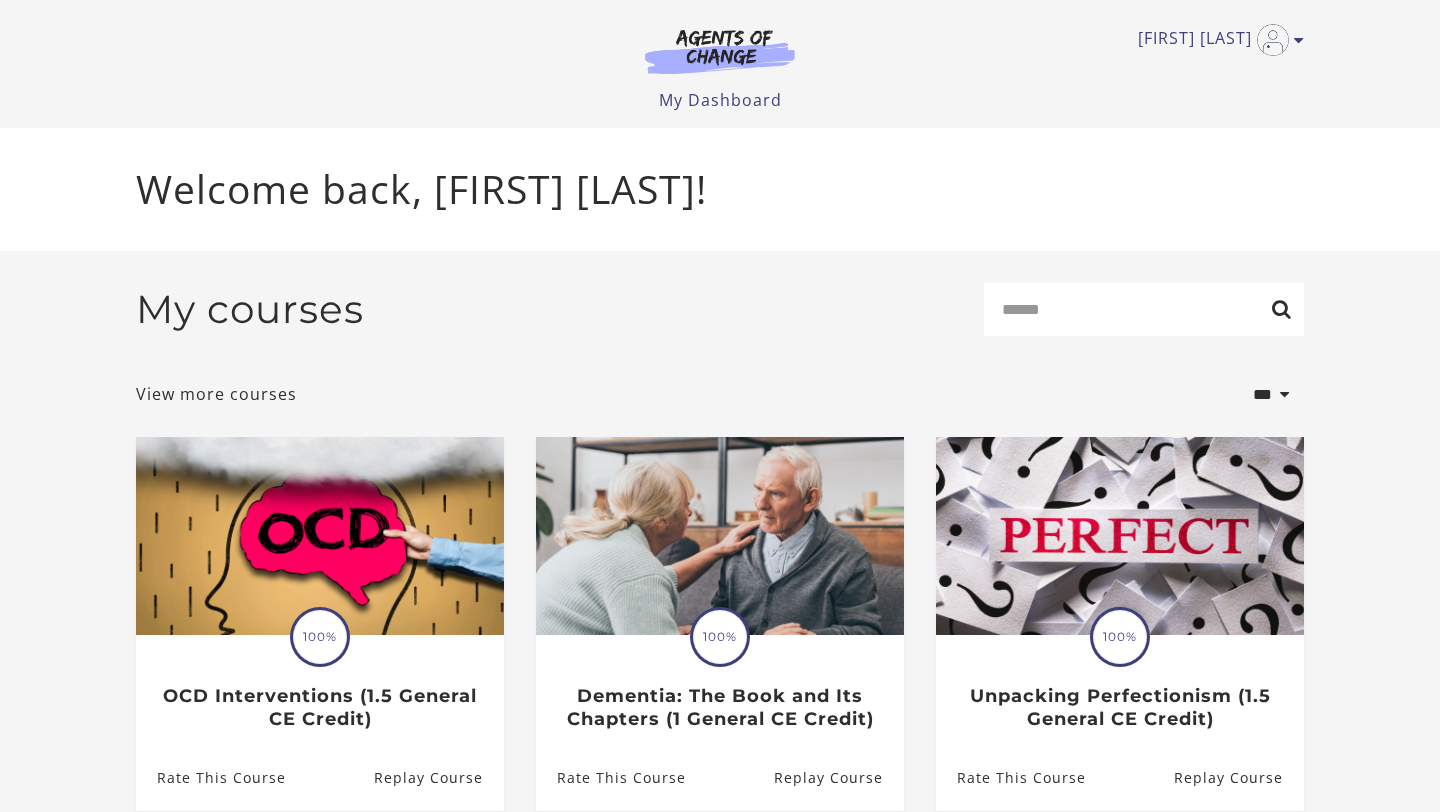 scroll, scrollTop: 0, scrollLeft: 0, axis: both 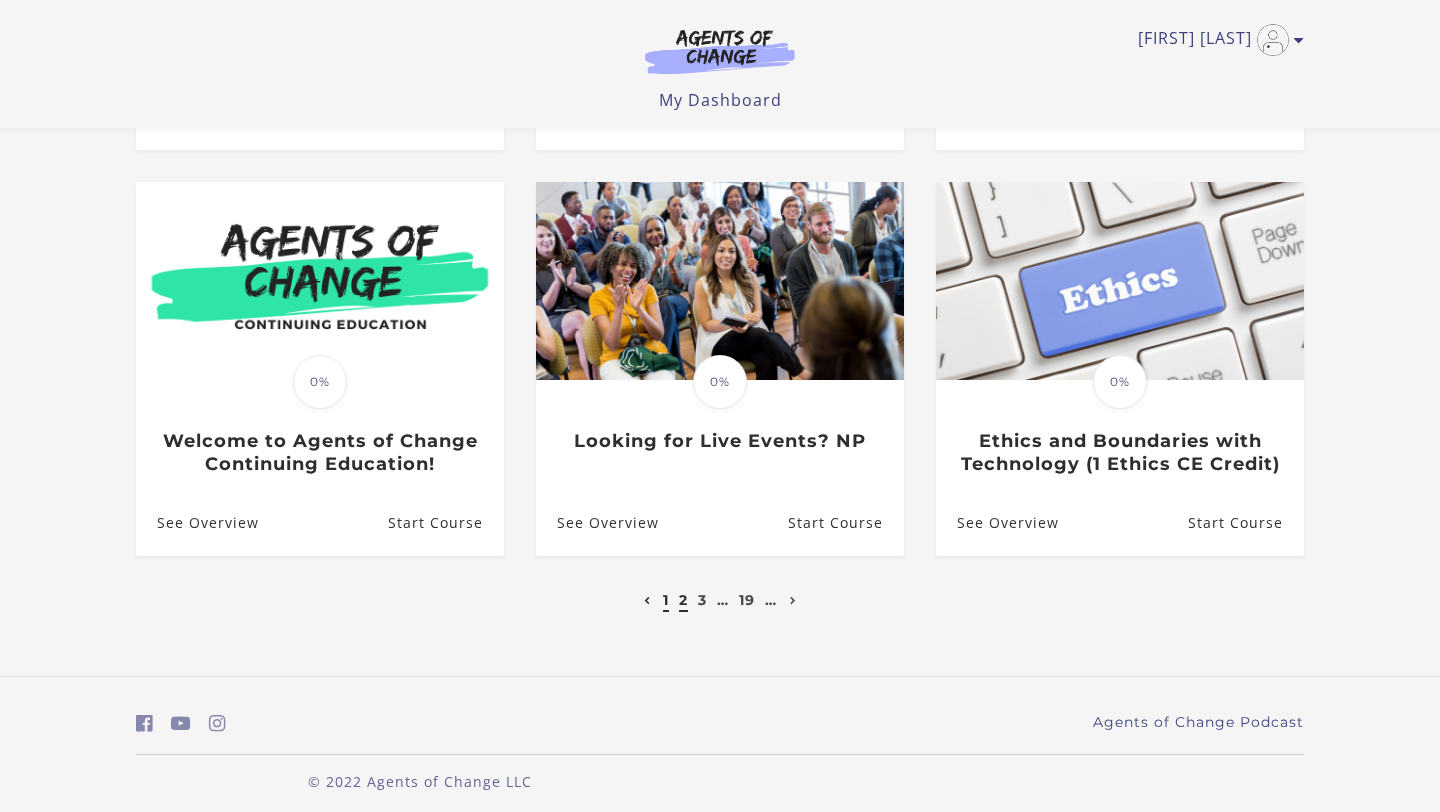 click on "2" at bounding box center [683, 600] 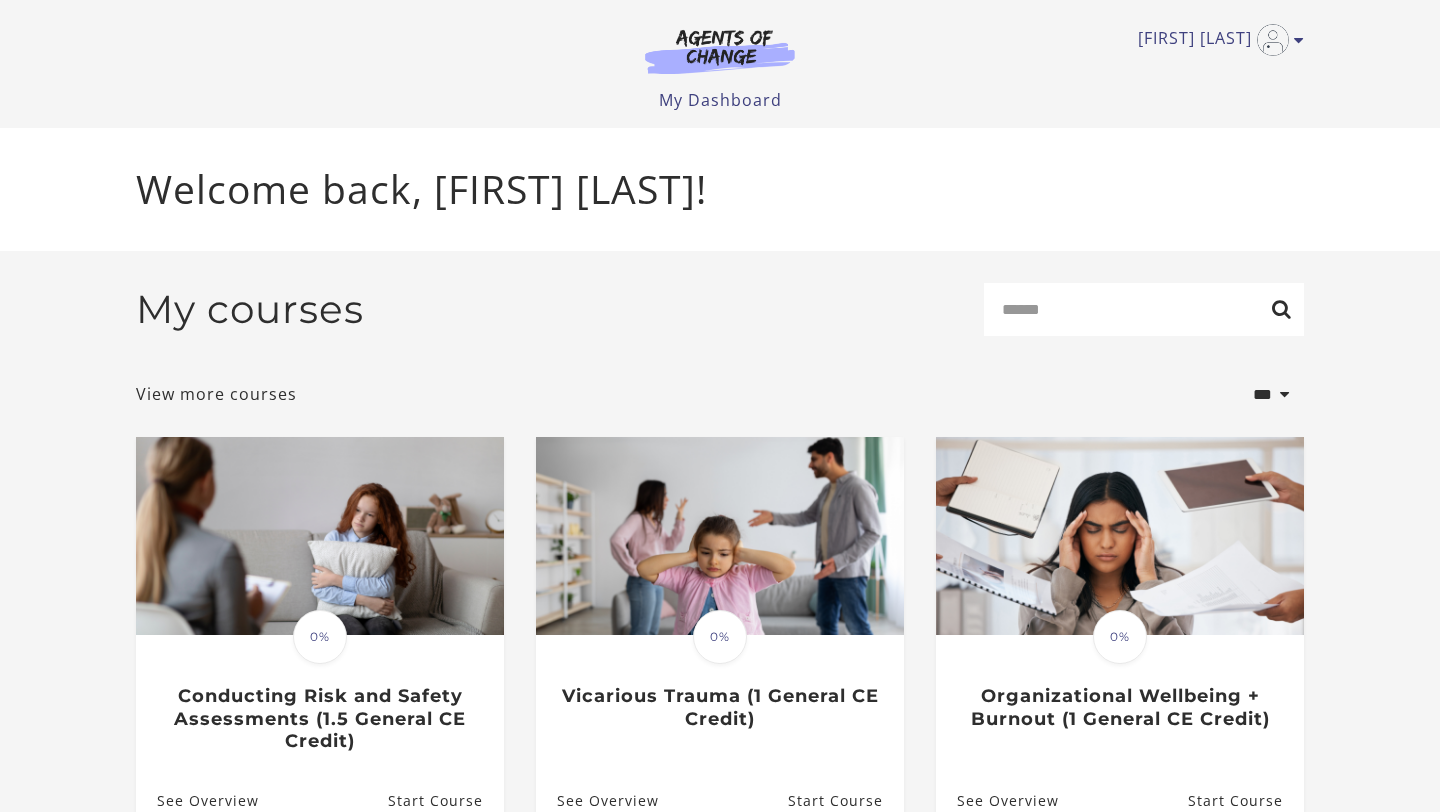 scroll, scrollTop: 0, scrollLeft: 0, axis: both 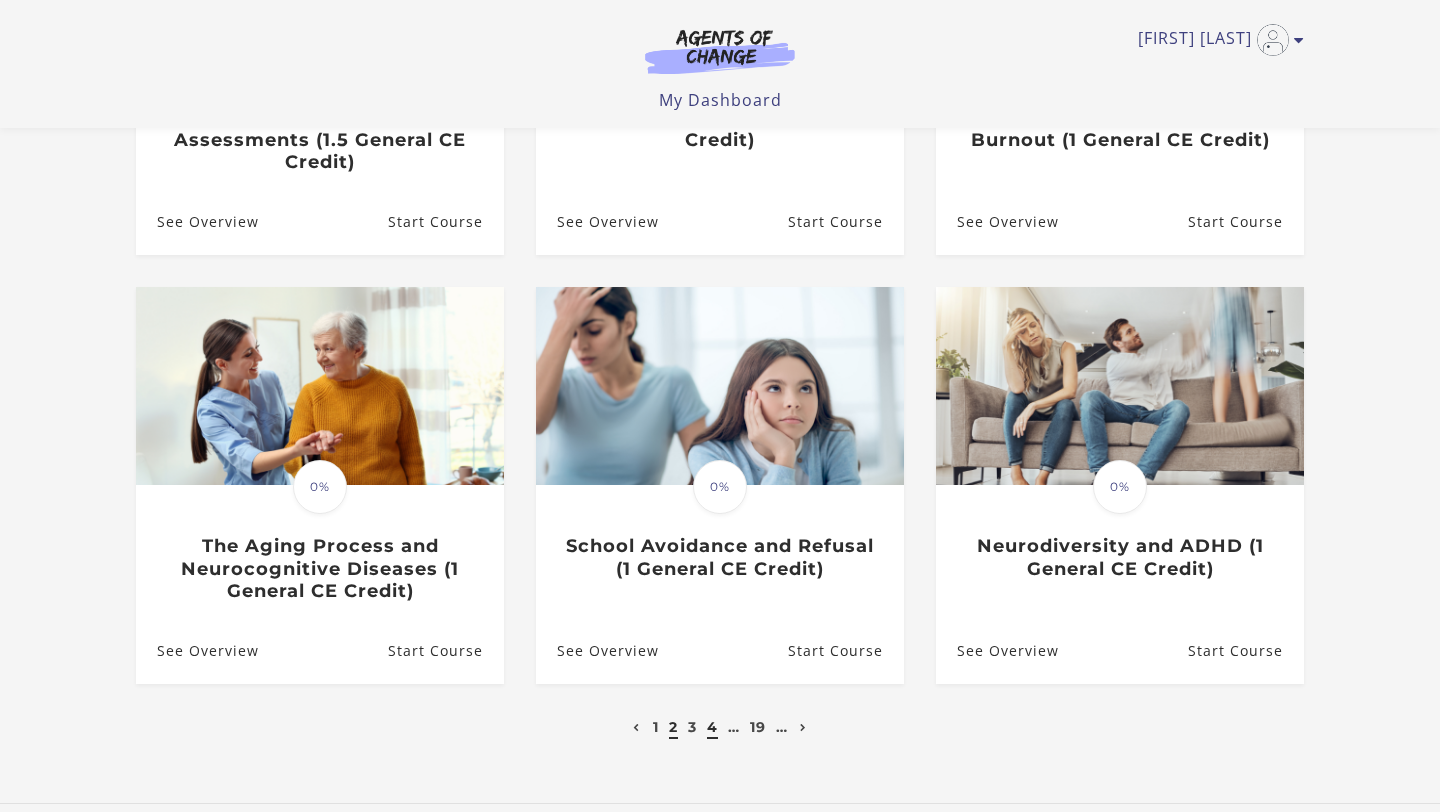 click on "4" at bounding box center (712, 727) 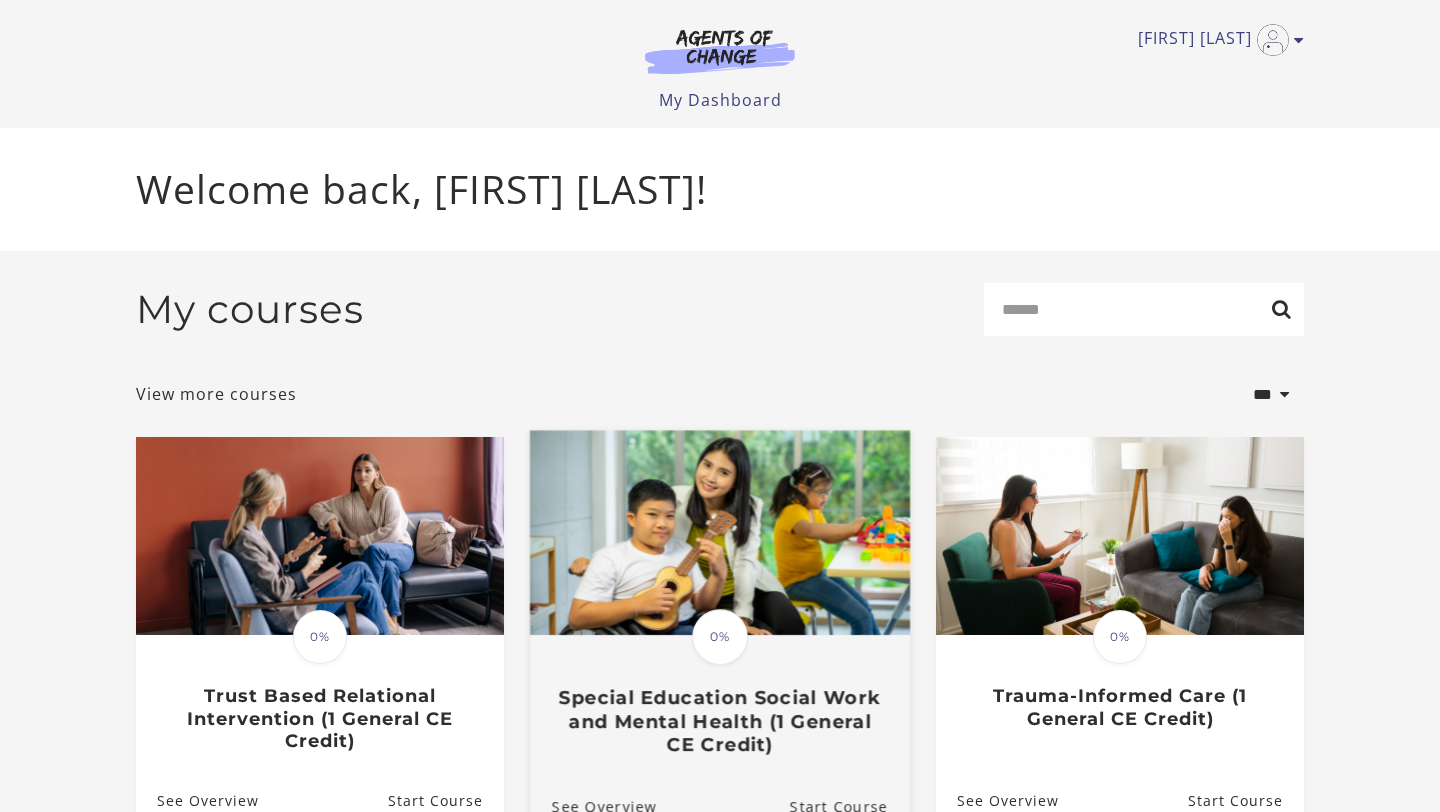 scroll, scrollTop: 0, scrollLeft: 0, axis: both 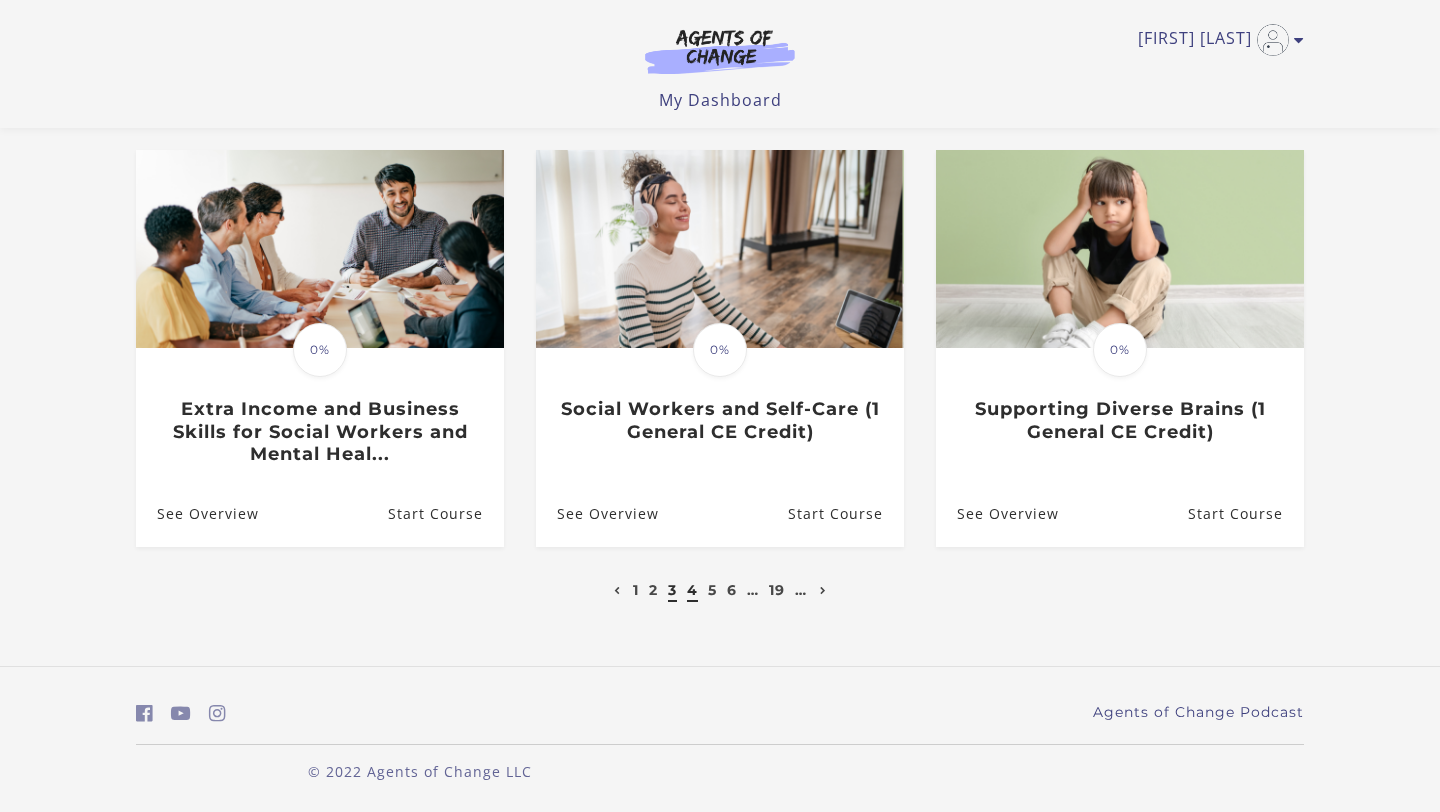 click on "3" at bounding box center (672, 590) 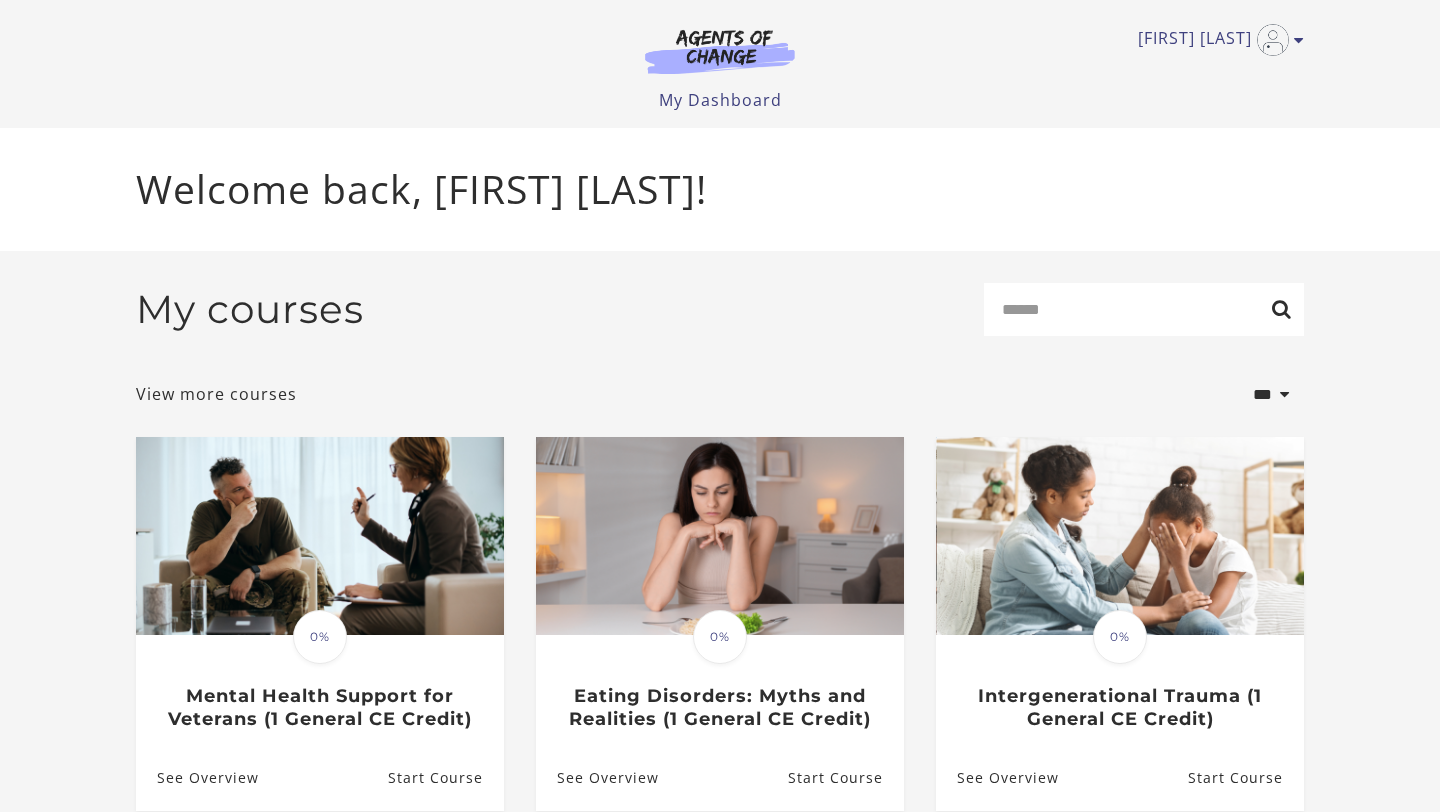 scroll, scrollTop: 0, scrollLeft: 0, axis: both 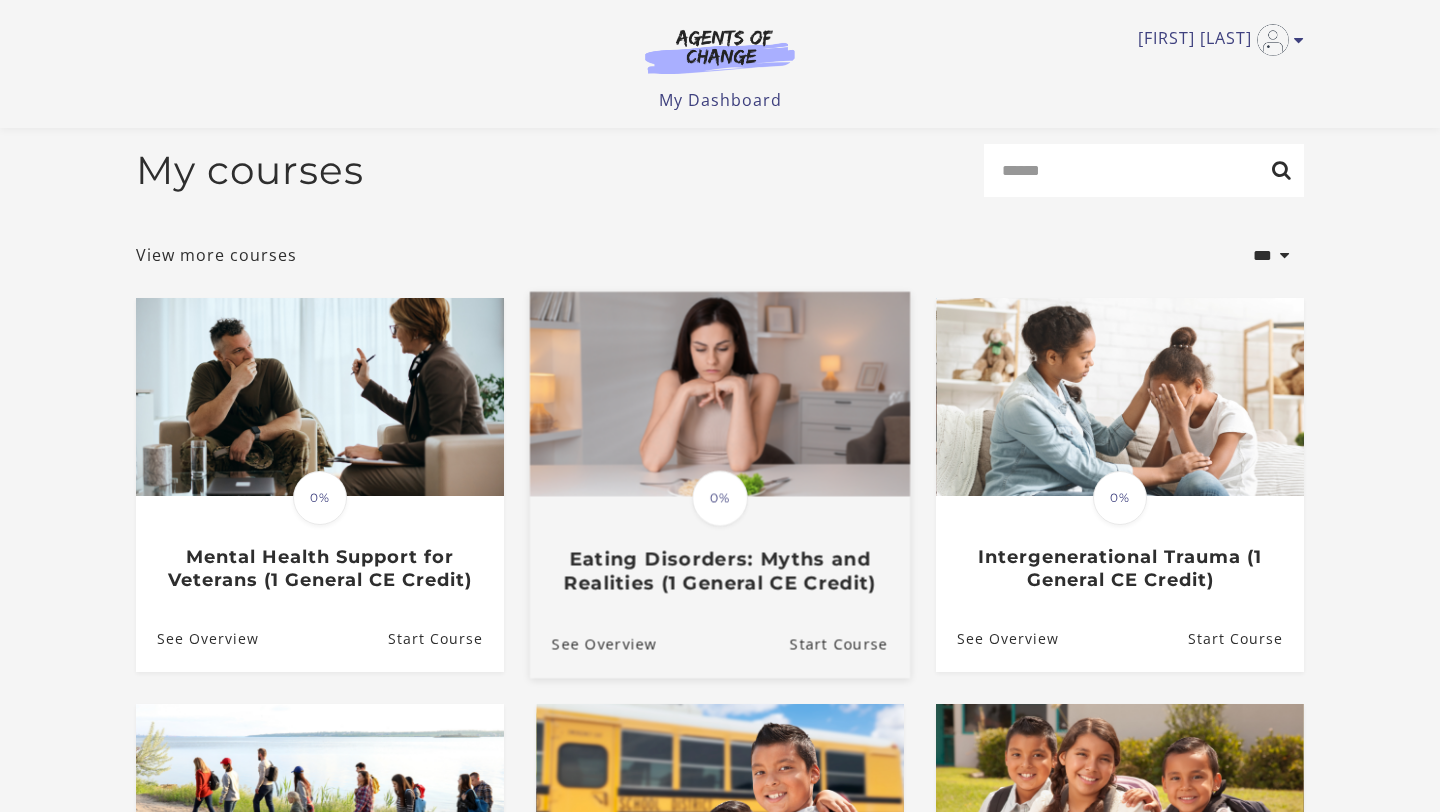click at bounding box center (720, 394) 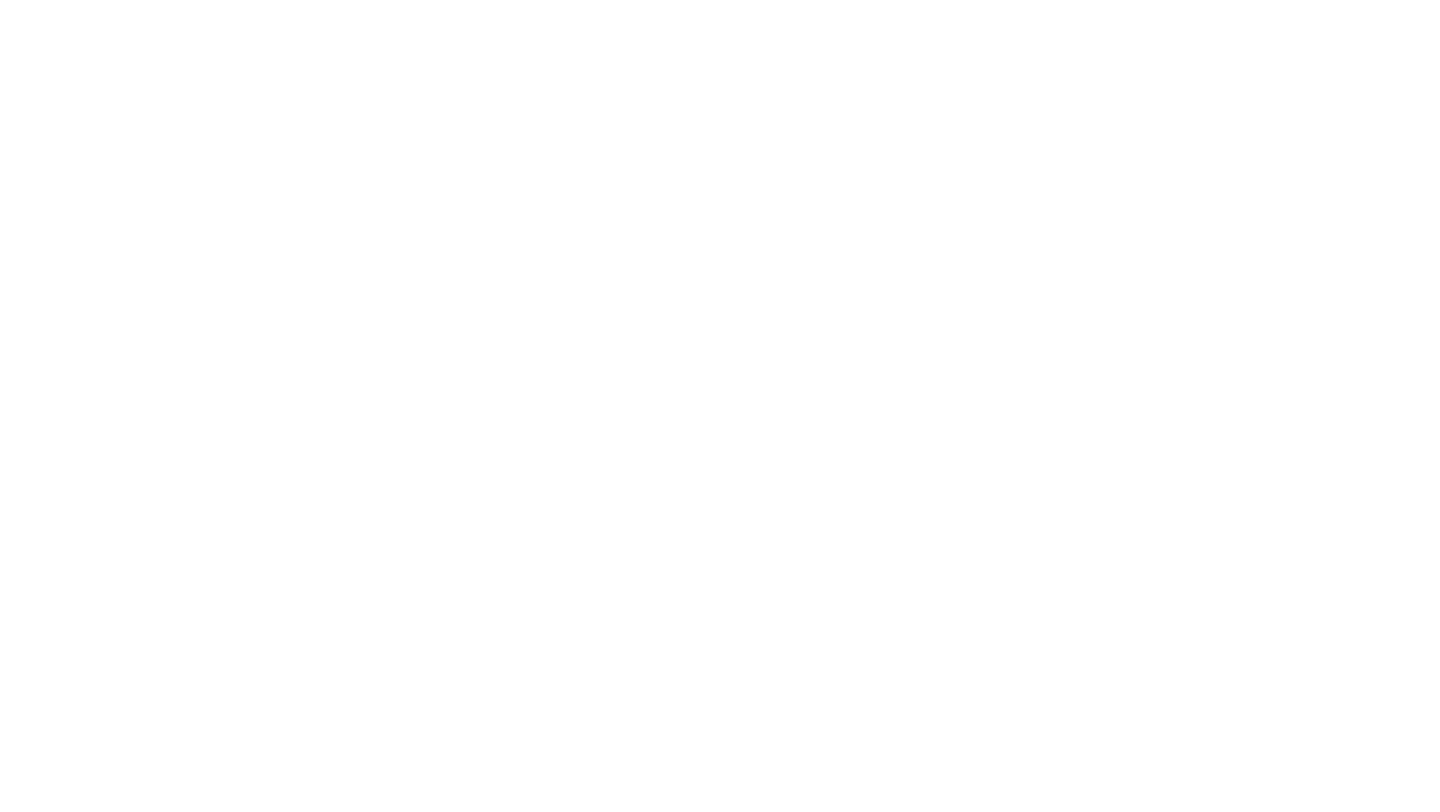 scroll, scrollTop: 0, scrollLeft: 0, axis: both 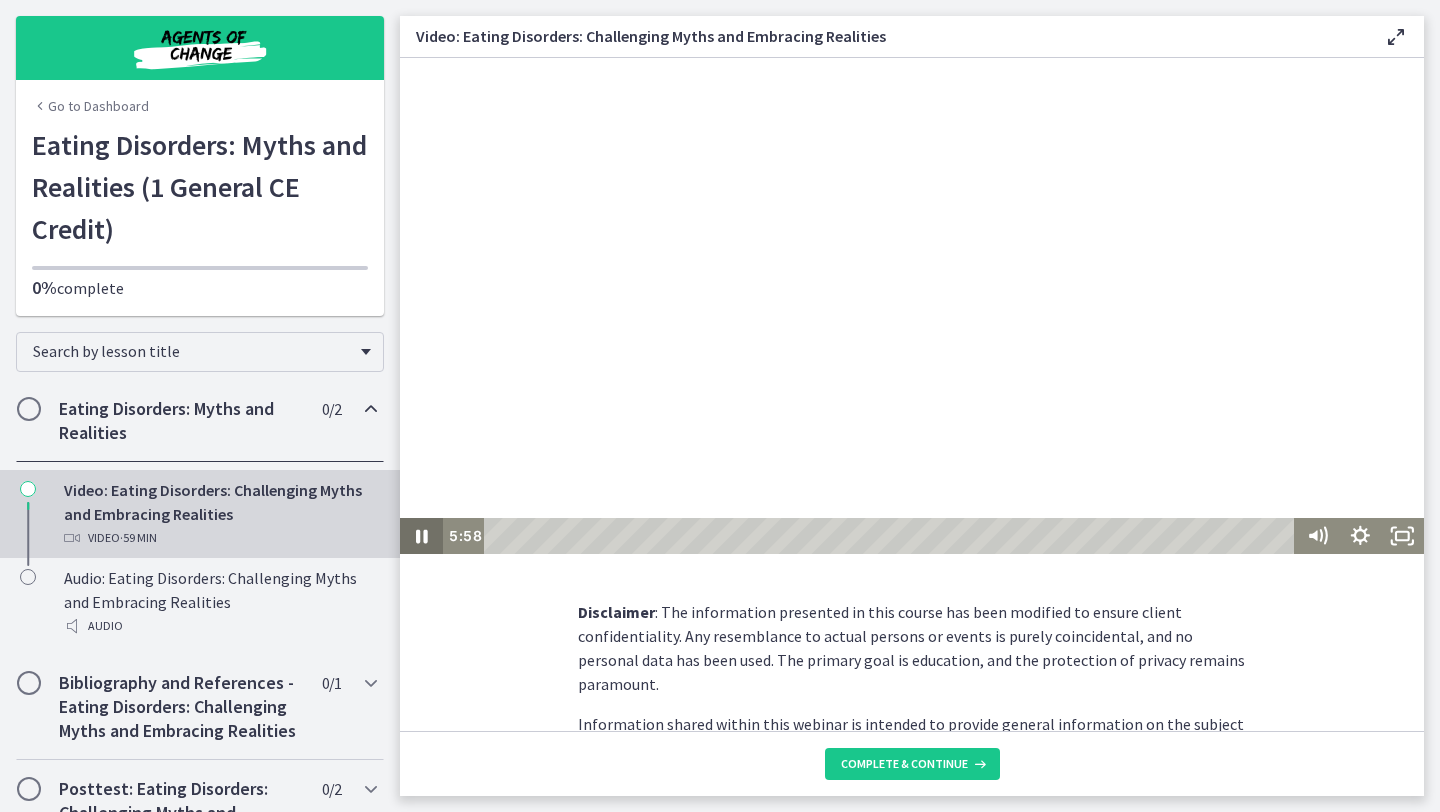click 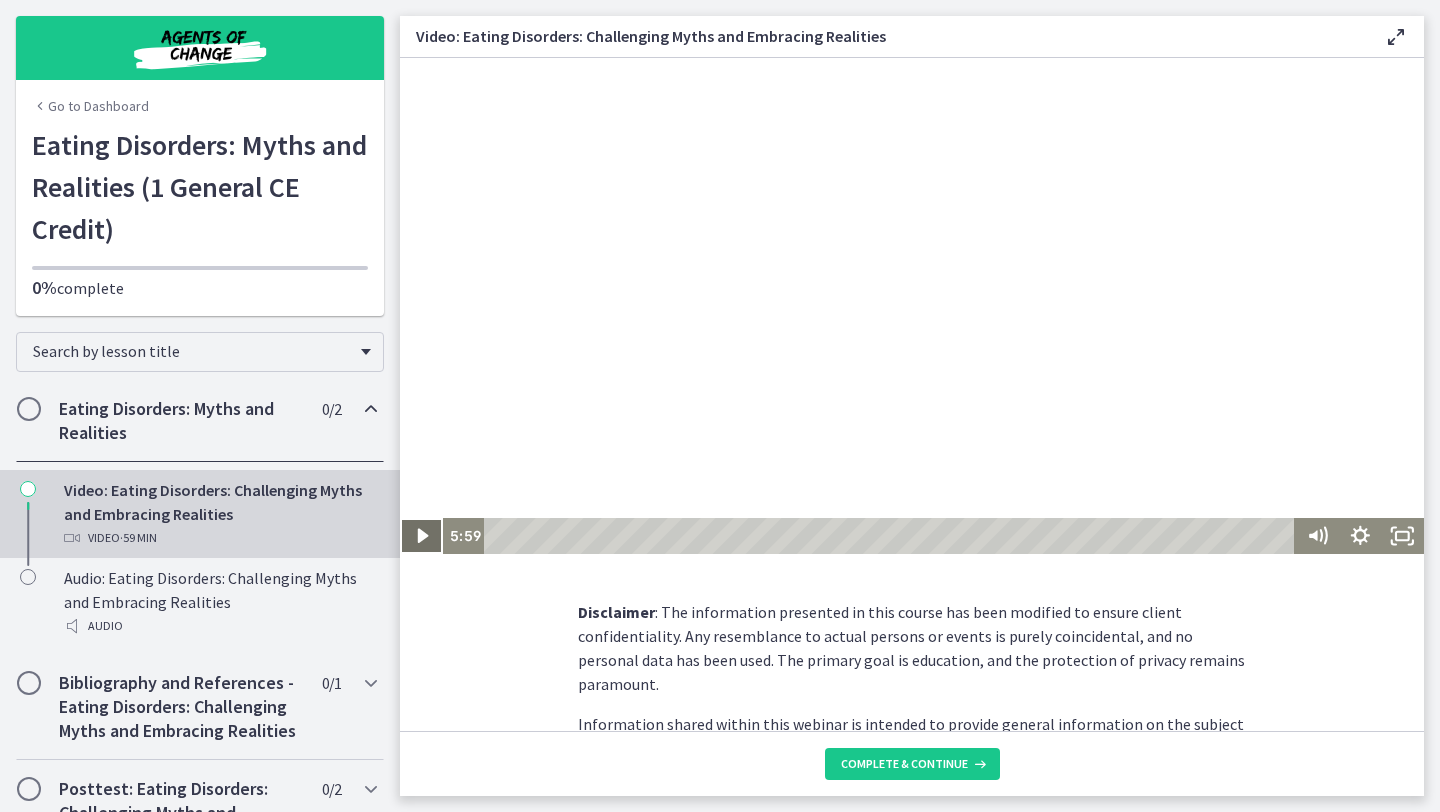 click 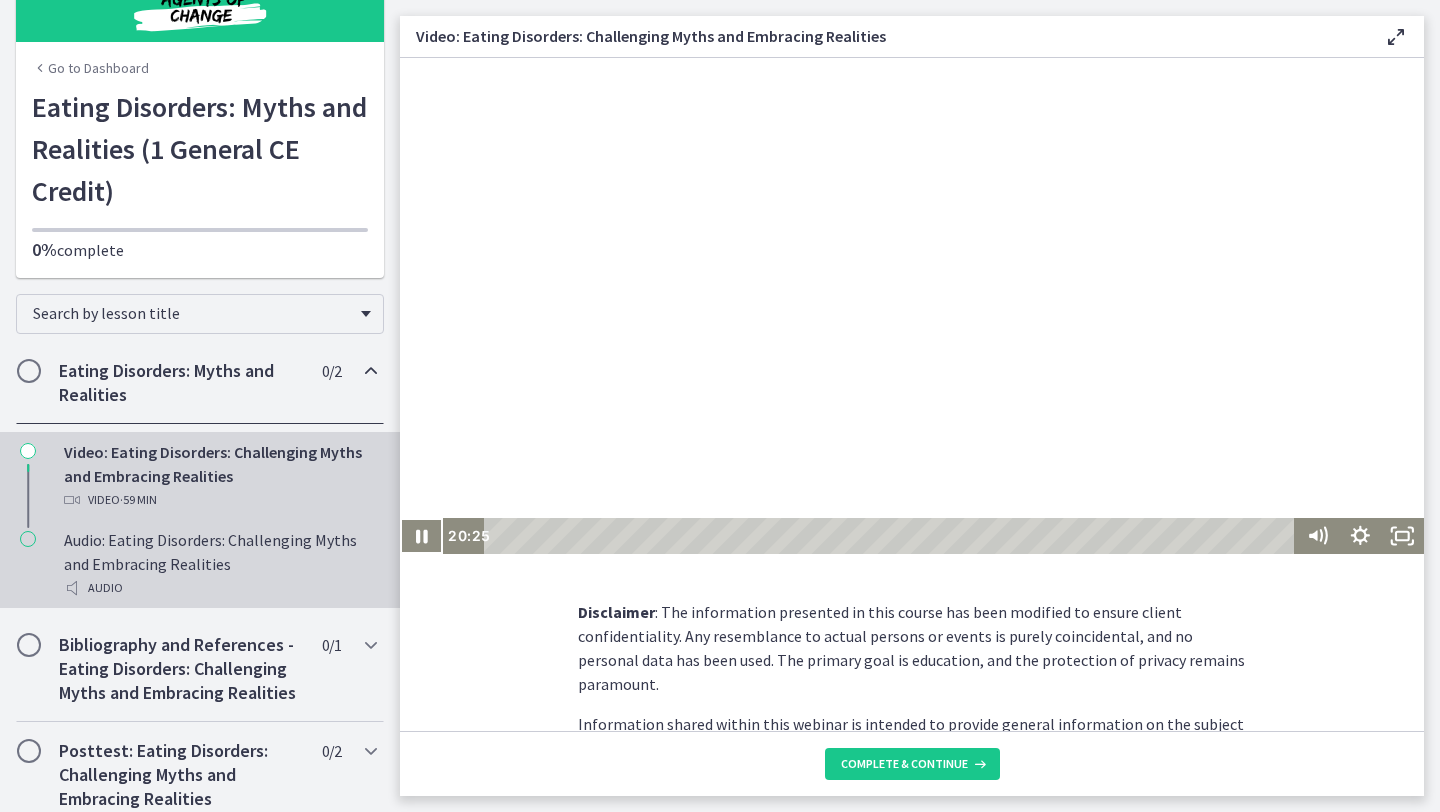 scroll, scrollTop: 112, scrollLeft: 0, axis: vertical 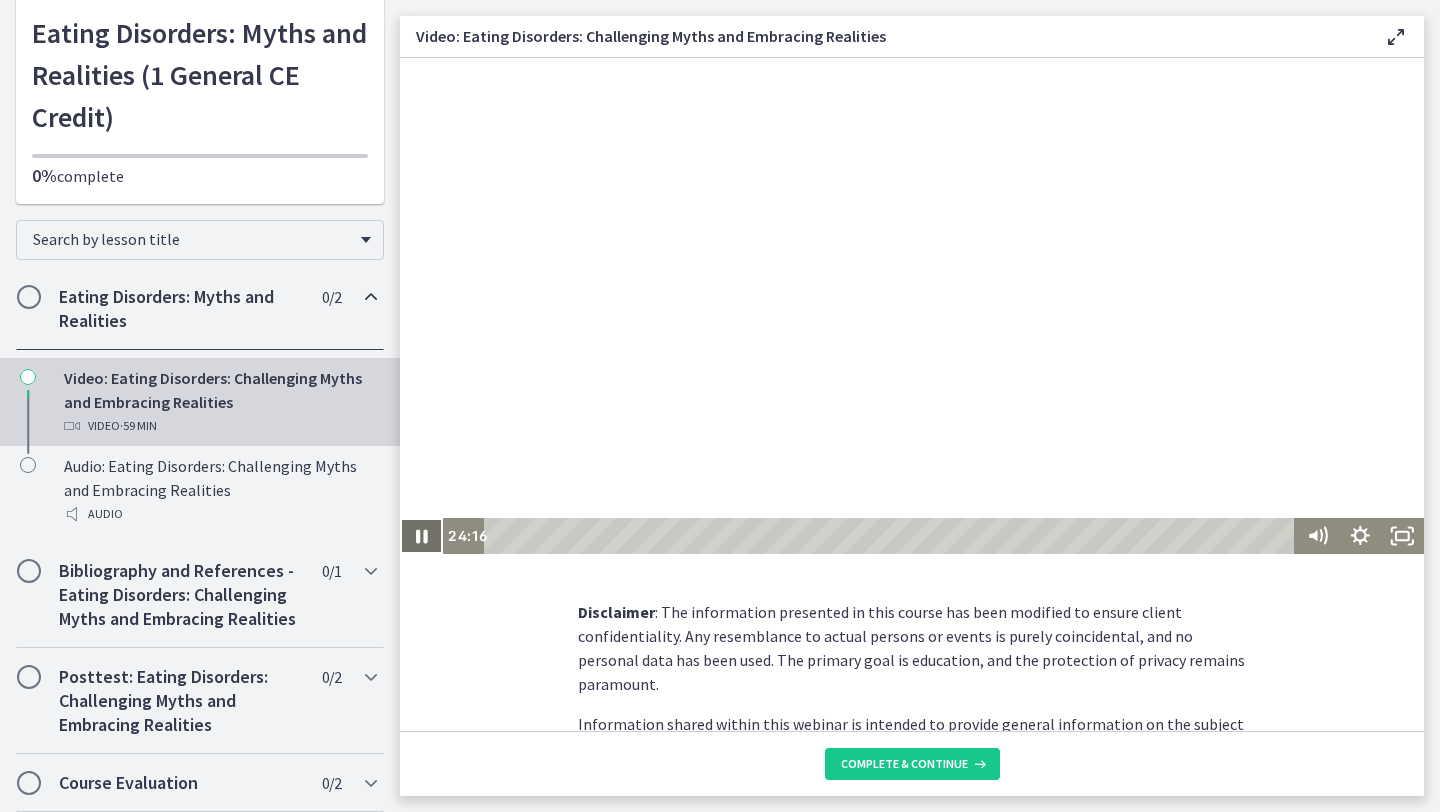 click 